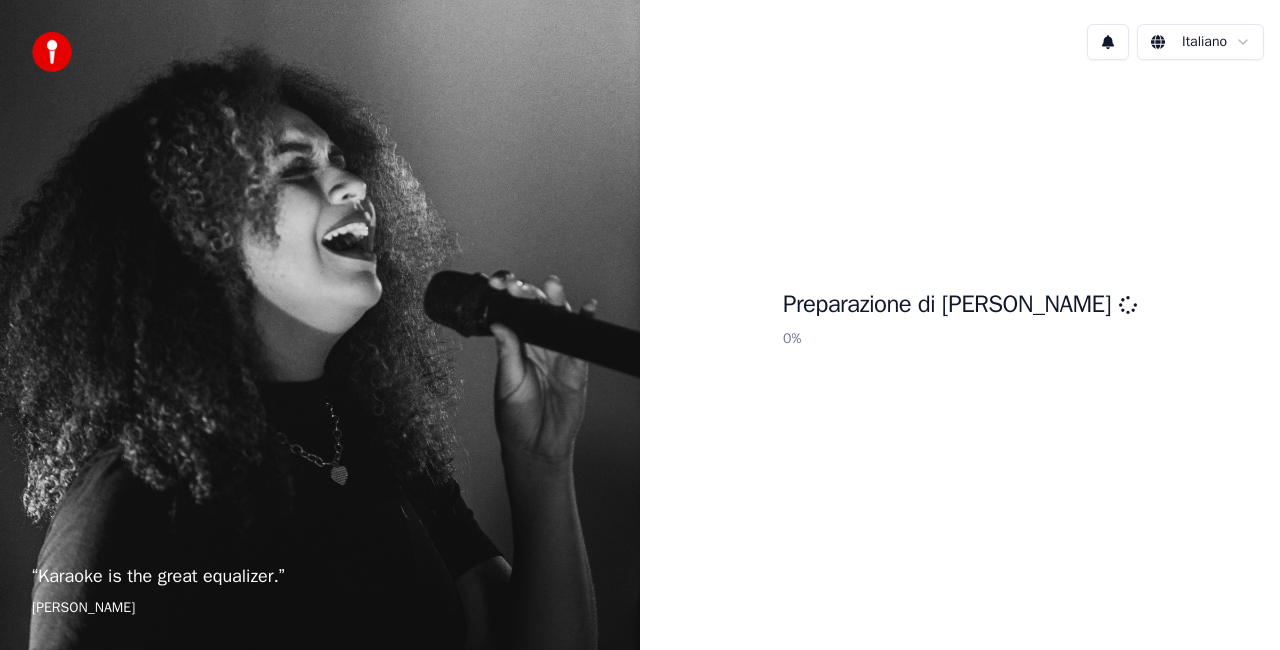 scroll, scrollTop: 0, scrollLeft: 0, axis: both 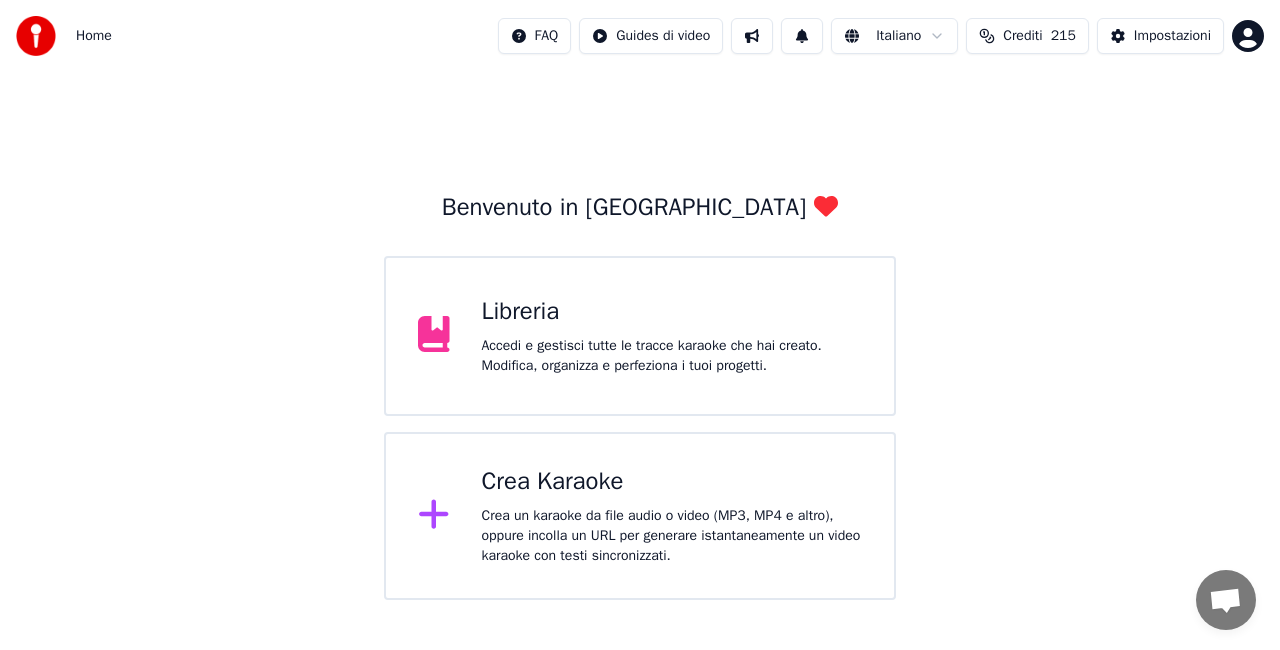 click on "Libreria Accedi e gestisci tutte le tracce karaoke che hai creato. Modifica, organizza e perfeziona i tuoi progetti." at bounding box center (640, 336) 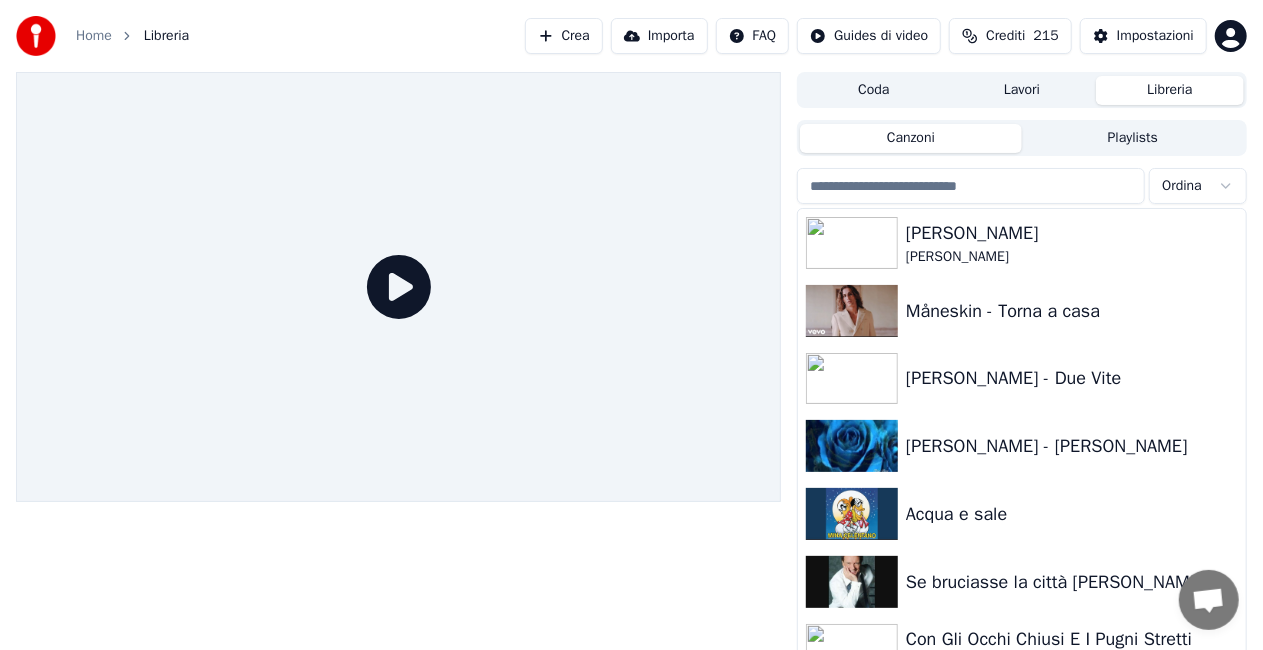 click on "Crea" at bounding box center (564, 36) 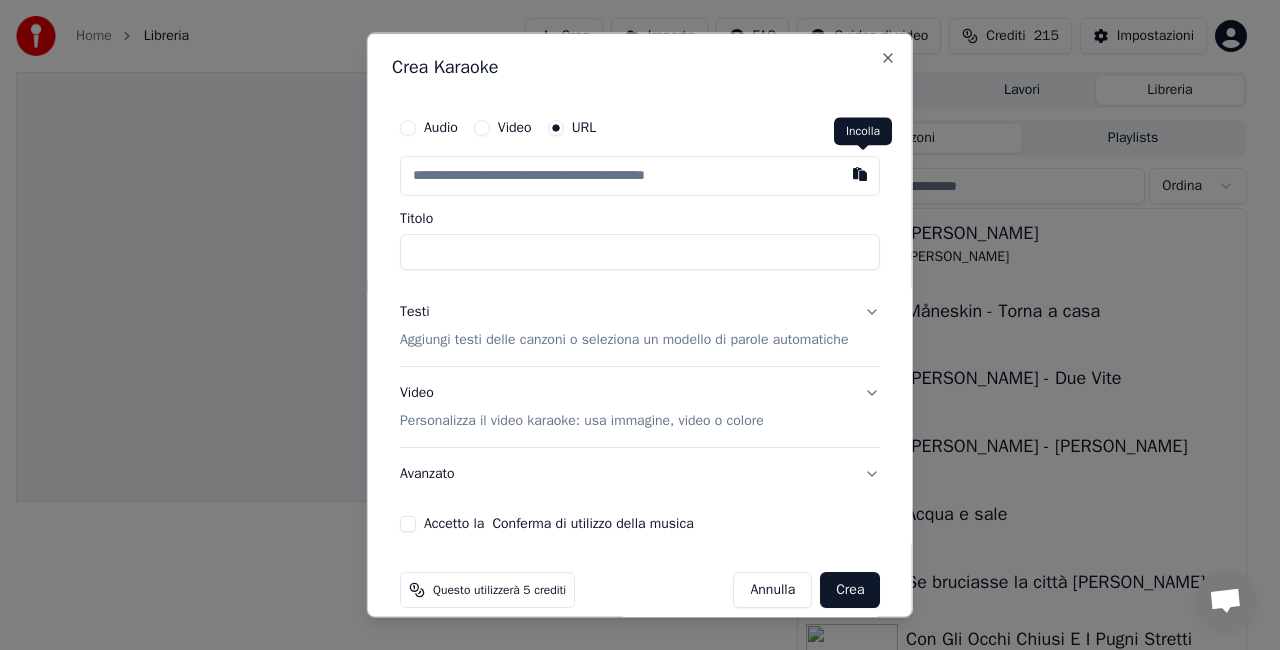 click at bounding box center (860, 174) 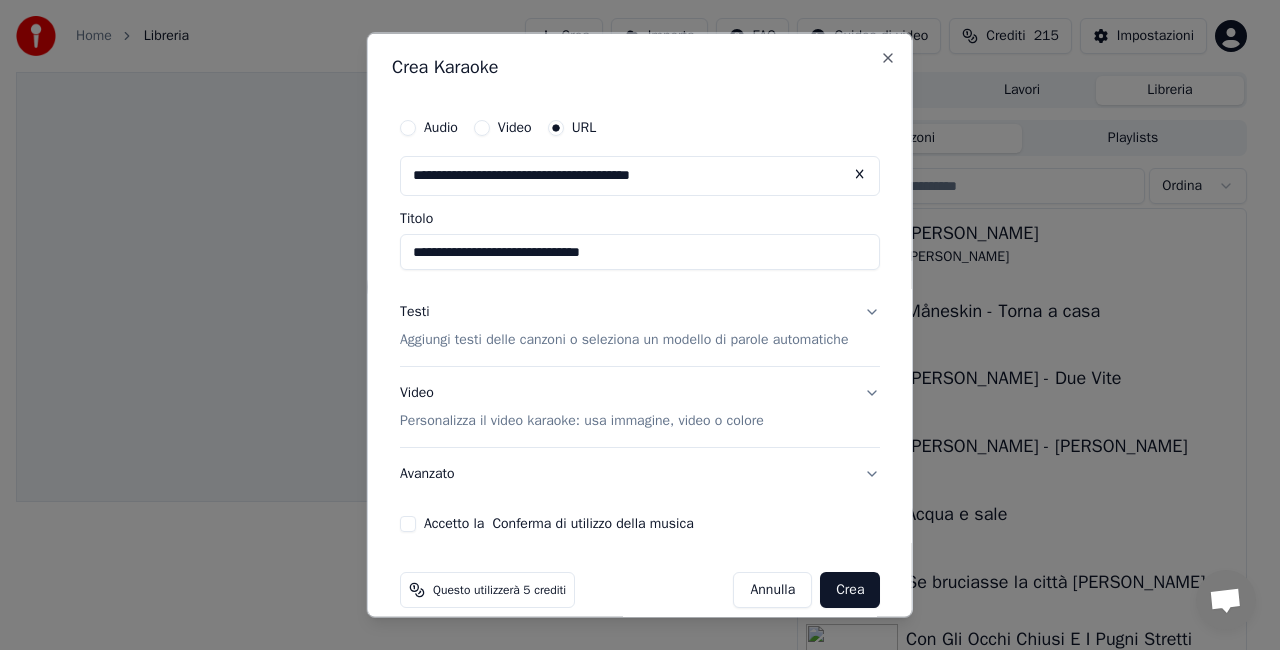 click on "**********" at bounding box center (640, 252) 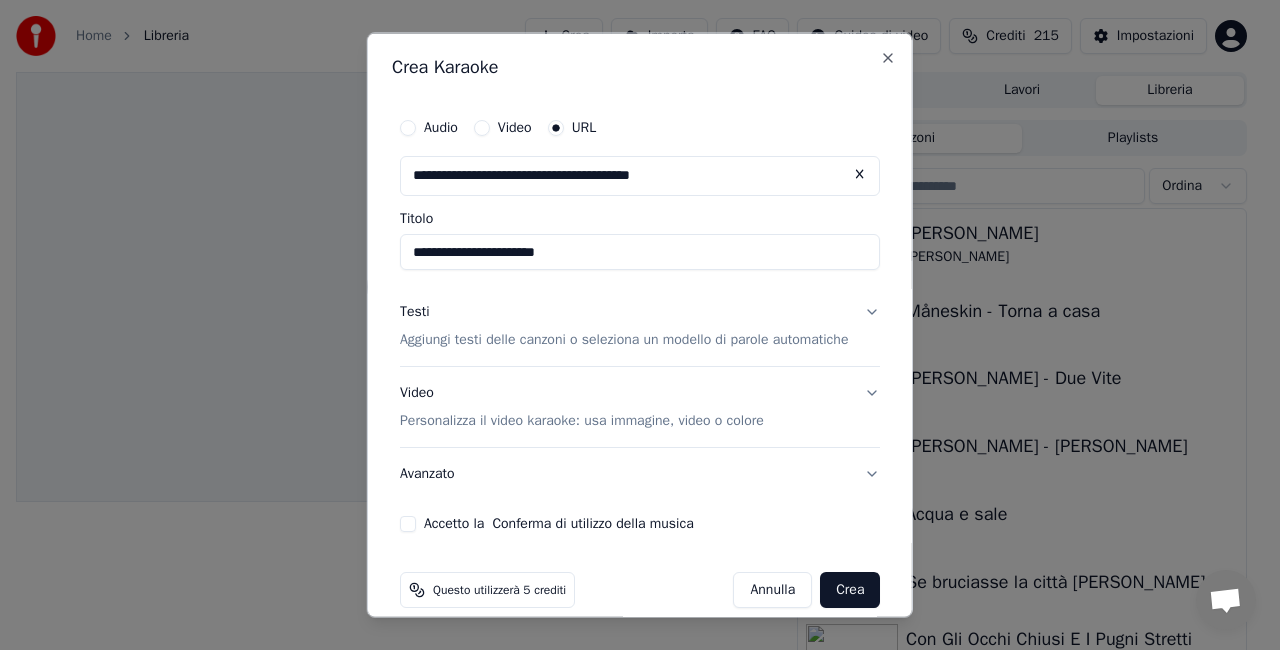 scroll, scrollTop: 21, scrollLeft: 0, axis: vertical 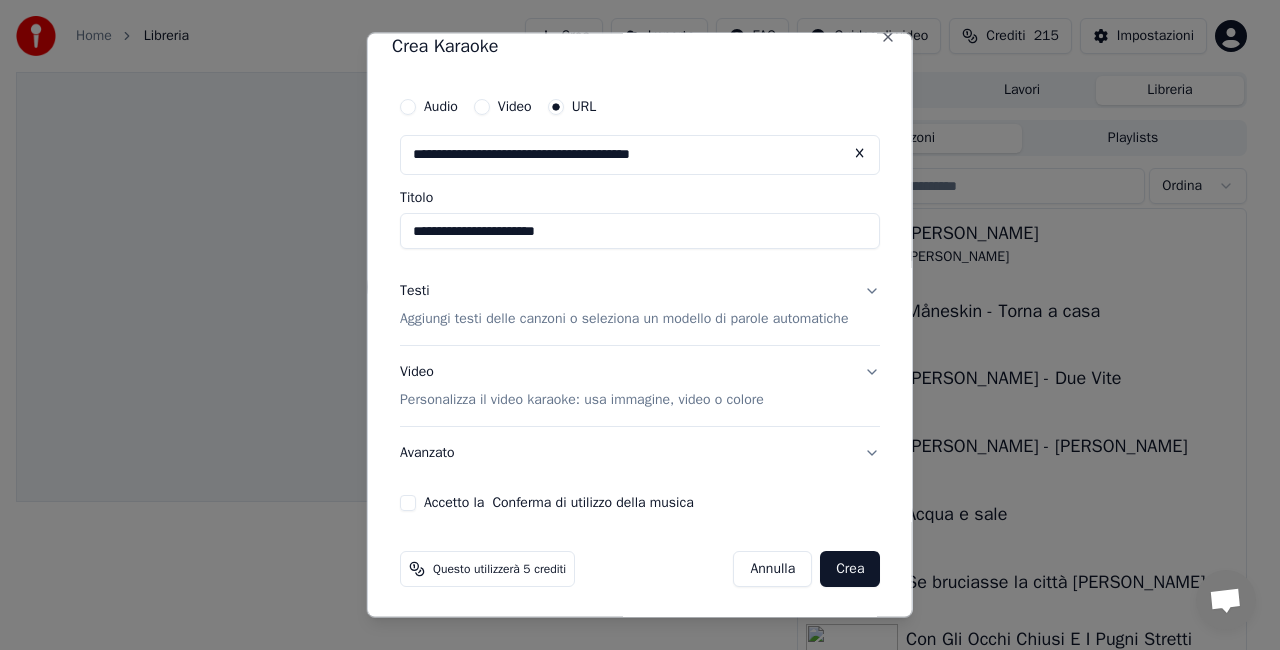 type on "**********" 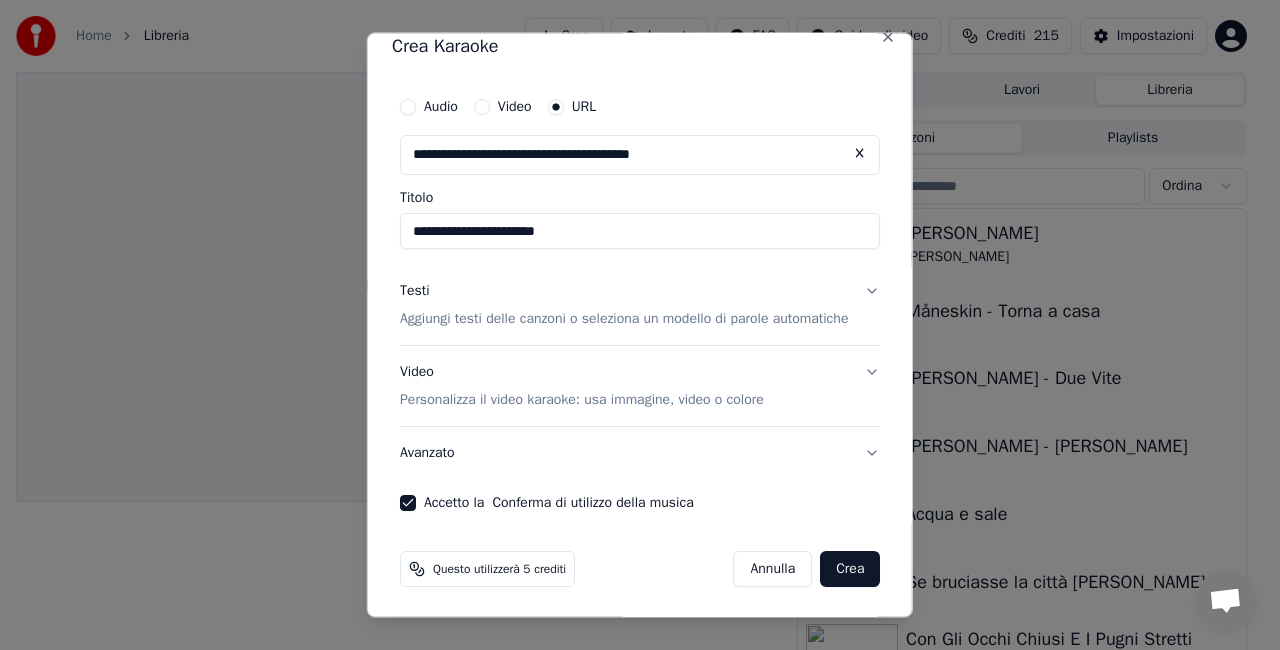 click on "Crea" at bounding box center [850, 568] 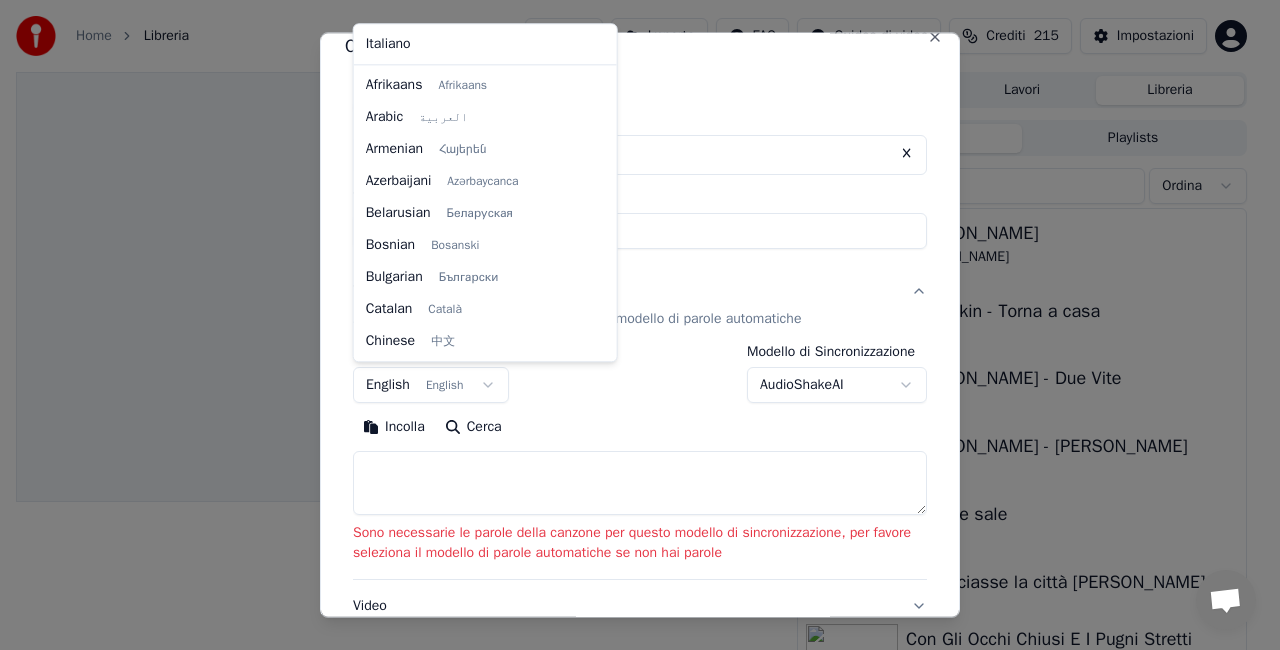 click on "**********" at bounding box center (631, 325) 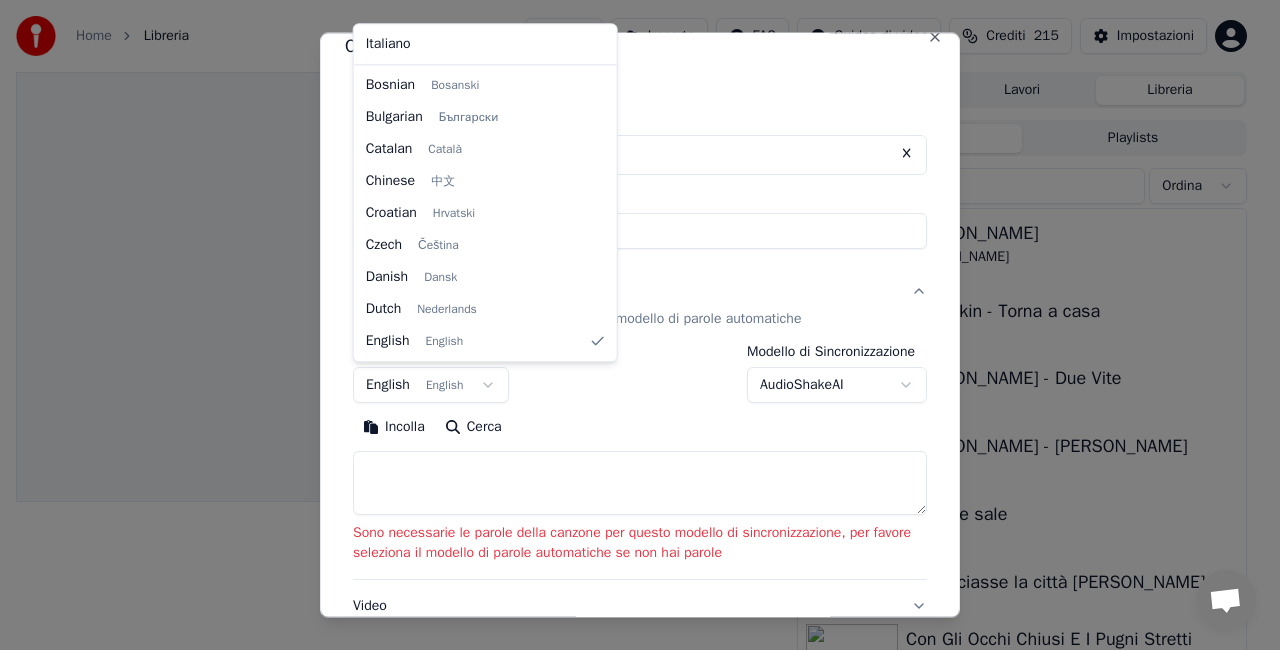 select on "**" 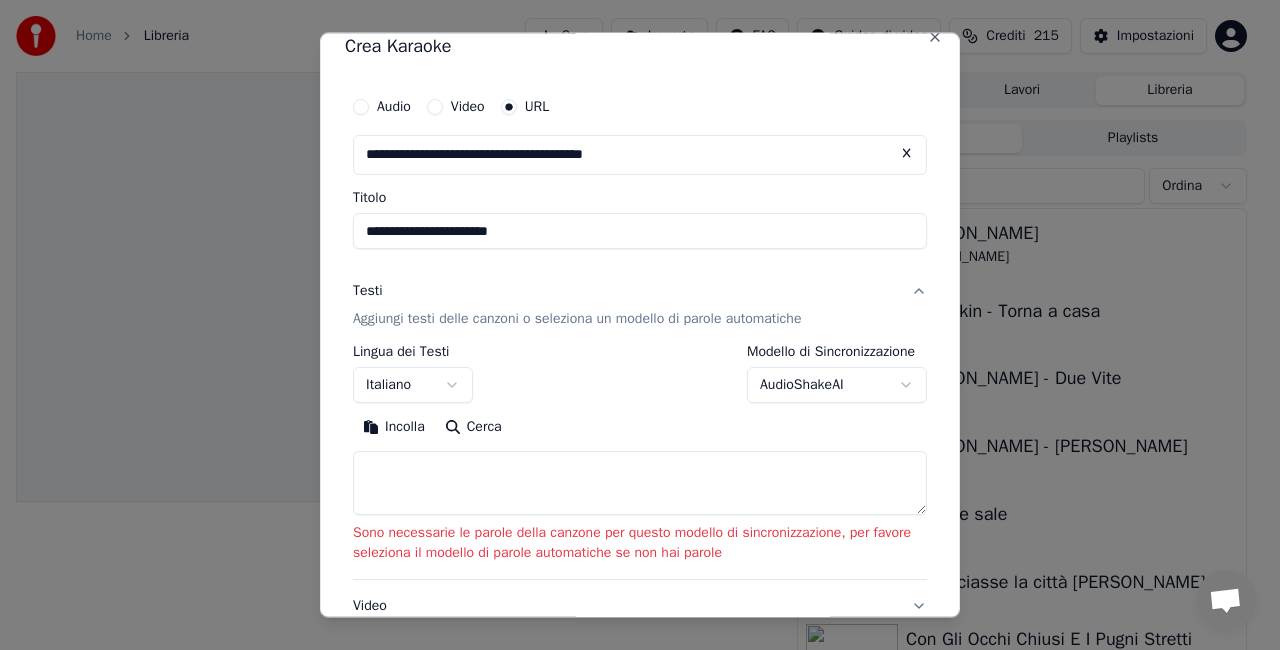 click on "**********" at bounding box center (631, 325) 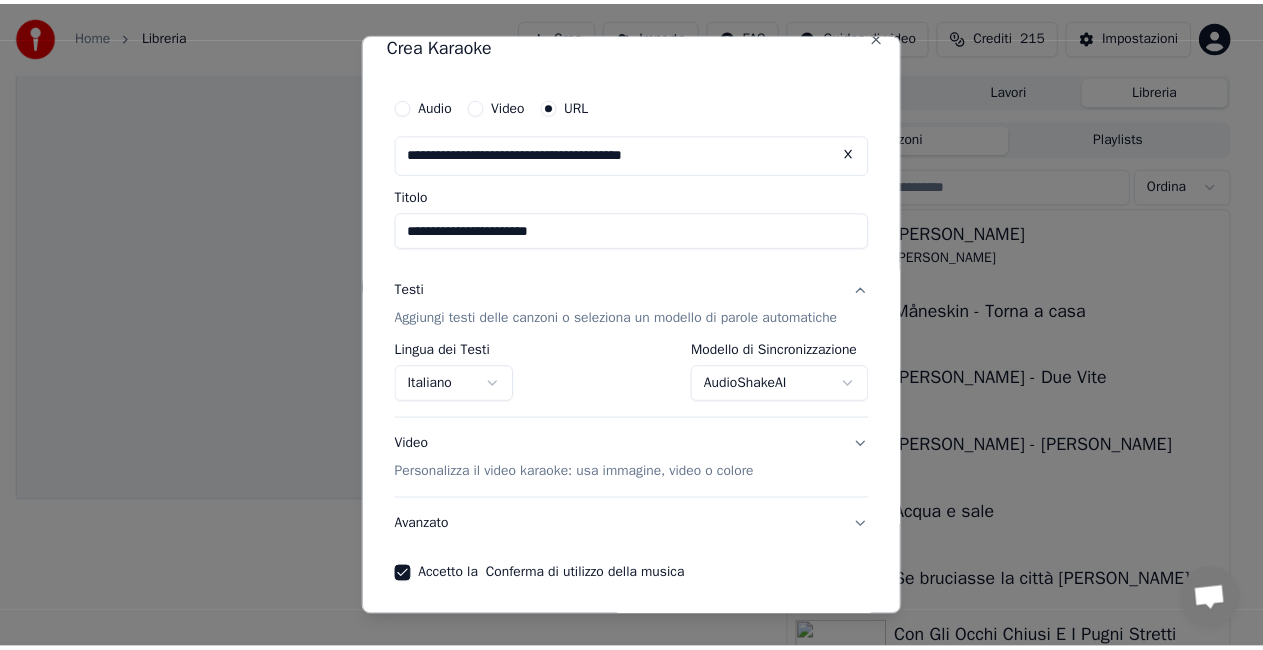 scroll, scrollTop: 95, scrollLeft: 0, axis: vertical 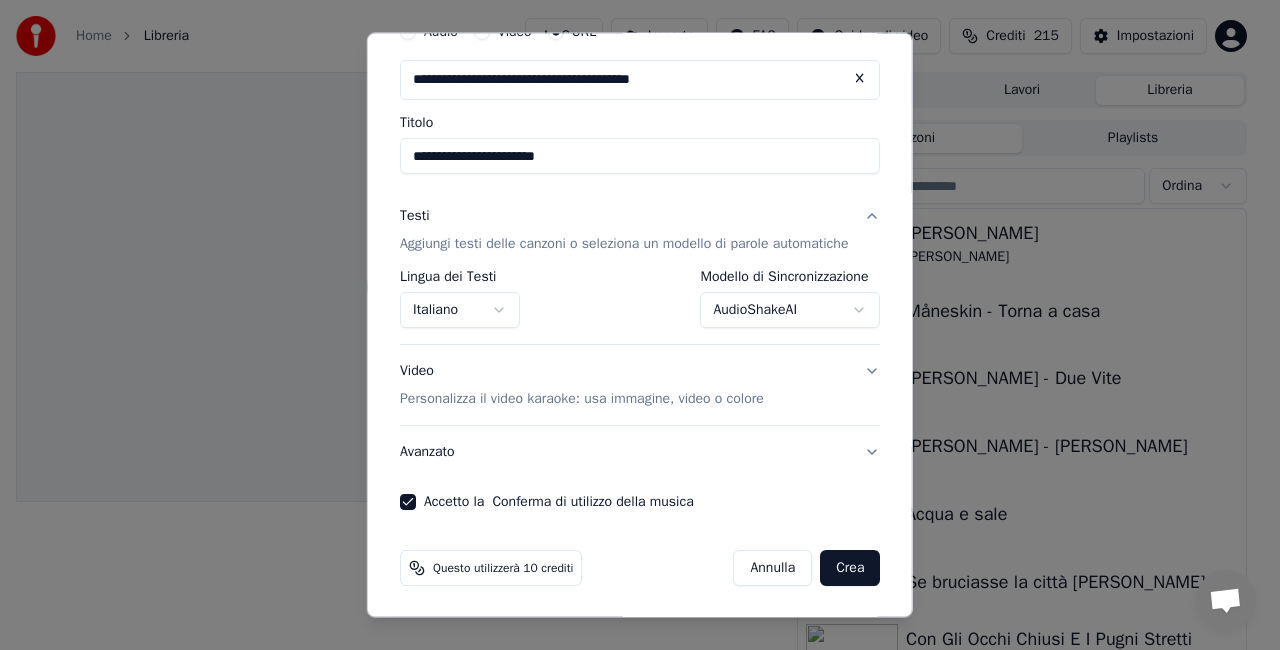 click on "Crea" at bounding box center [850, 568] 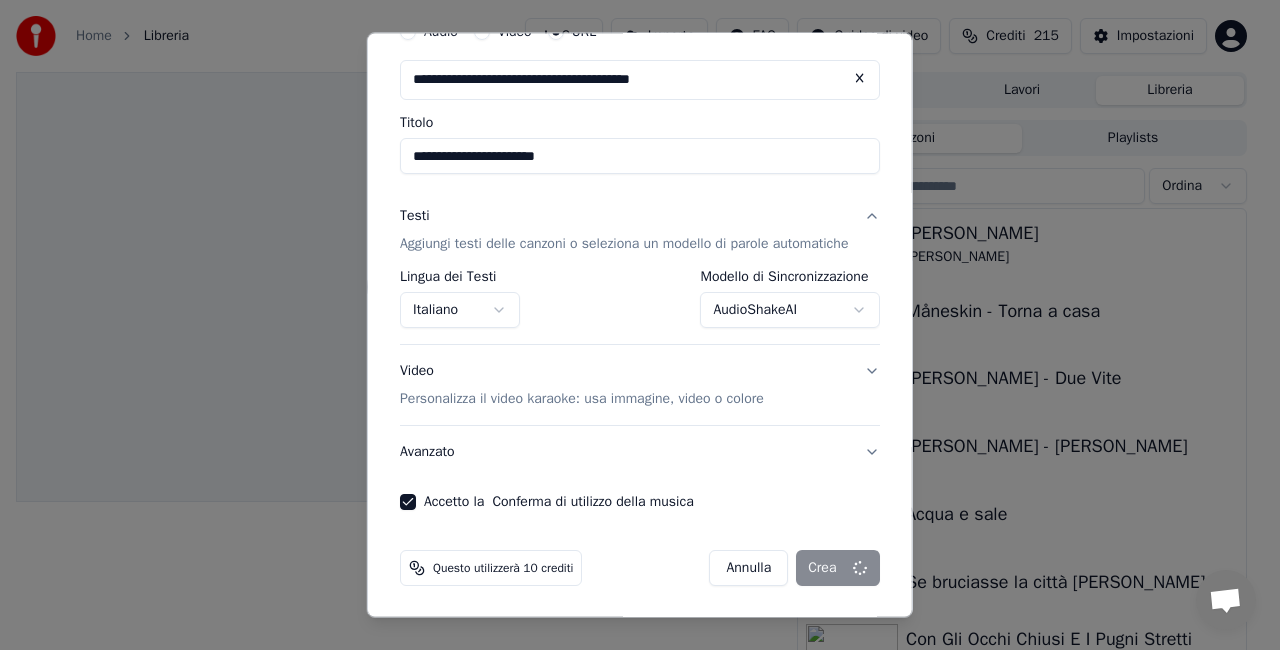 select on "**********" 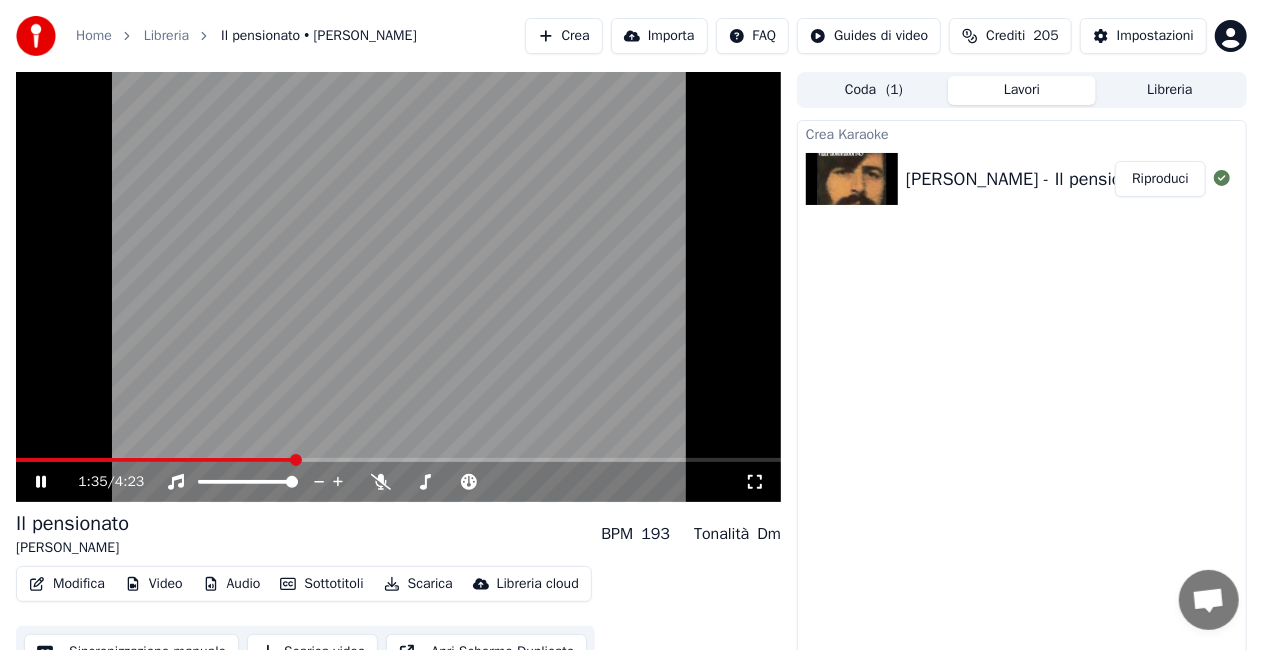click at bounding box center (398, 287) 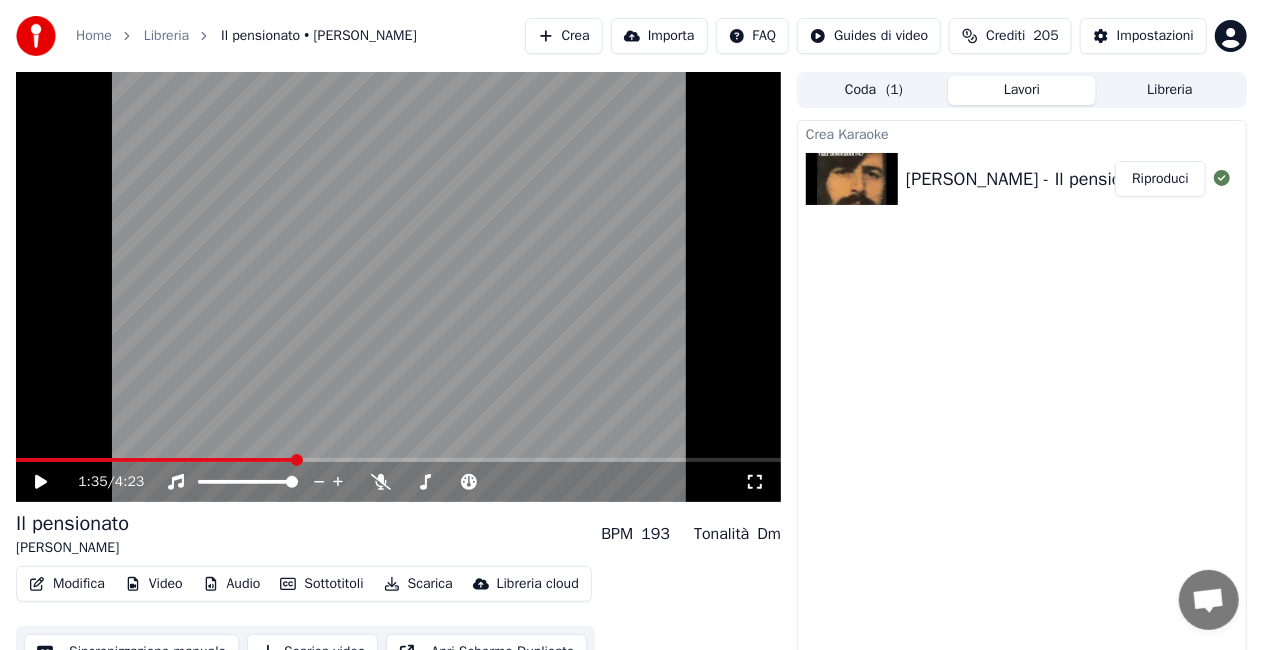 click on "[PERSON_NAME] - Il pensionato" at bounding box center [1031, 179] 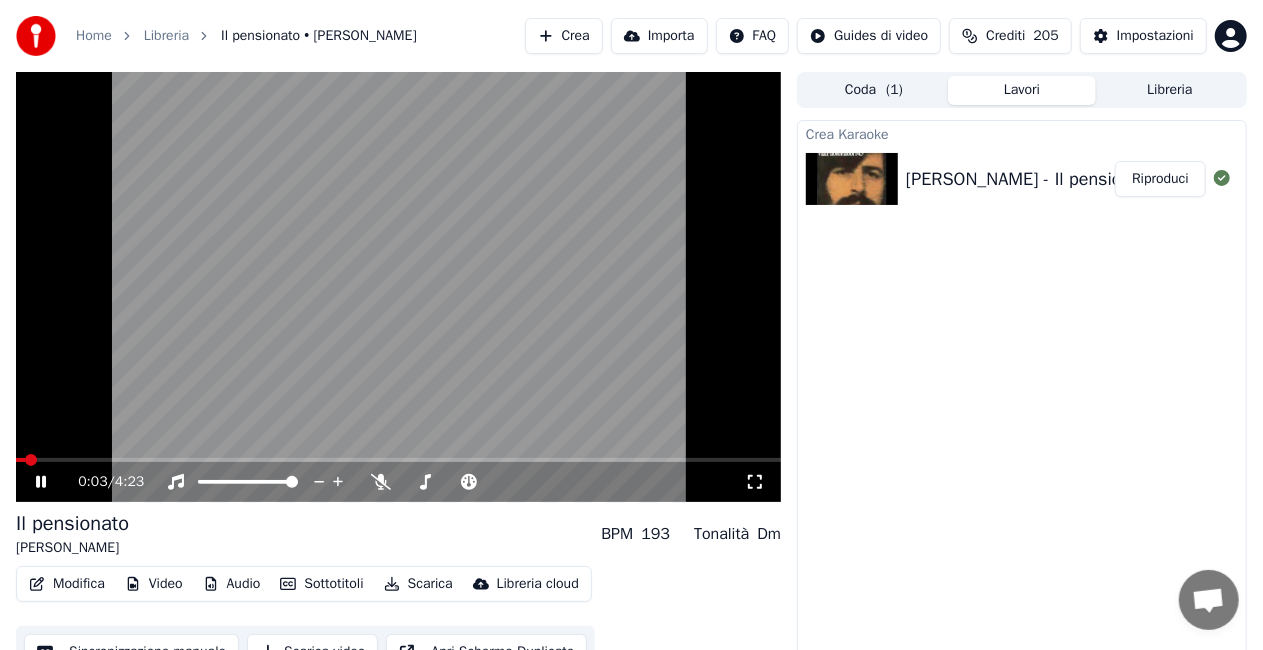 click at bounding box center [20, 460] 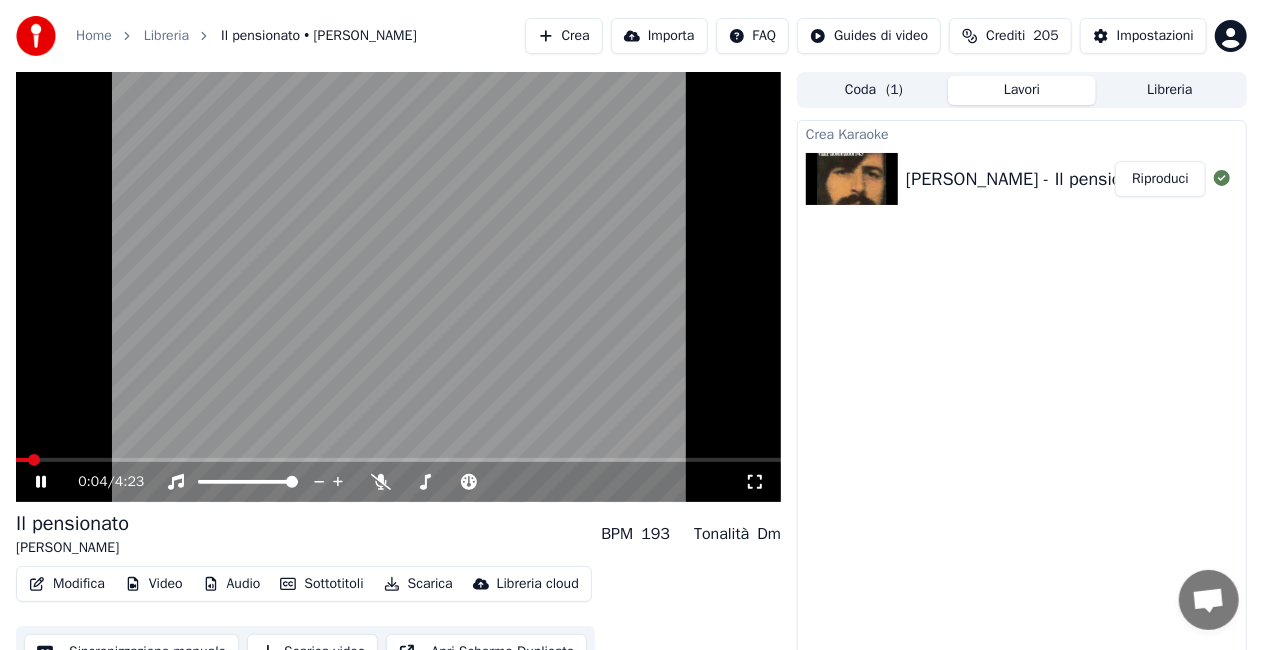 click 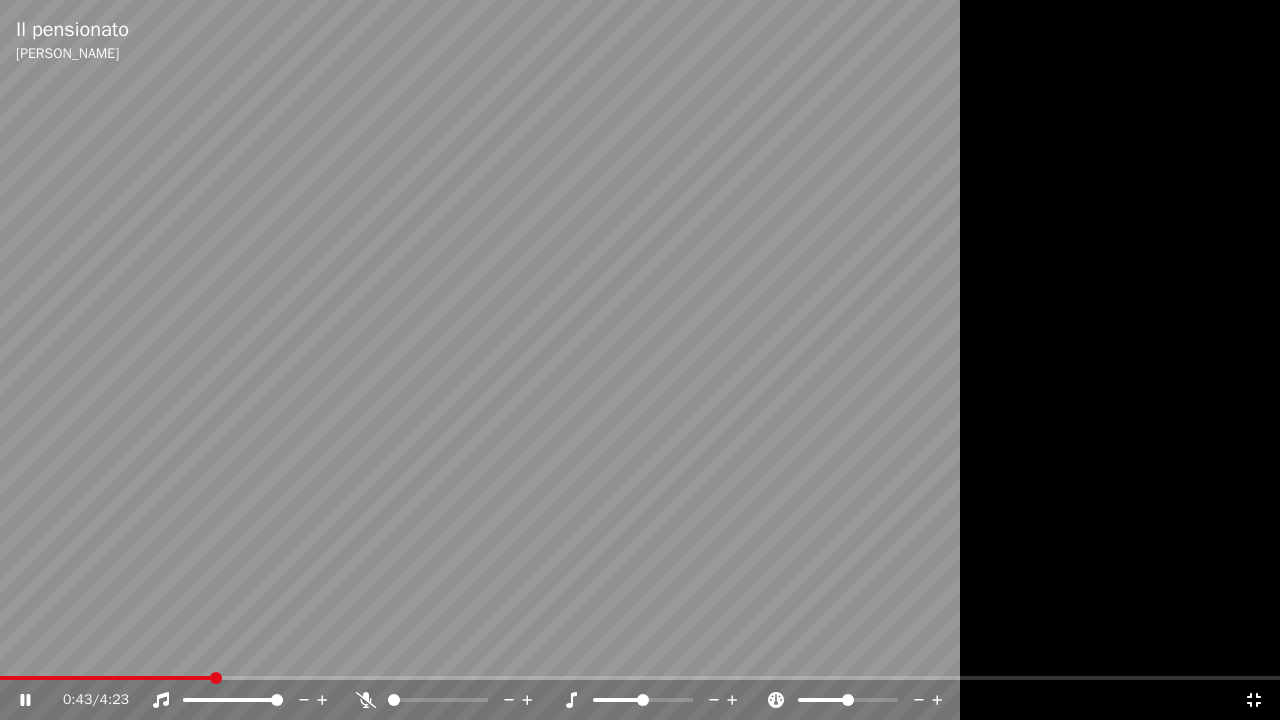 click 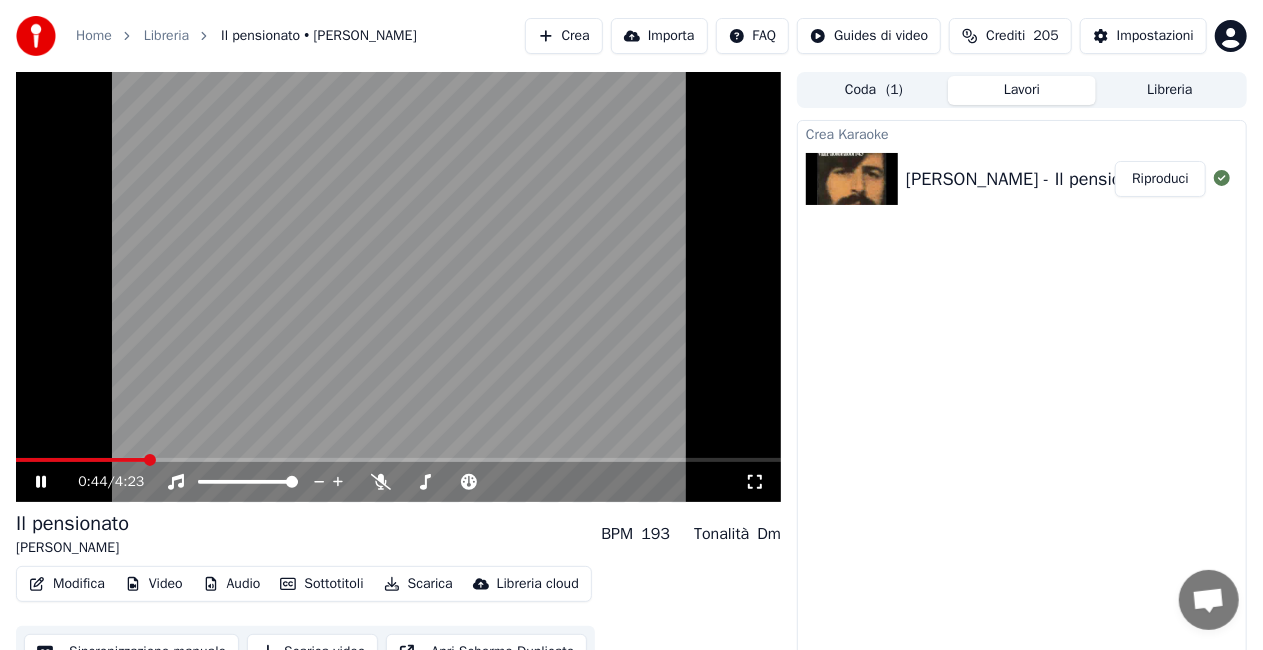 click on "[PERSON_NAME]  [PERSON_NAME] - Il pensionato Riproduci" at bounding box center (1022, 396) 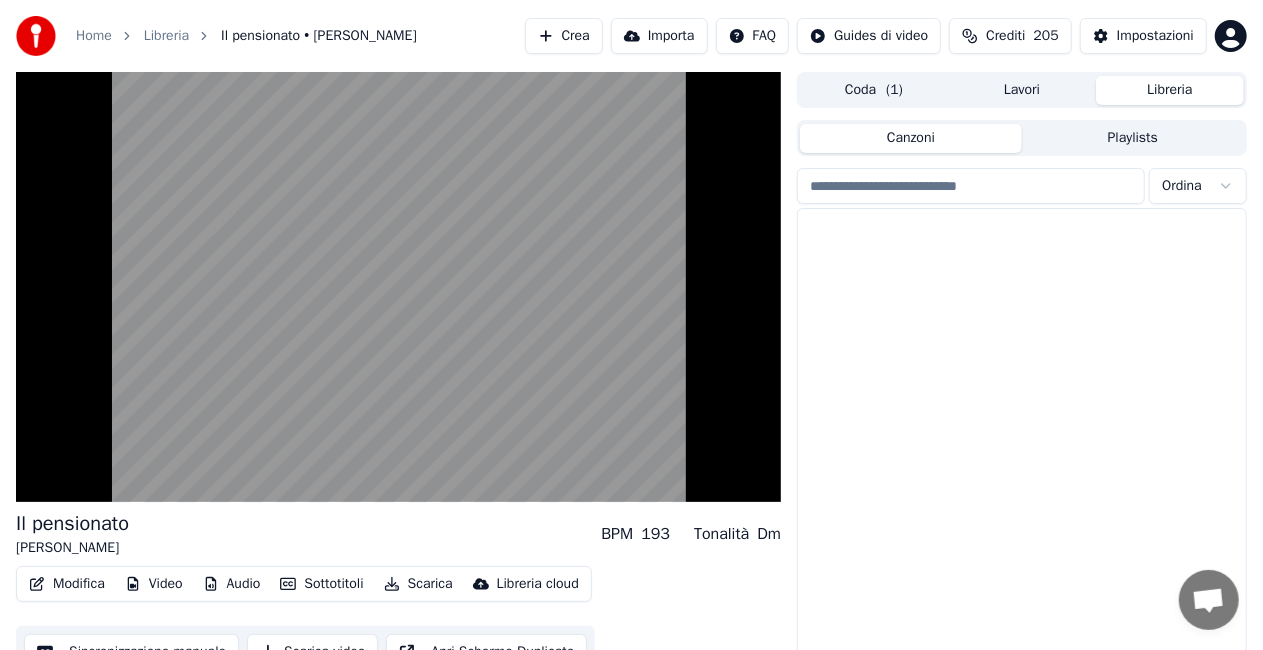 click on "Libreria" at bounding box center [1170, 90] 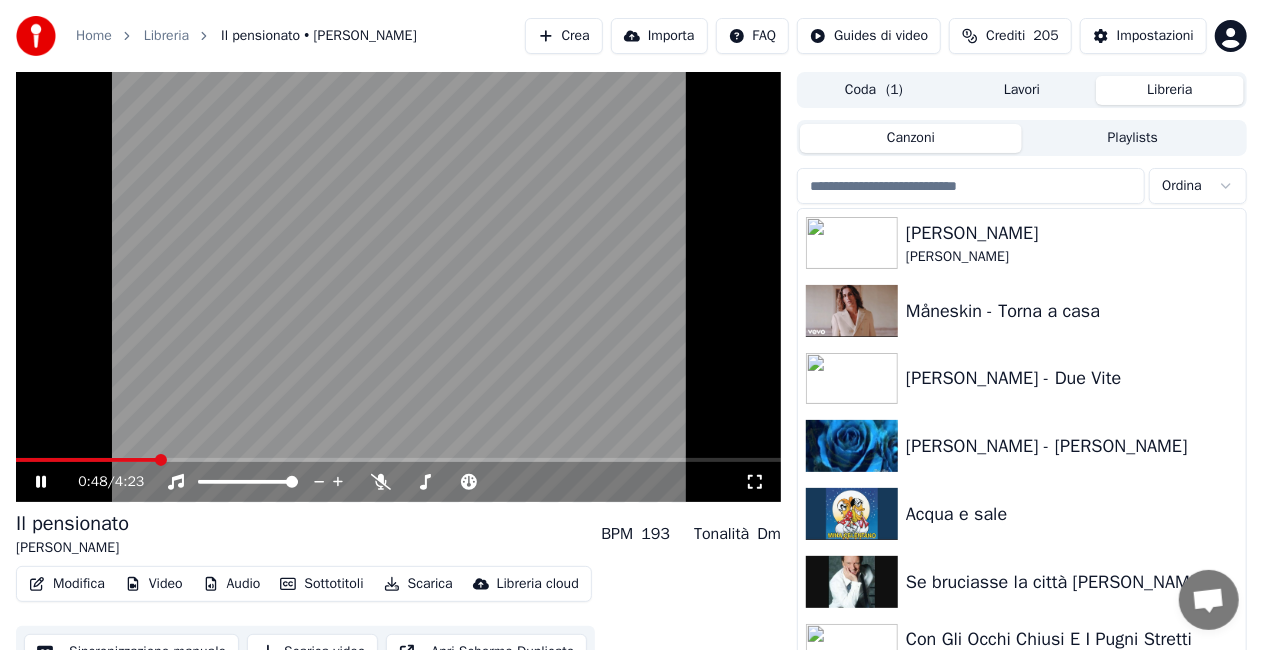 click at bounding box center [398, 287] 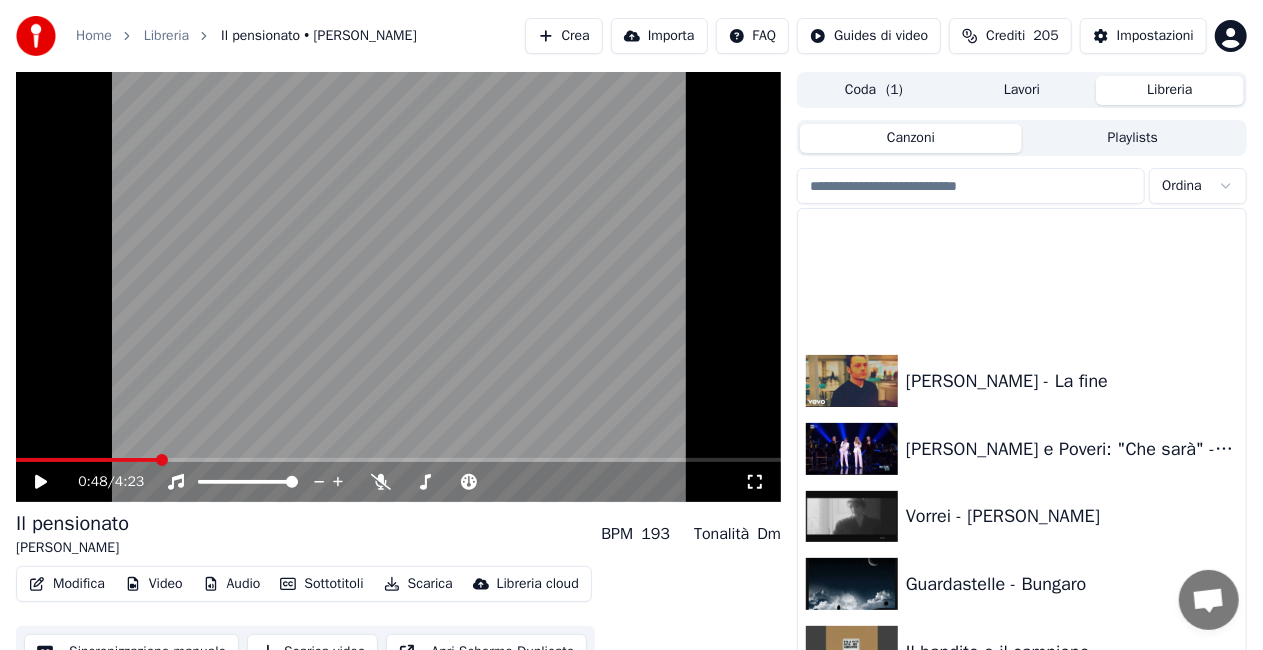 scroll, scrollTop: 21718, scrollLeft: 0, axis: vertical 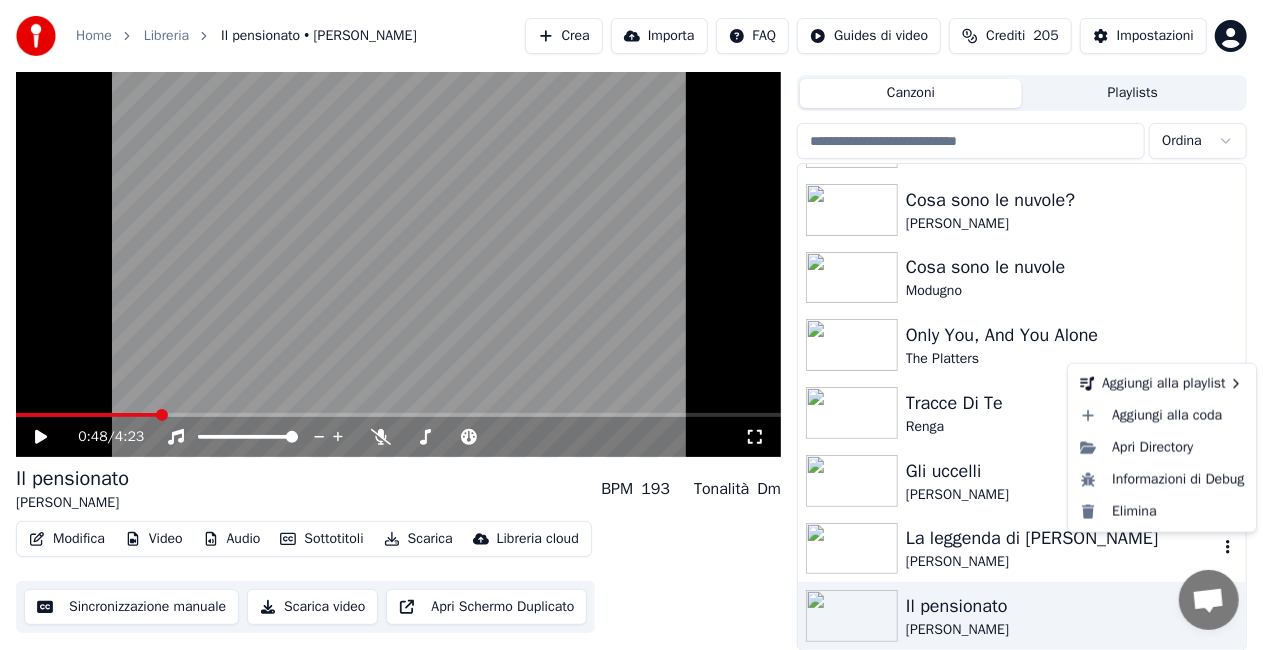 click 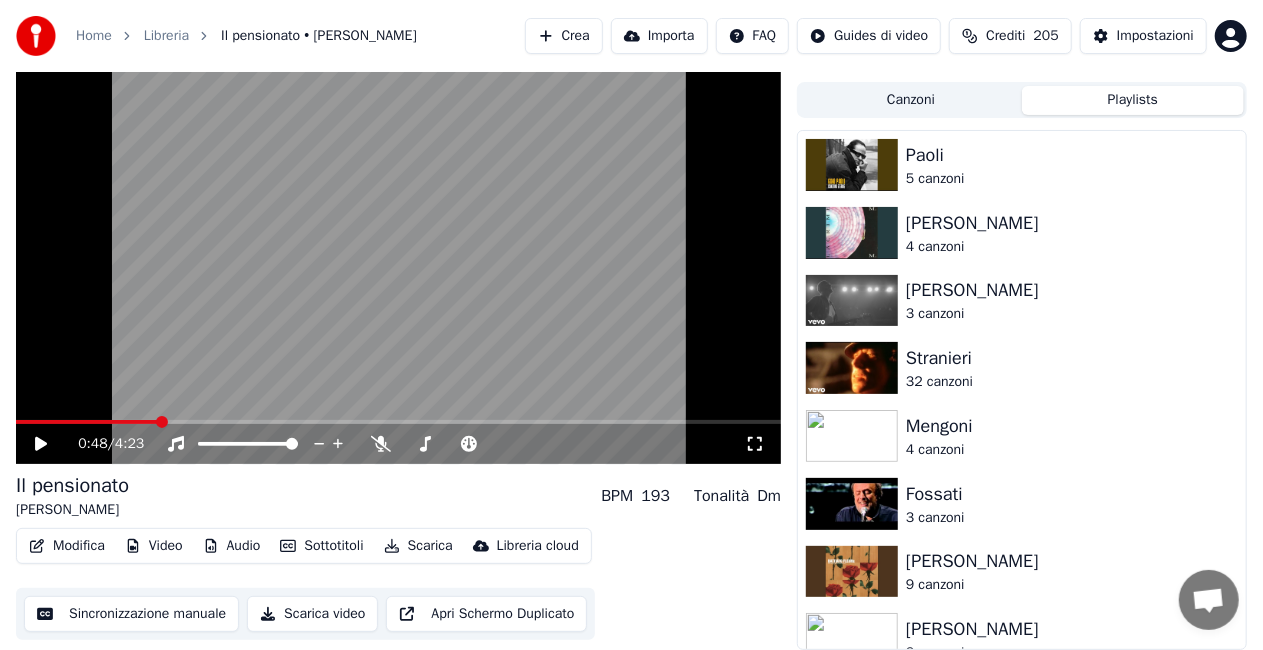 scroll, scrollTop: 38, scrollLeft: 0, axis: vertical 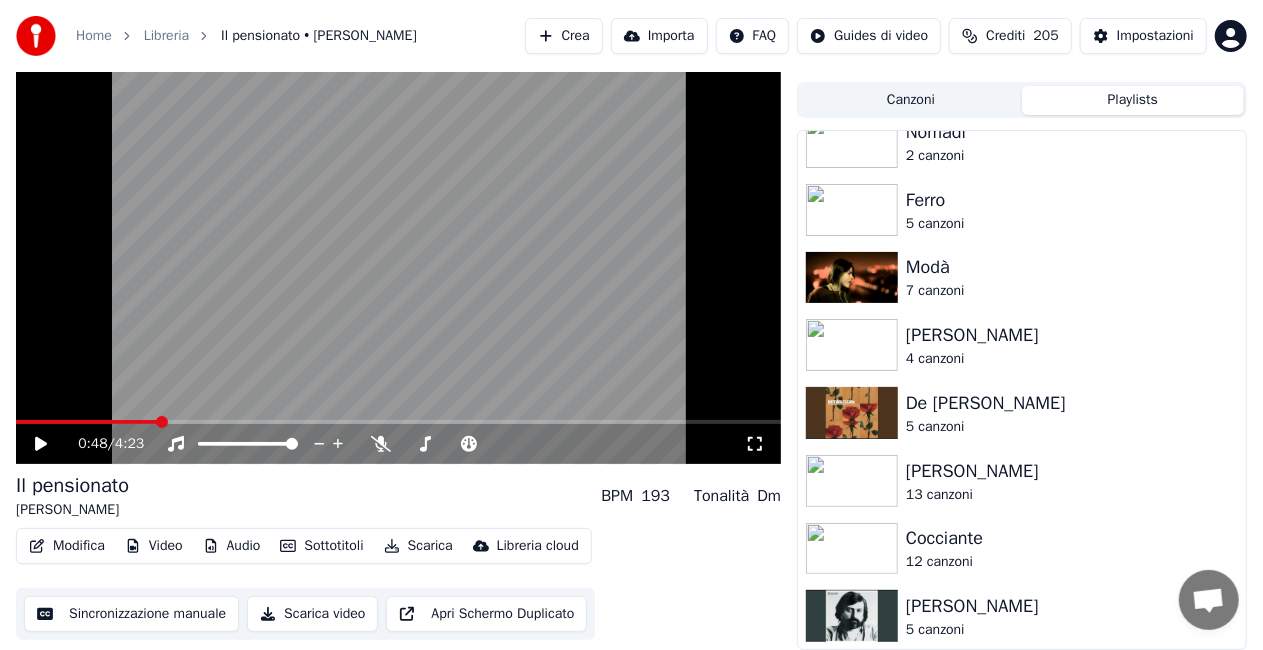 click on "[PERSON_NAME] 5 canzoni" at bounding box center [1022, 616] 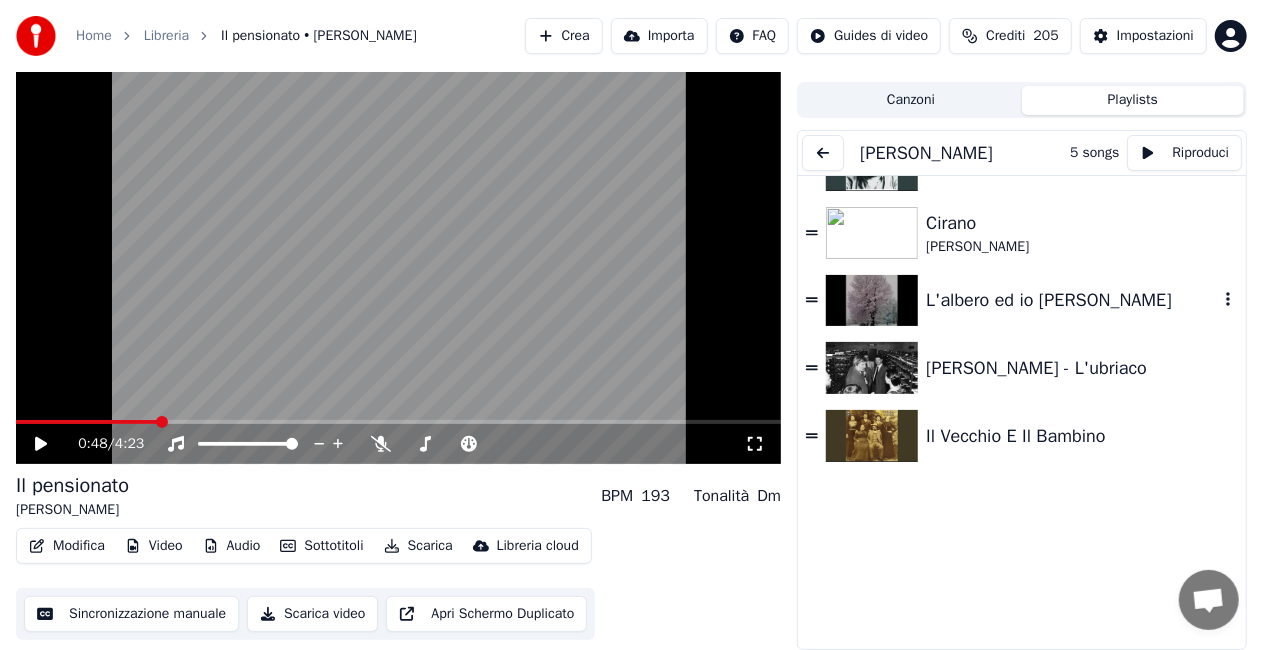 click on "L'albero ed io [PERSON_NAME]" at bounding box center [1072, 300] 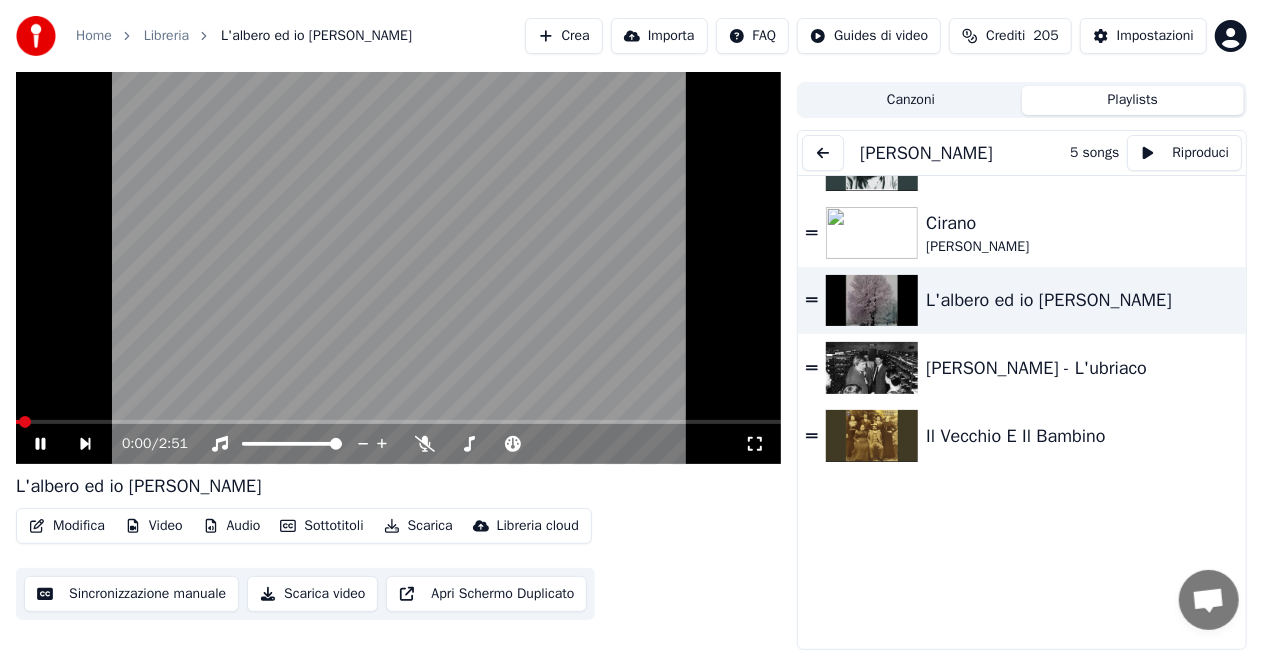 click 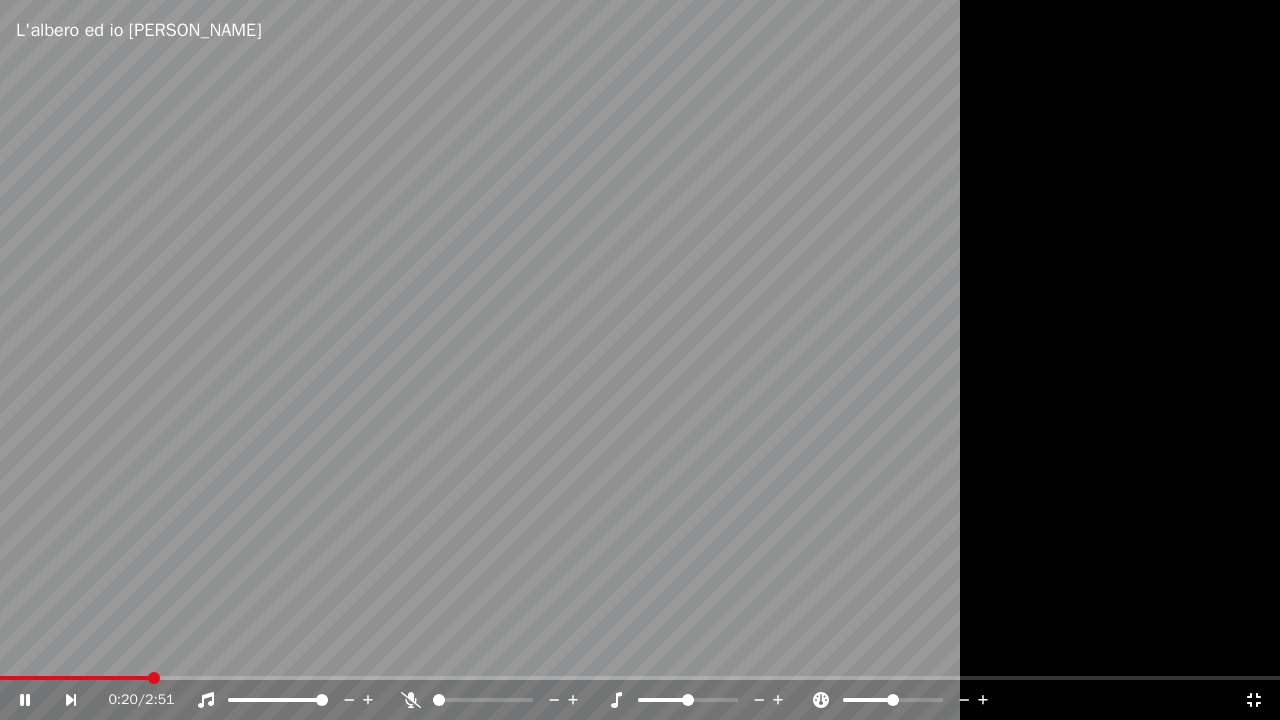 click on "0:20  /  2:51" at bounding box center [640, 700] 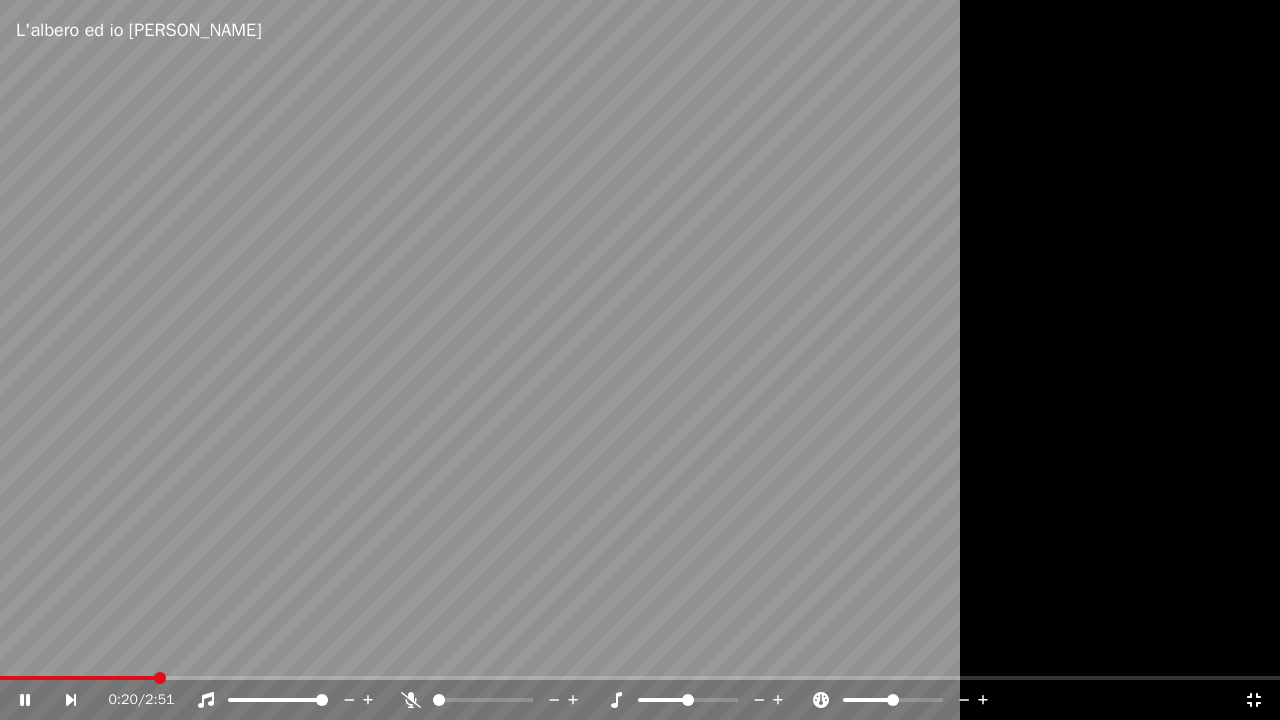 click on "0:20  /  2:51" at bounding box center [640, 698] 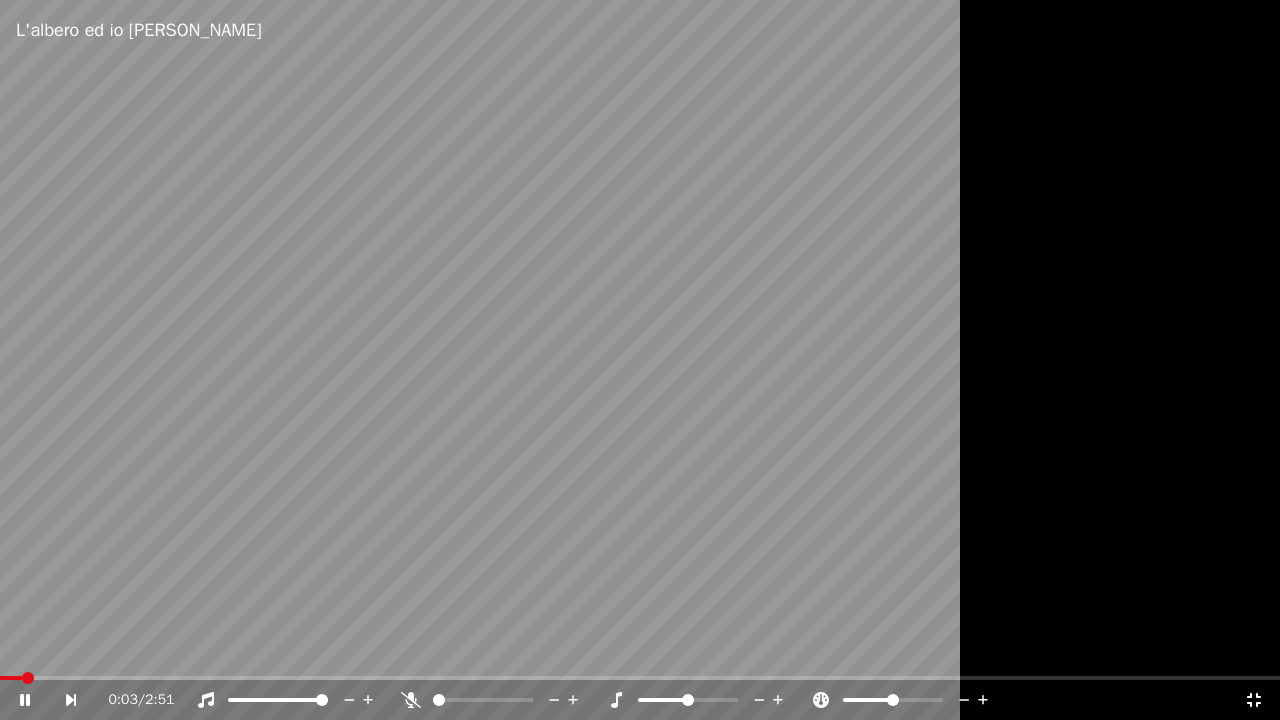 click at bounding box center (11, 678) 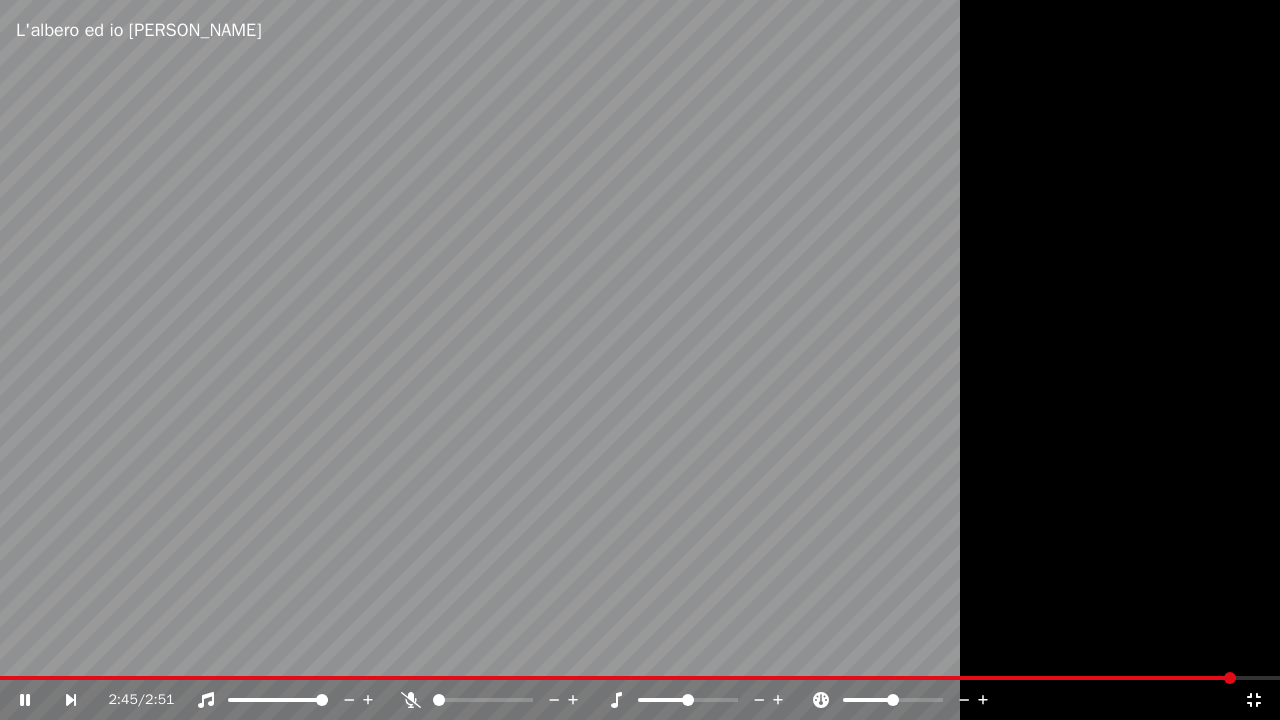 click 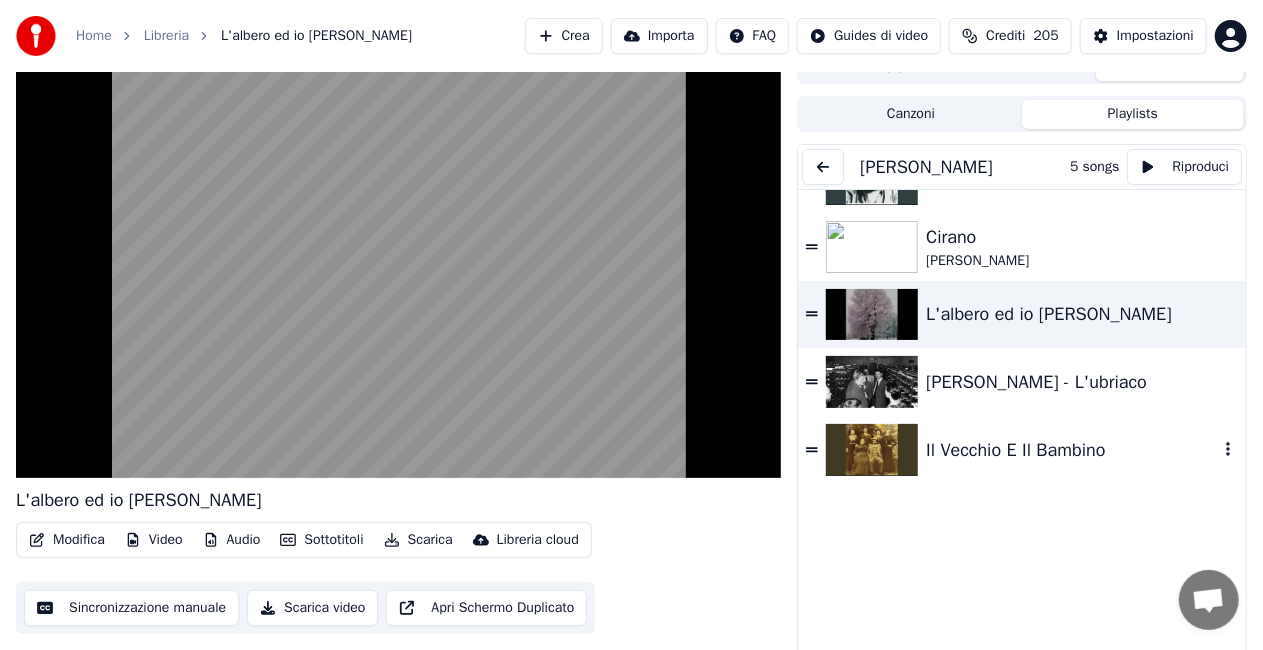 click on "Il Vecchio E Il Bambino" at bounding box center (1072, 450) 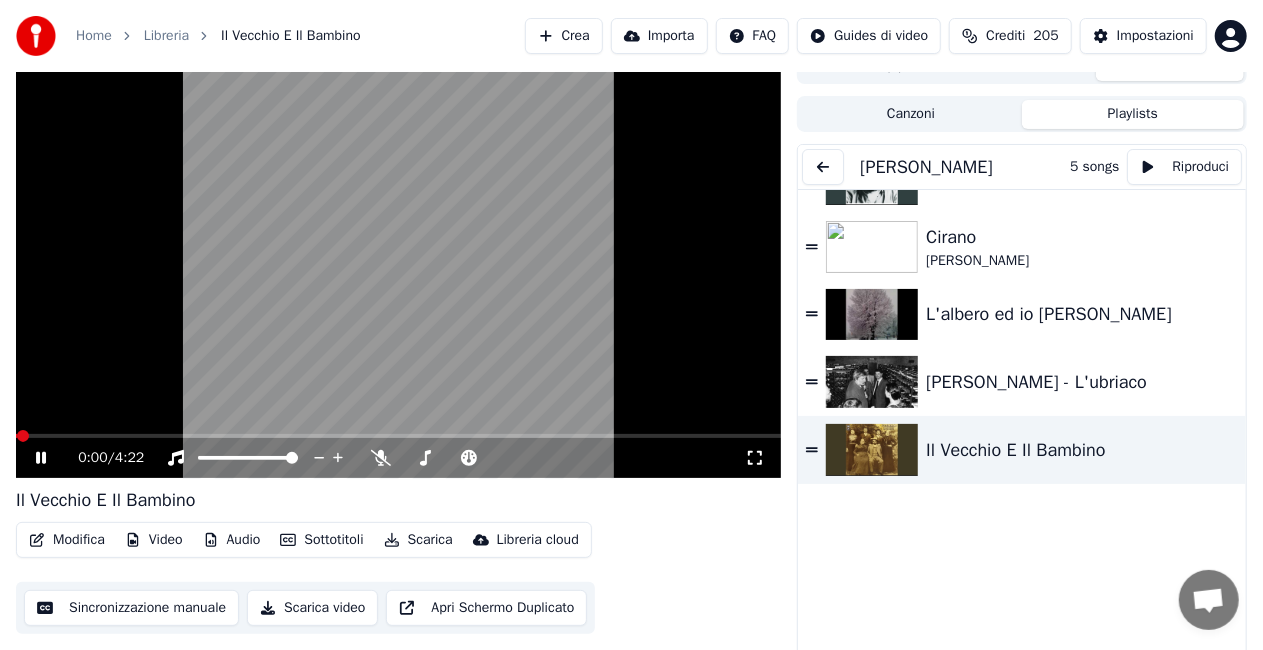 click 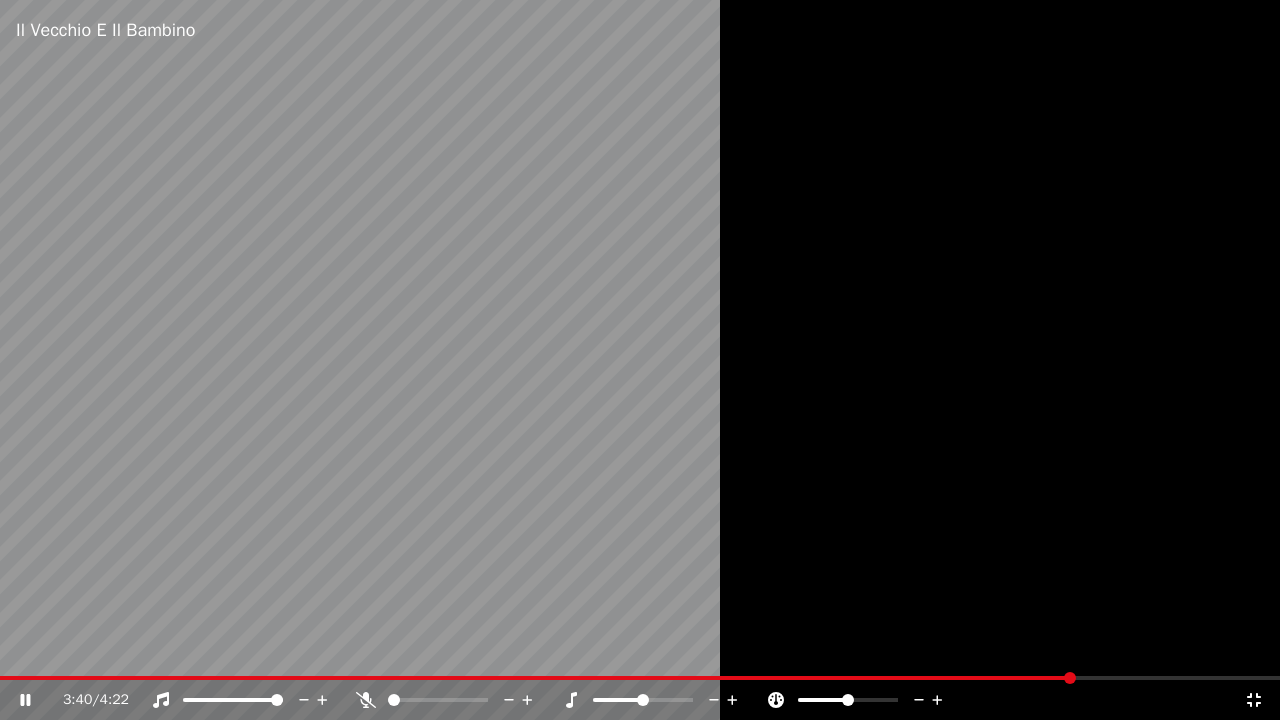 click on "3:40  /  4:22" at bounding box center (640, 700) 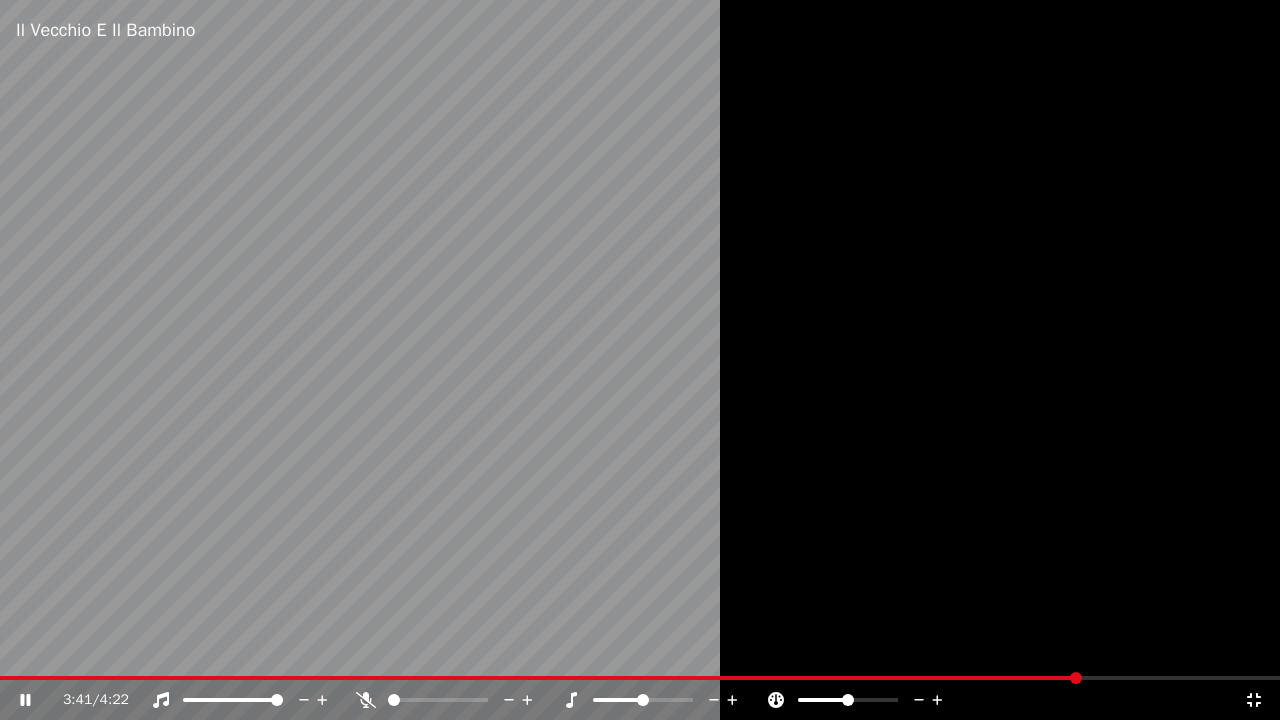 click 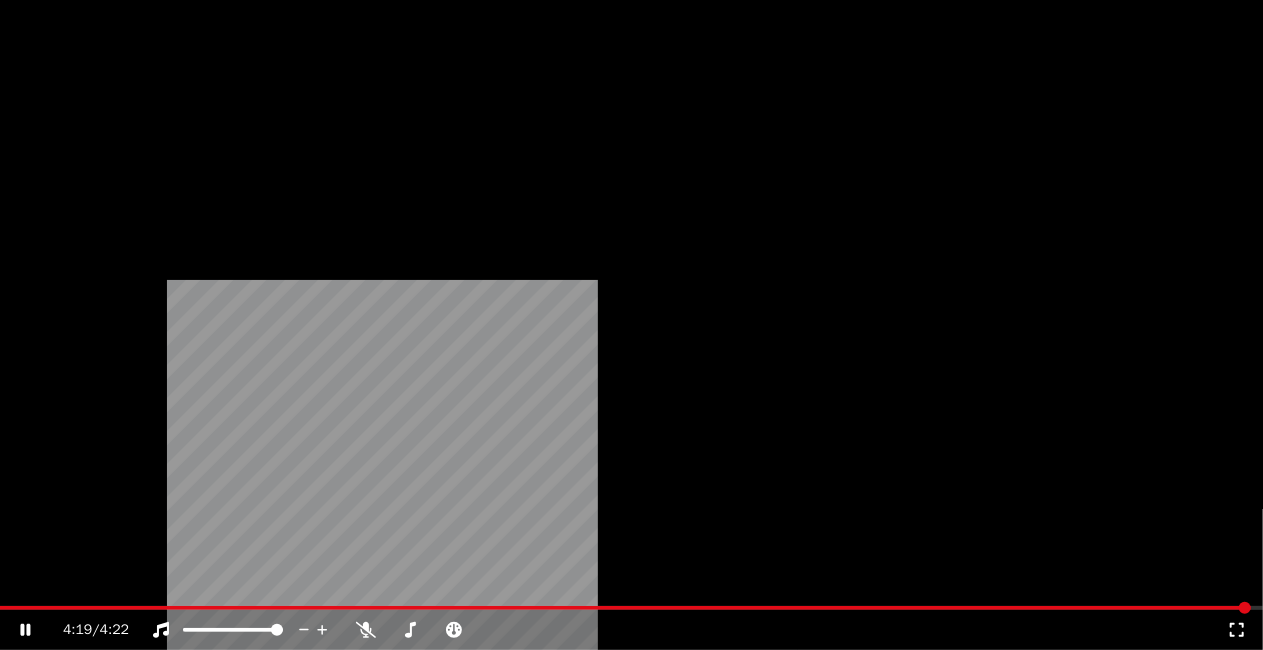 scroll, scrollTop: 0, scrollLeft: 0, axis: both 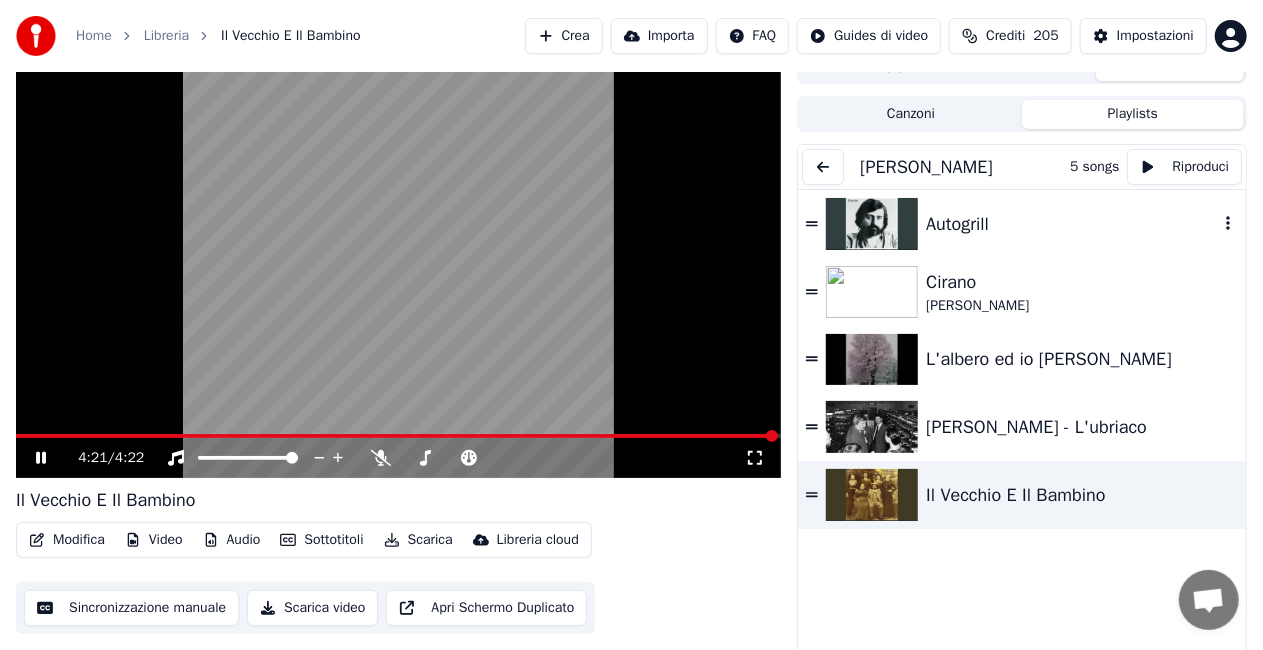 click on "Autogrill" at bounding box center (1072, 224) 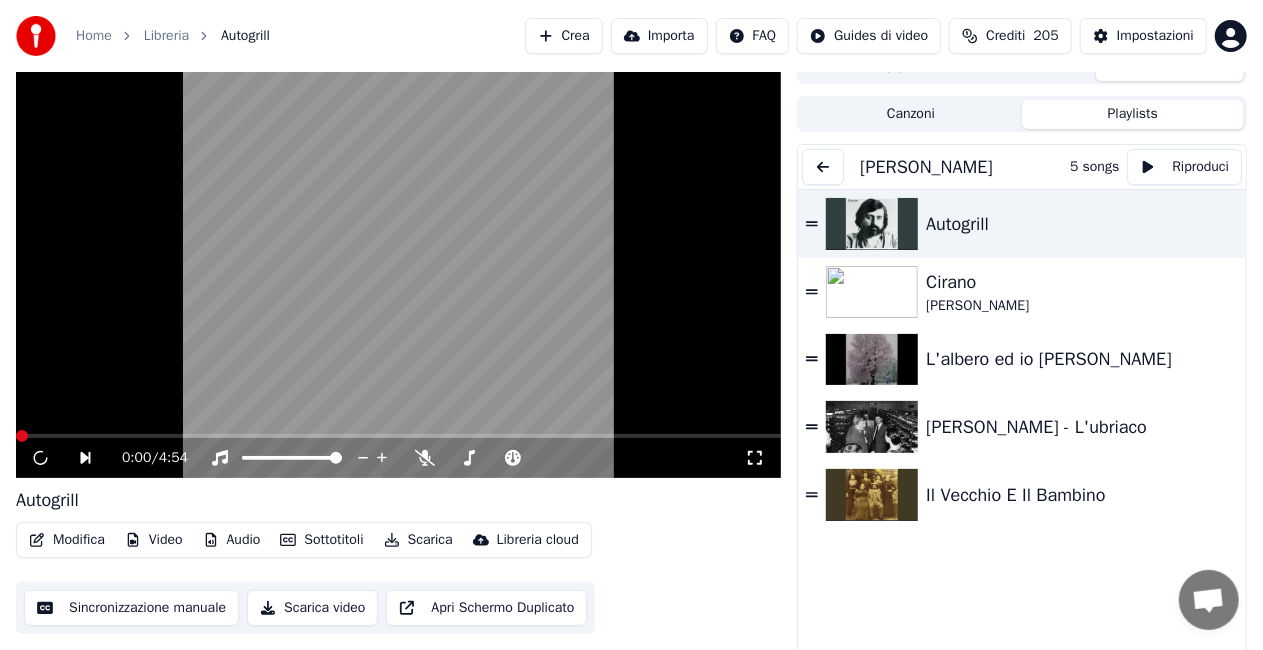 click 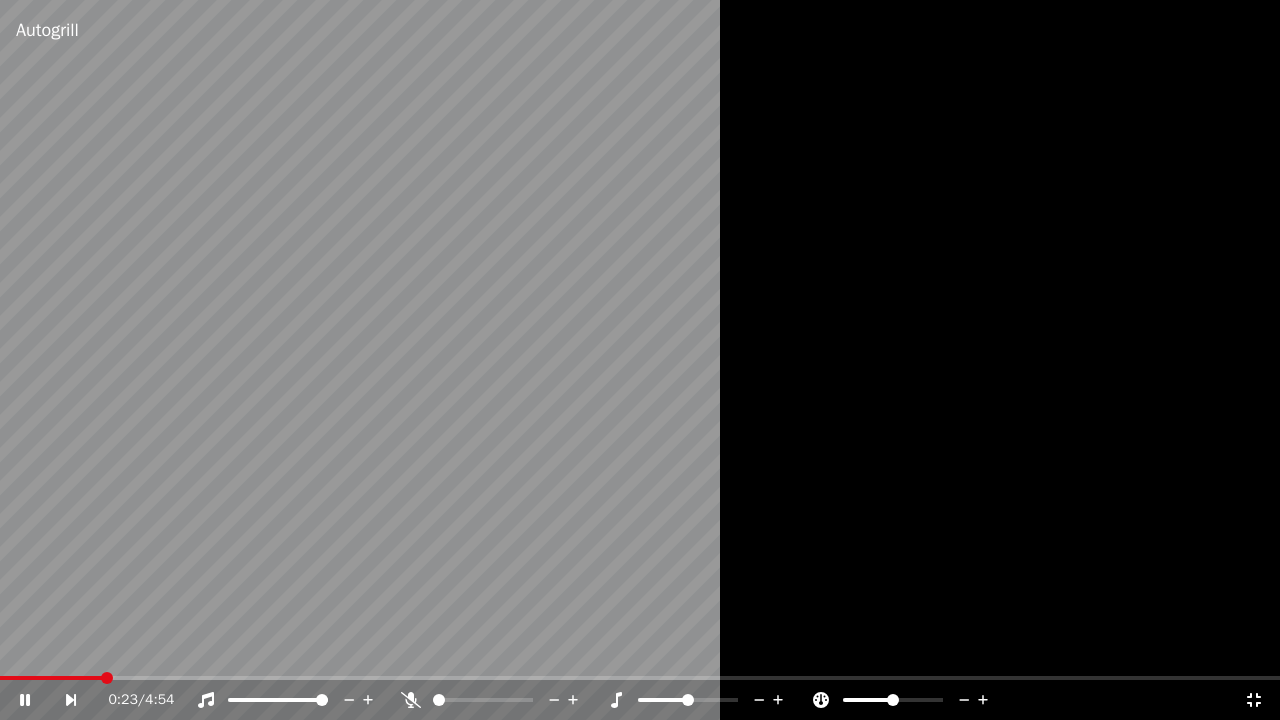 click 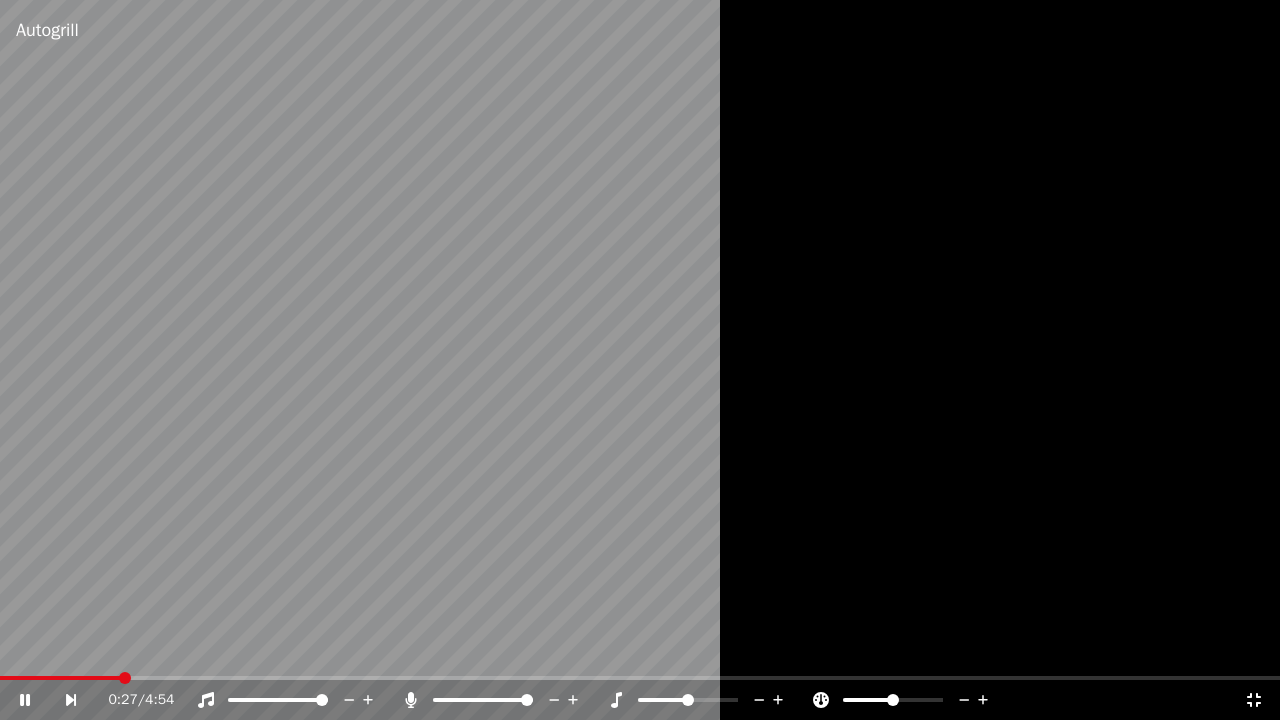 click 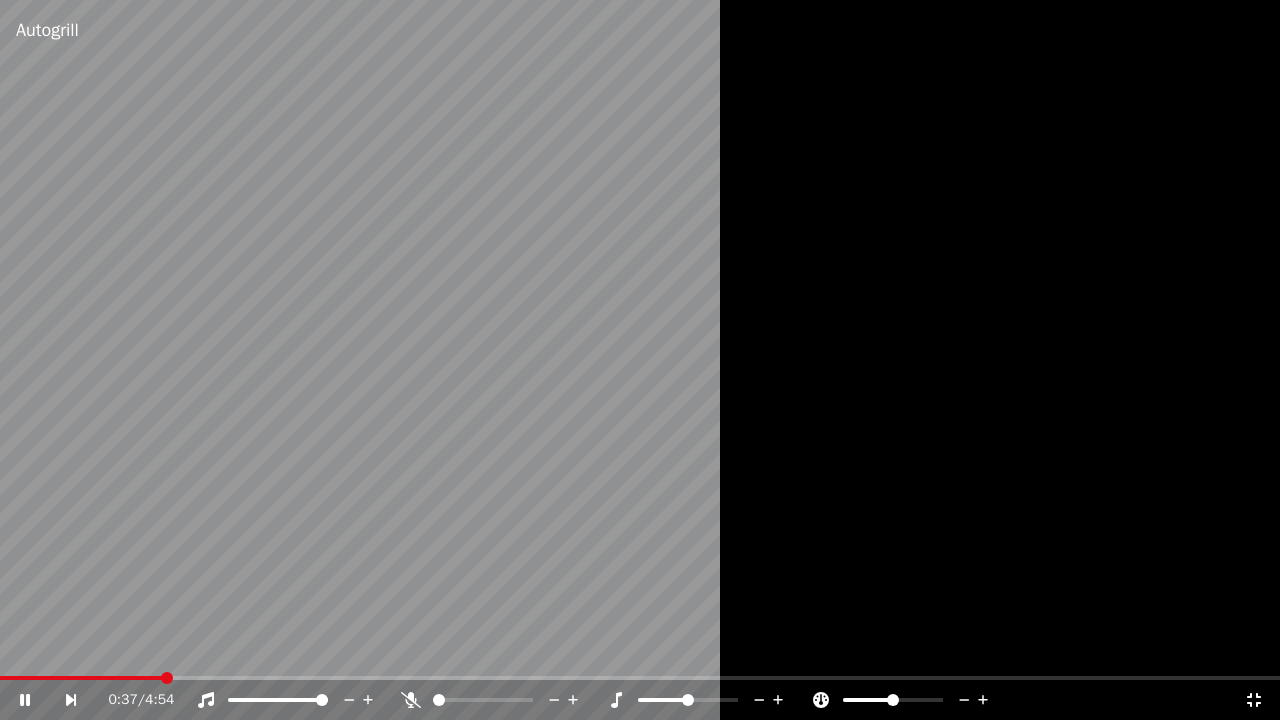 click 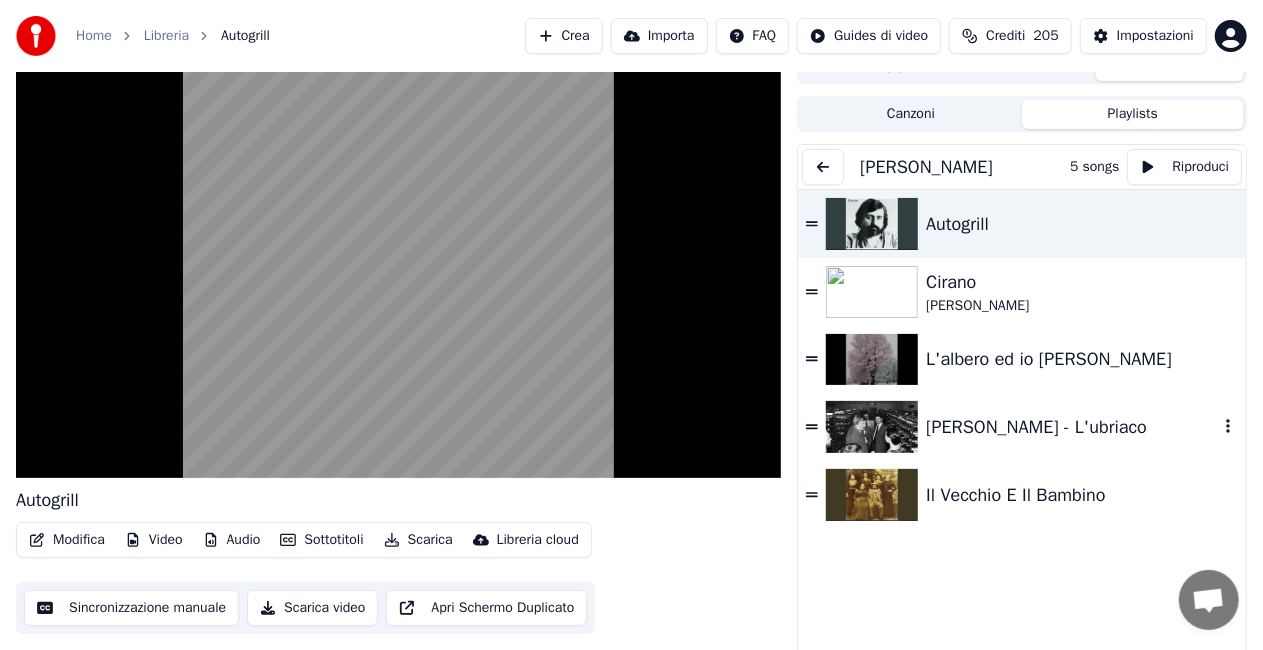 click on "[PERSON_NAME] - L'ubriaco" at bounding box center [1072, 427] 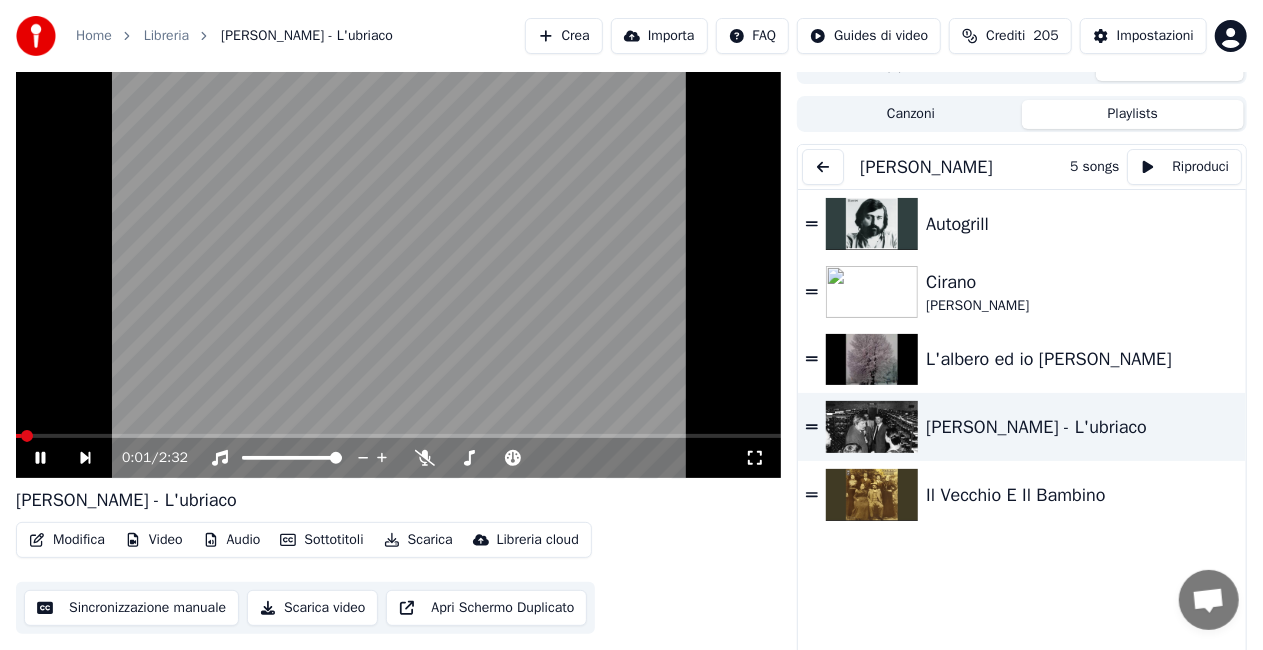 click 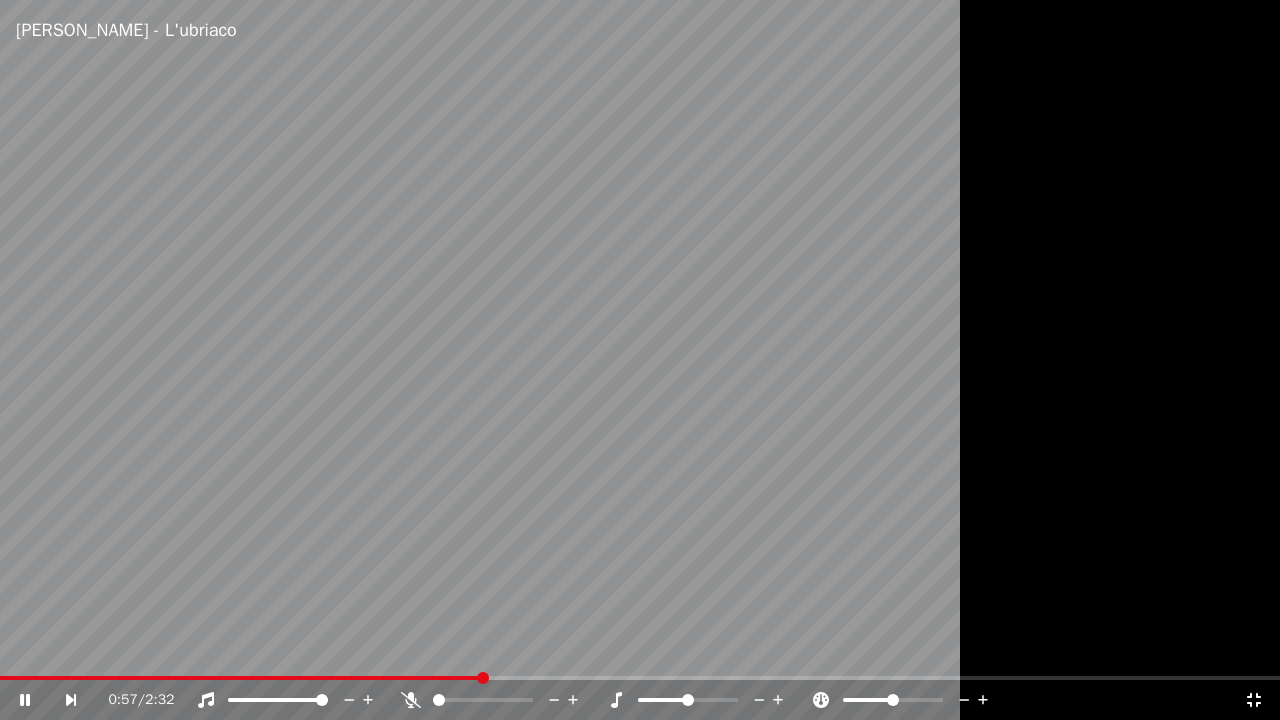 click at bounding box center (640, 360) 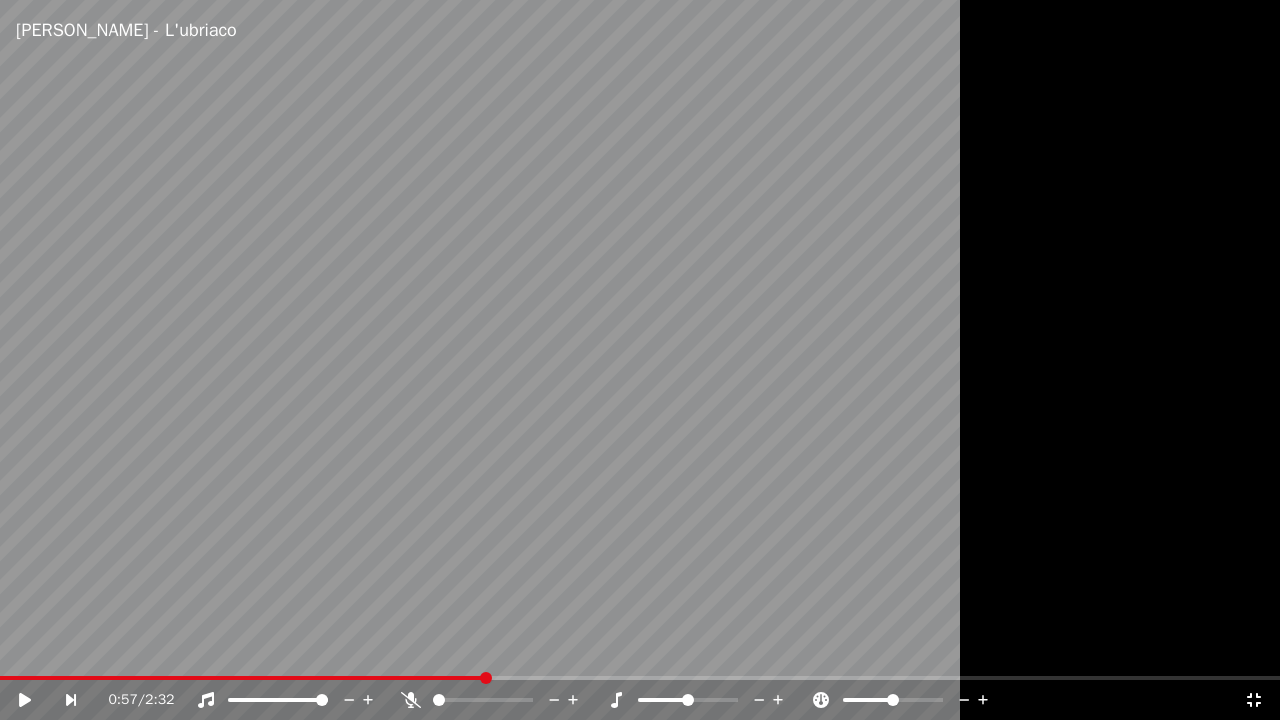click 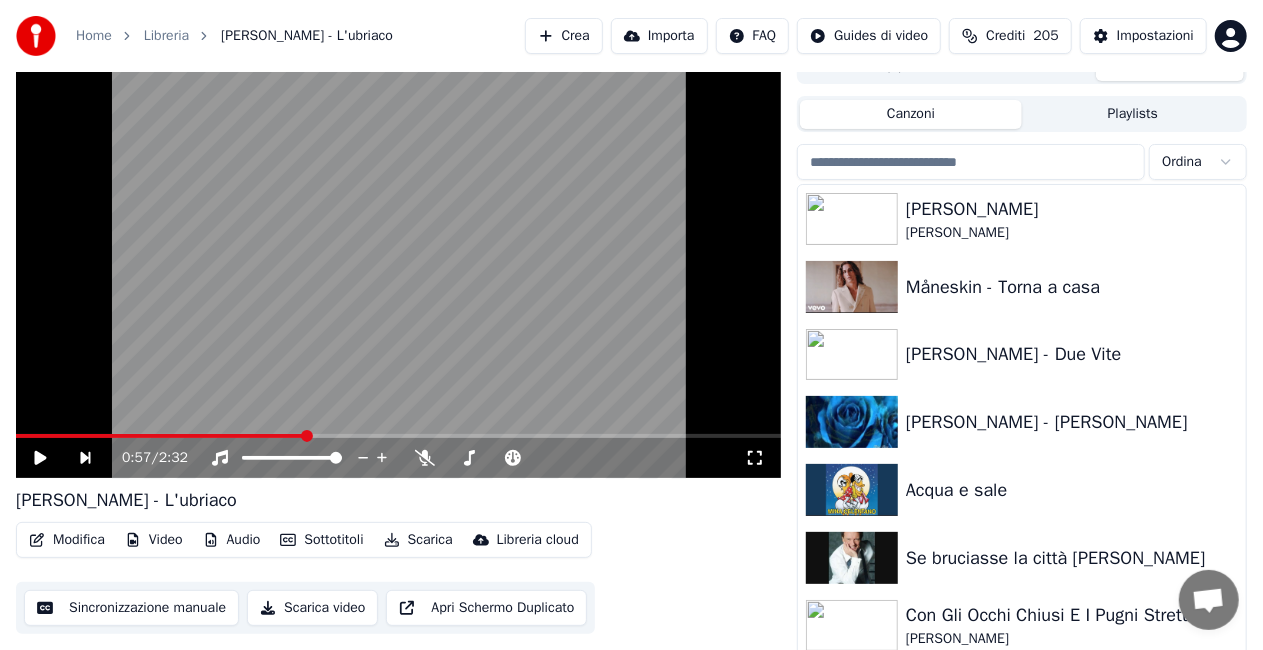 click on "Canzoni" at bounding box center [911, 114] 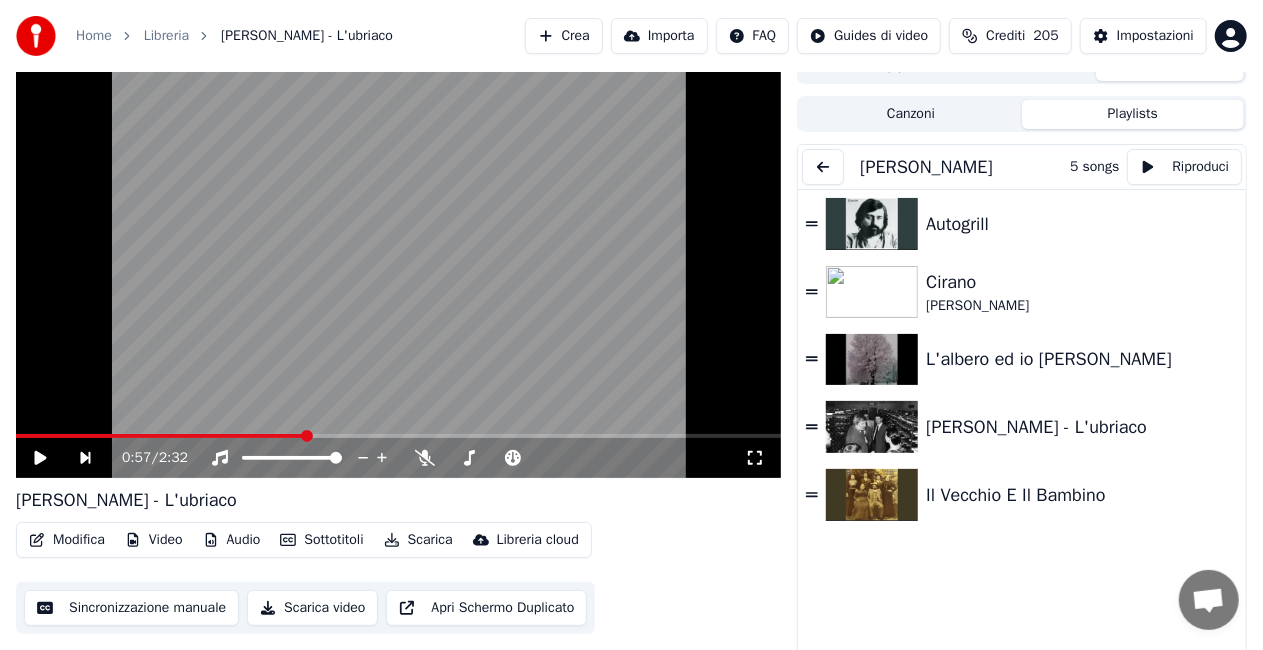 click on "Playlists" at bounding box center (1133, 114) 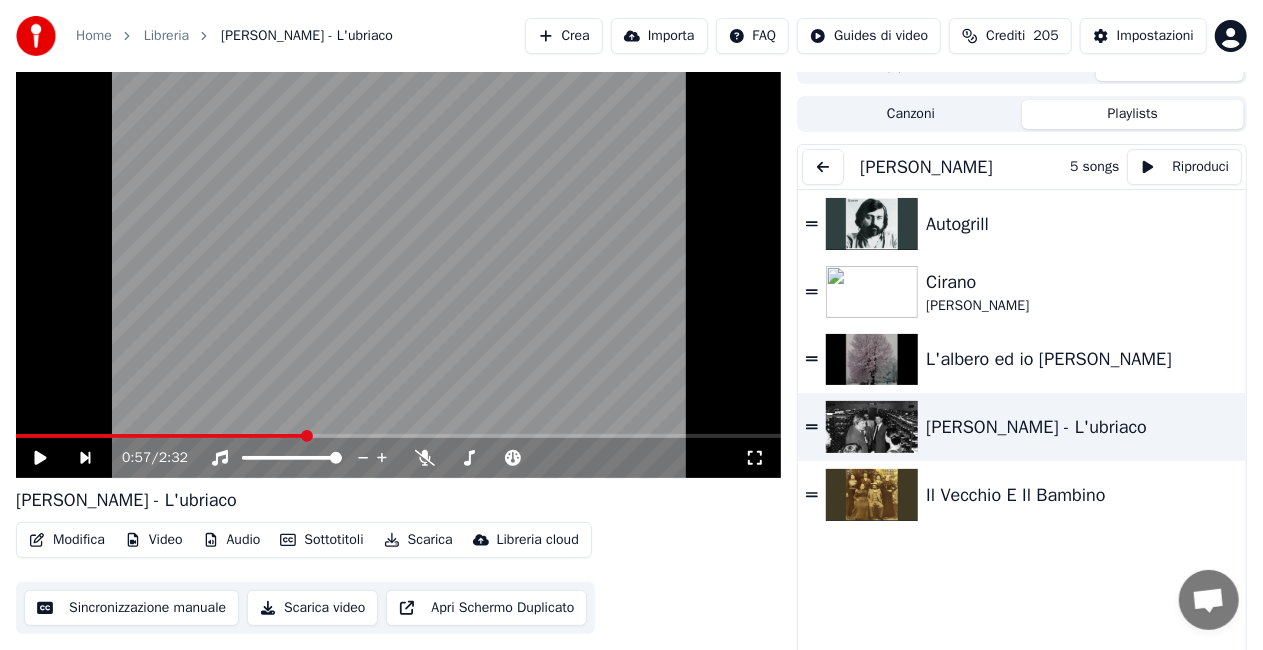 click at bounding box center (823, 167) 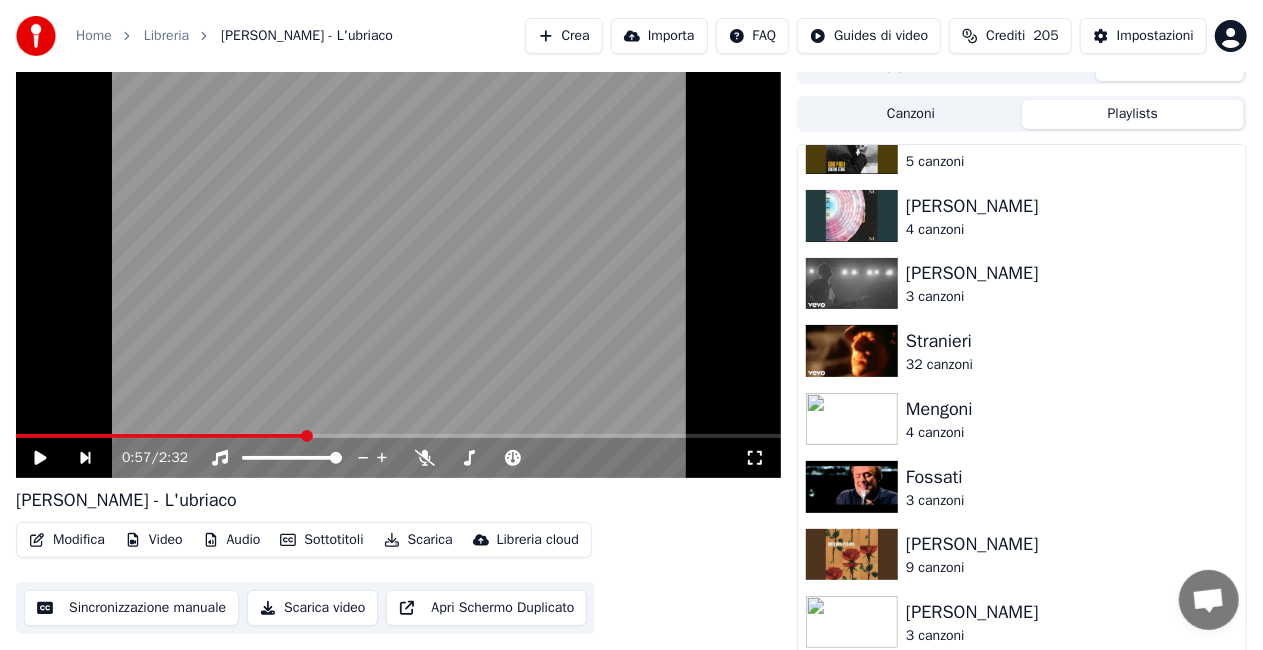scroll, scrollTop: 0, scrollLeft: 0, axis: both 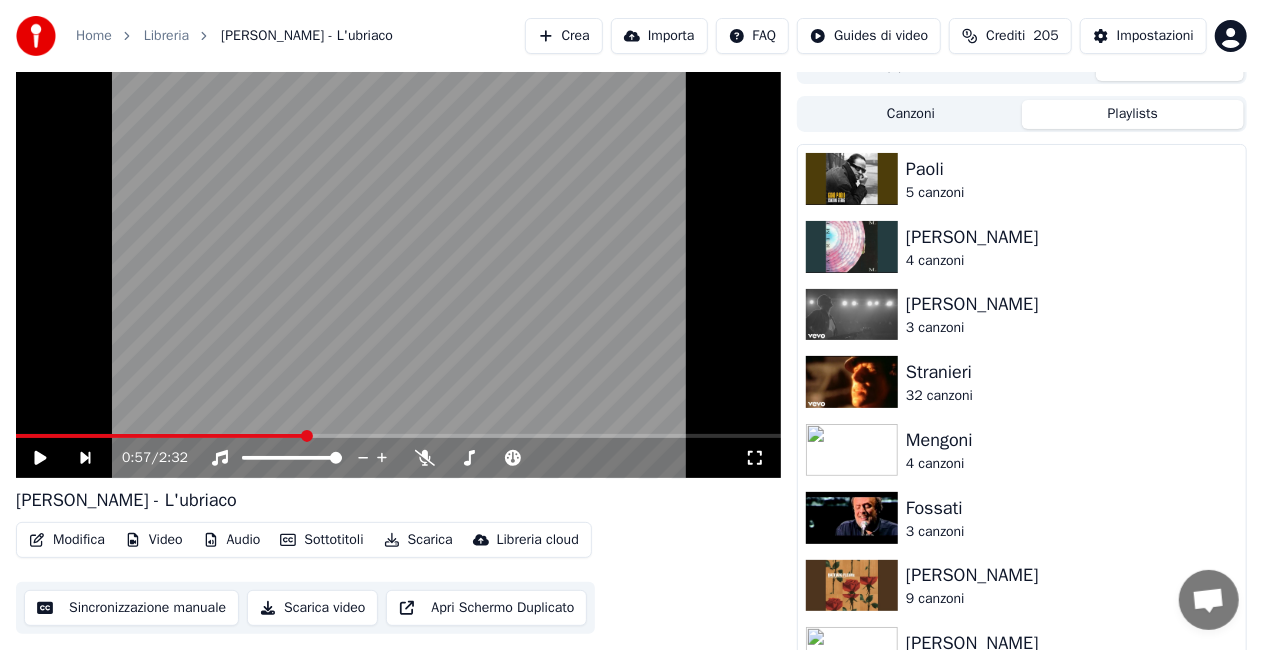 click on "Canzoni" at bounding box center [911, 114] 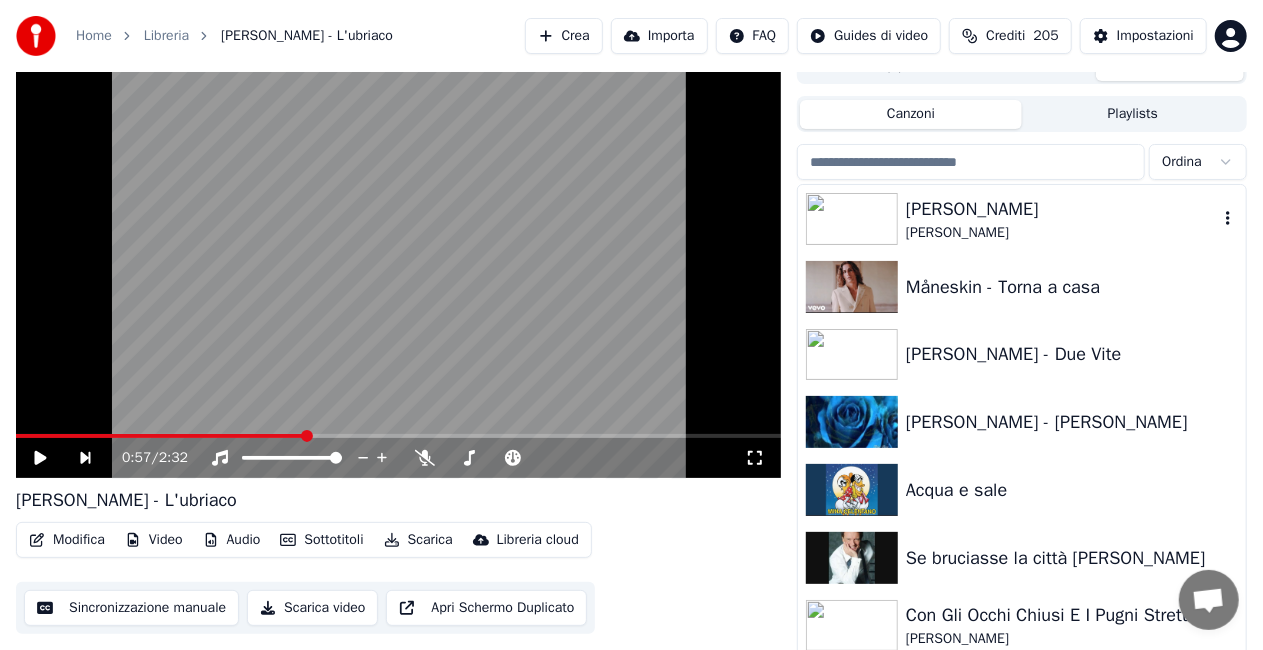 click 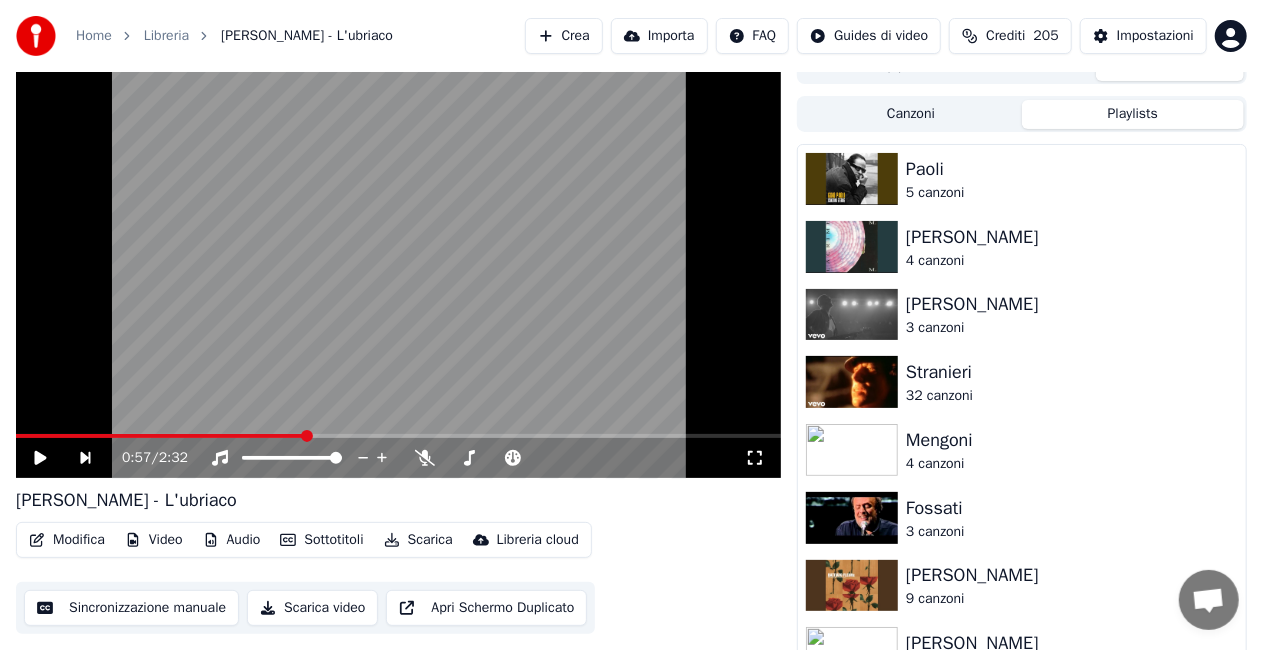 click on "Playlists" at bounding box center [1133, 114] 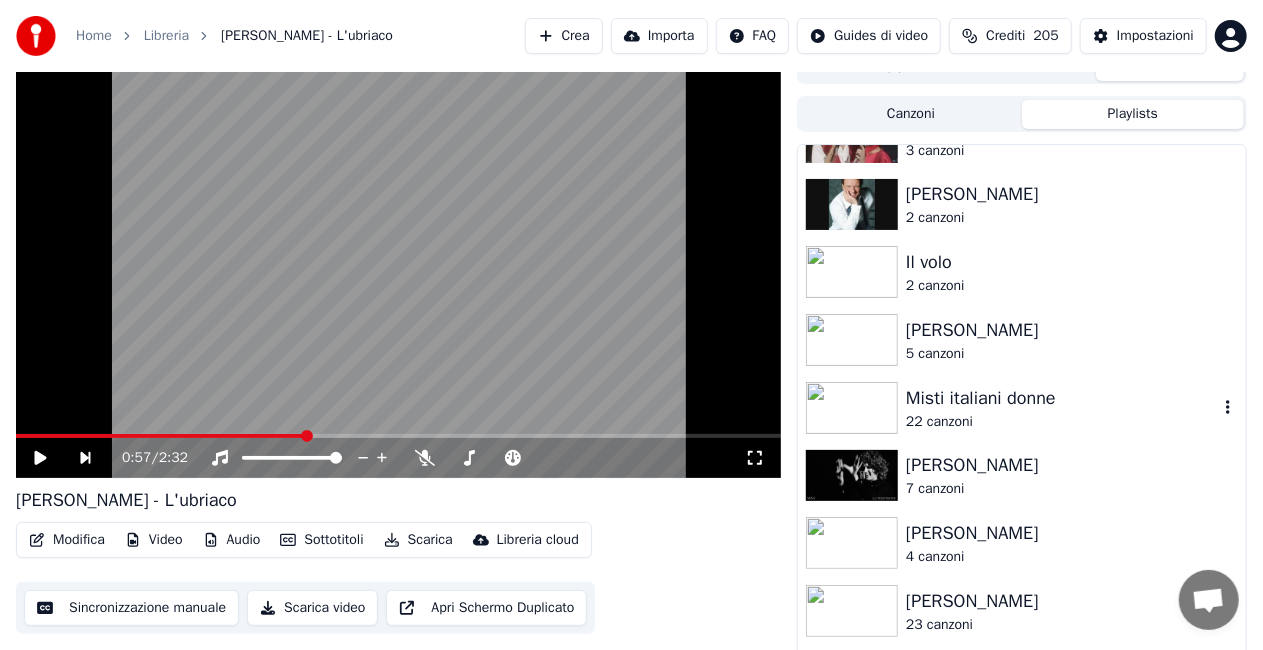 scroll, scrollTop: 1501, scrollLeft: 0, axis: vertical 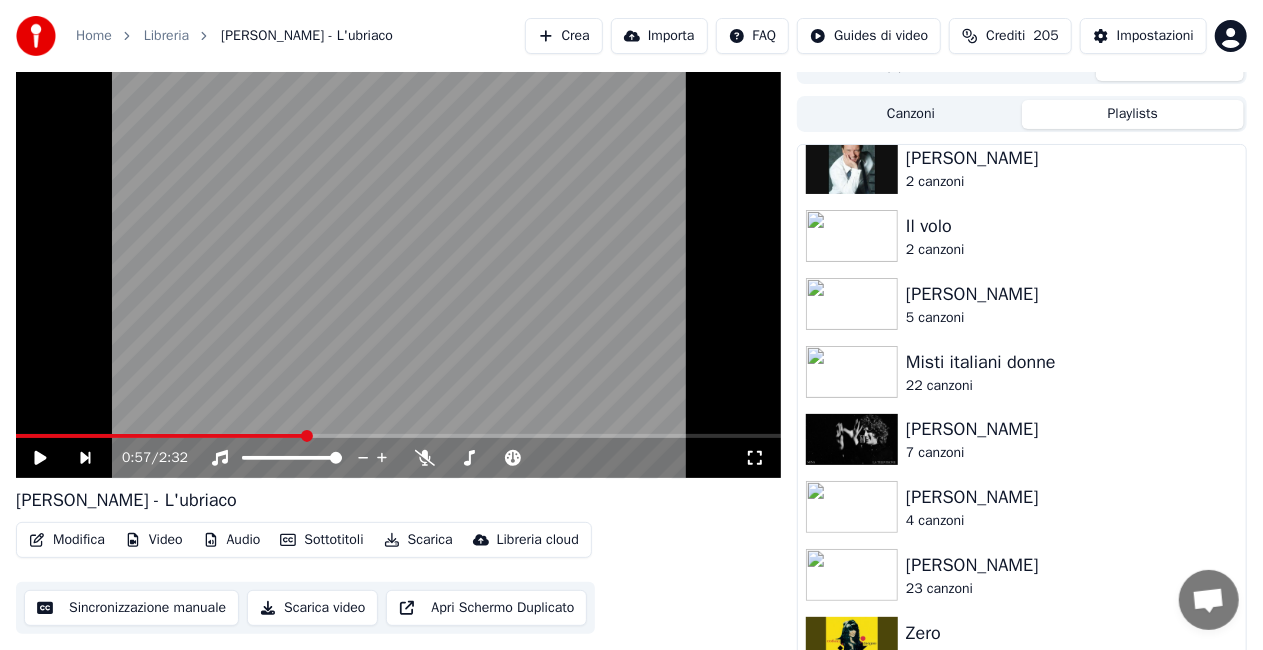 click on "Canzoni" at bounding box center [911, 114] 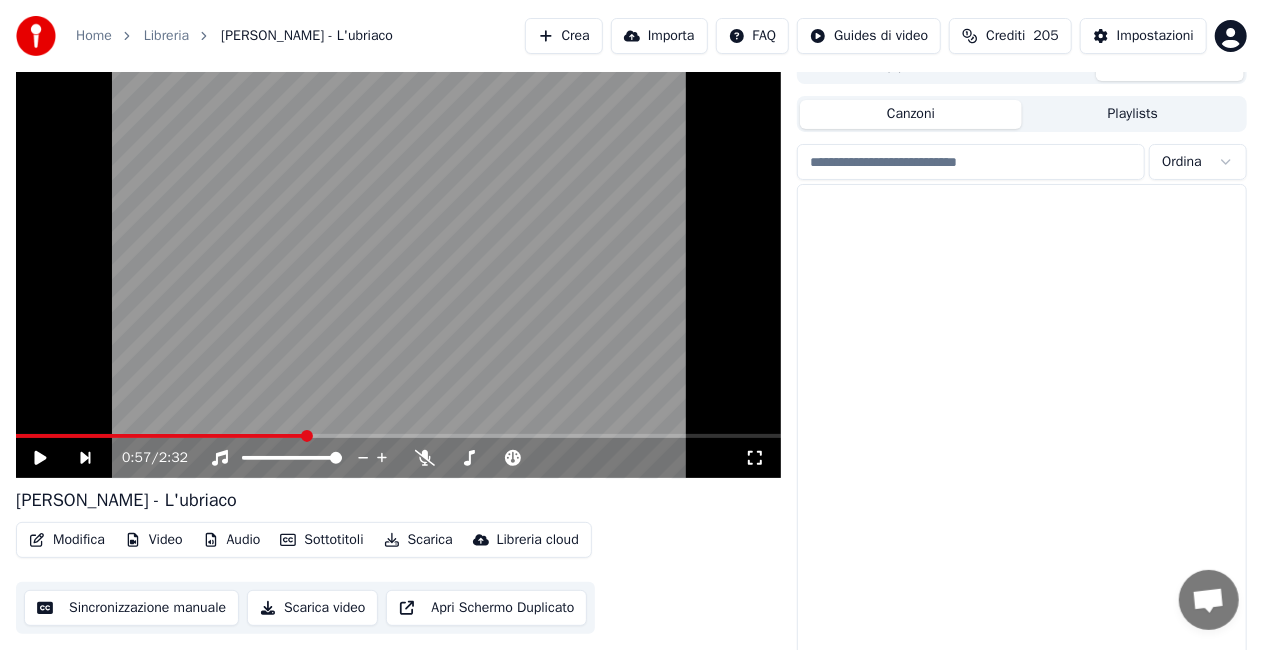 scroll, scrollTop: 26304, scrollLeft: 0, axis: vertical 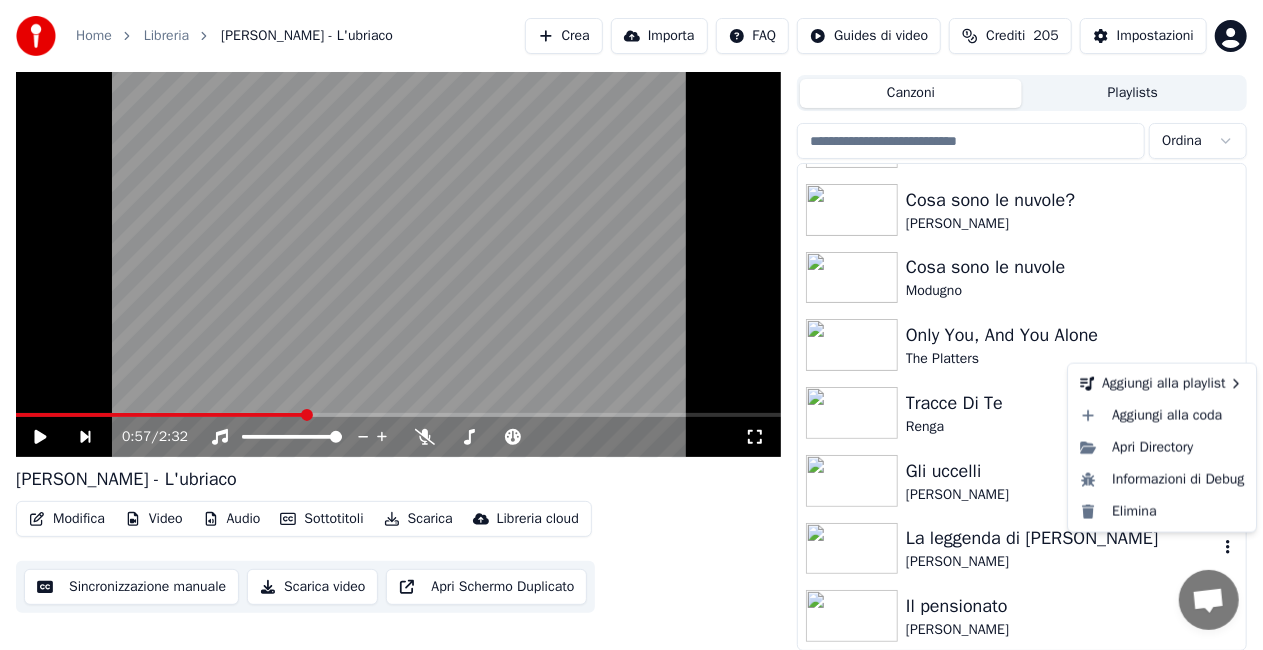 click 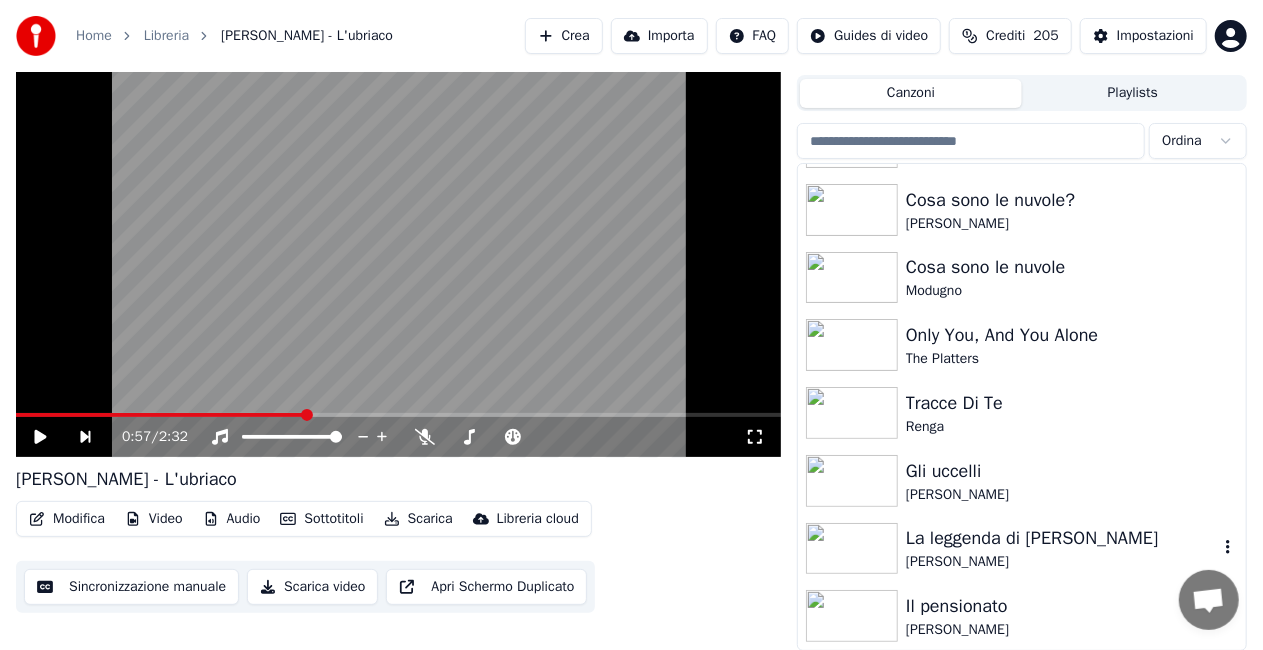 click 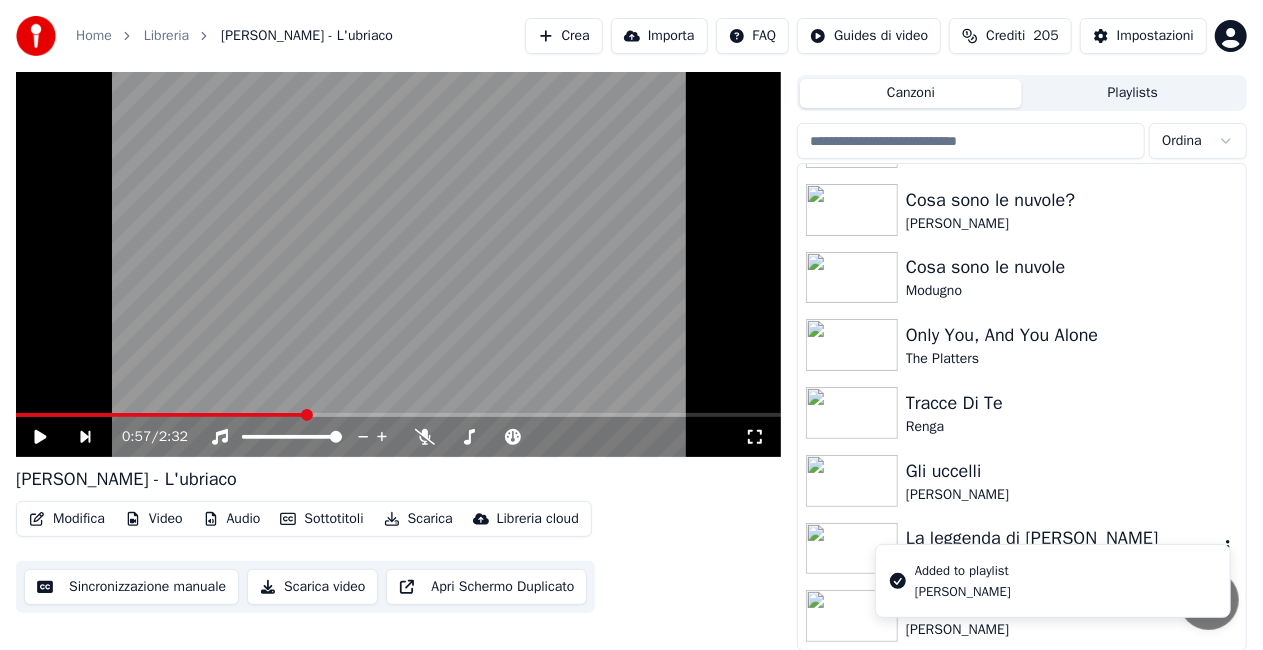 scroll, scrollTop: 38, scrollLeft: 0, axis: vertical 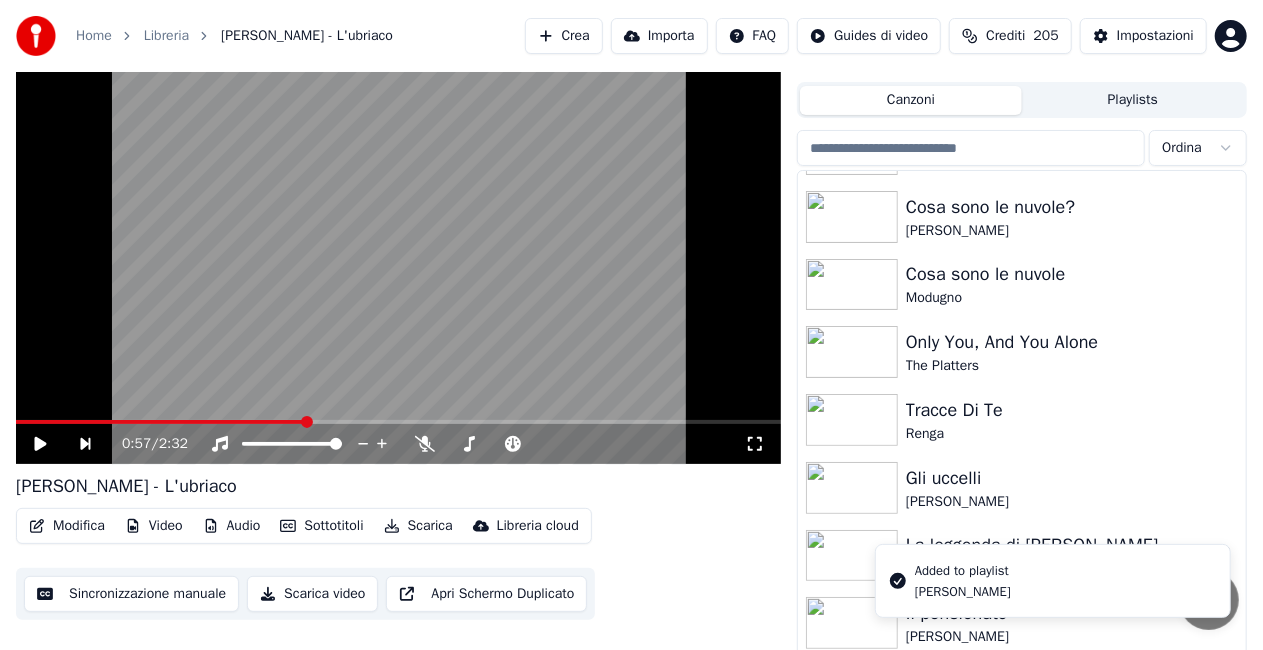 click on "Playlists" at bounding box center [1133, 100] 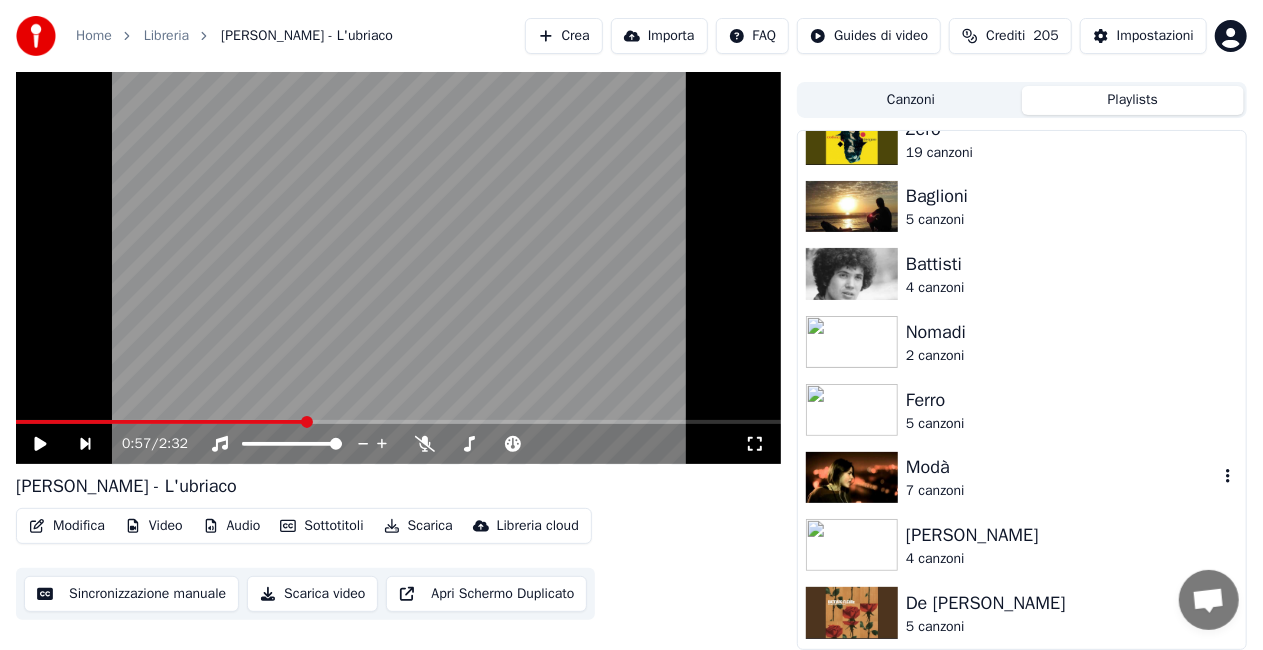 scroll, scrollTop: 1891, scrollLeft: 0, axis: vertical 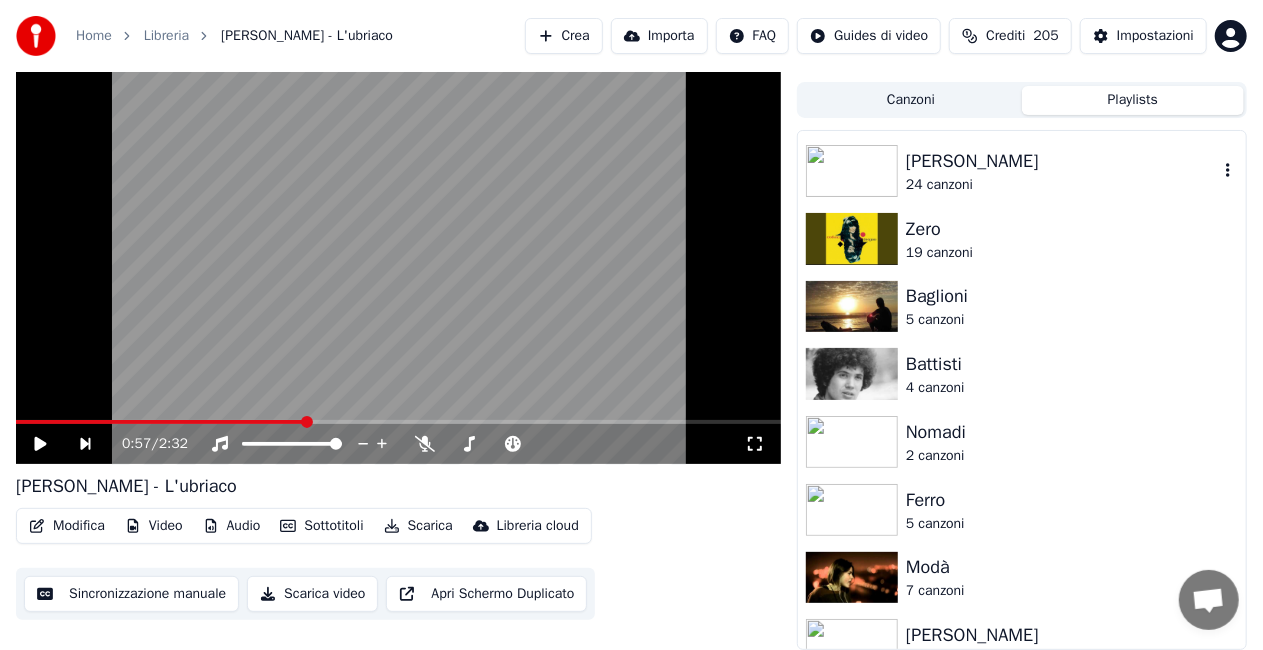click on "24 canzoni" at bounding box center (1062, 185) 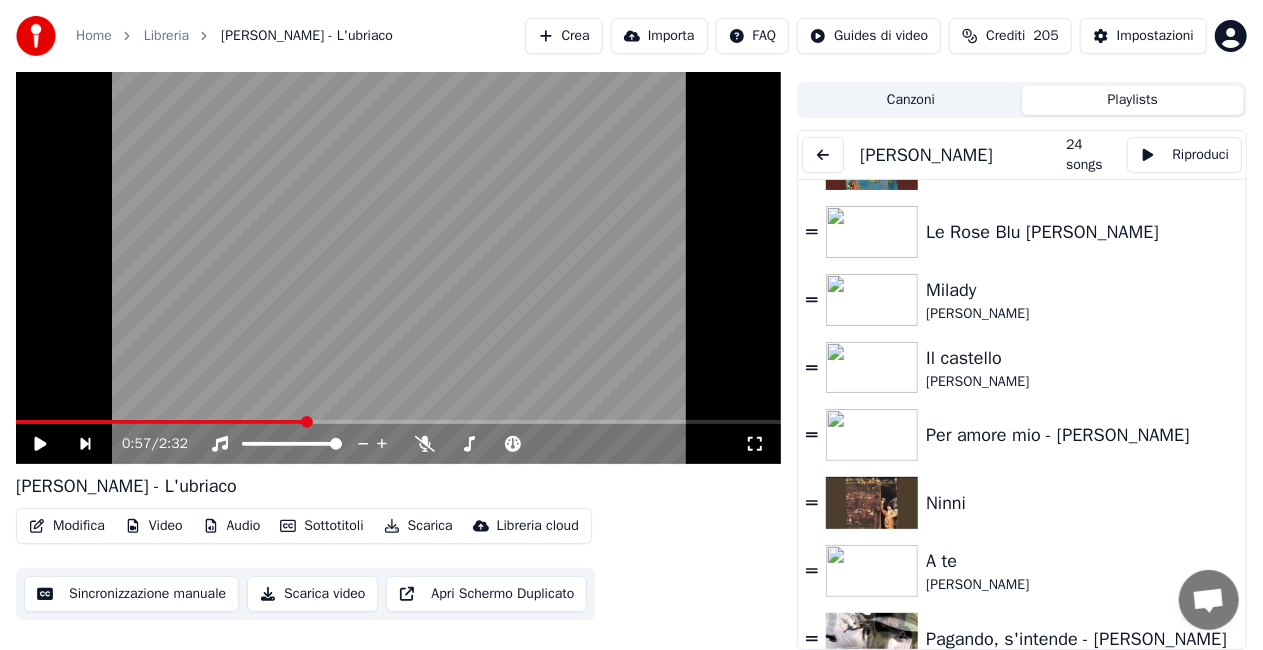scroll, scrollTop: 0, scrollLeft: 0, axis: both 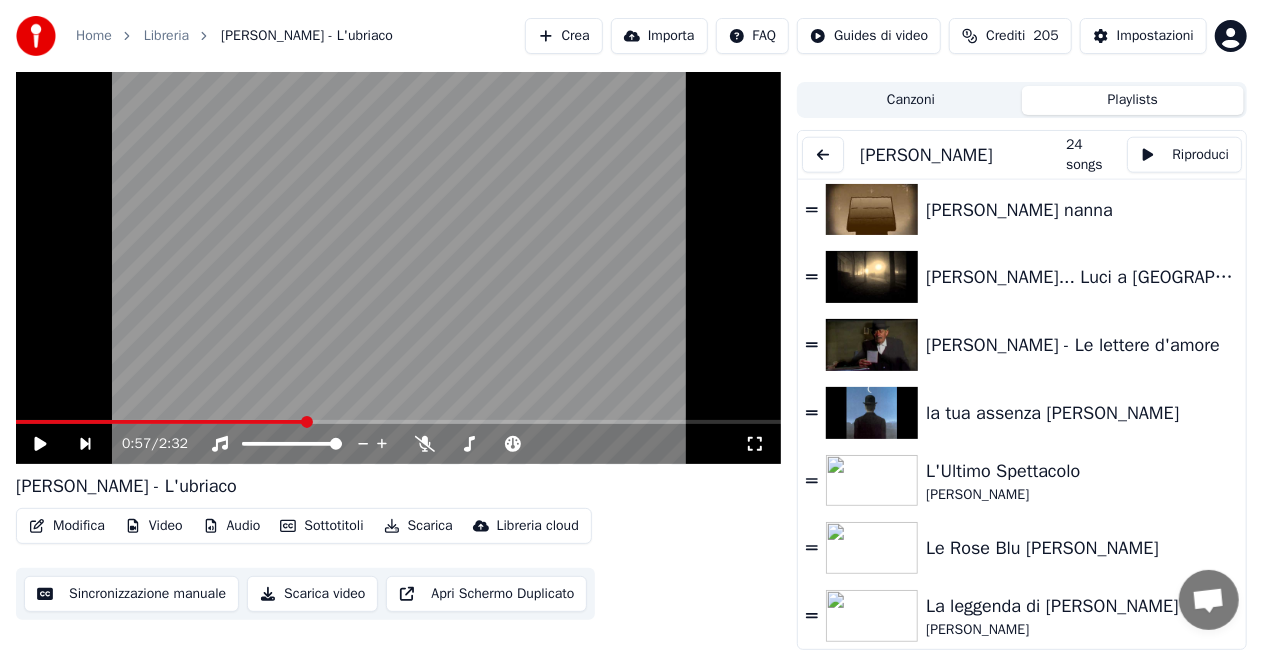 click on "[PERSON_NAME]" at bounding box center [1072, 630] 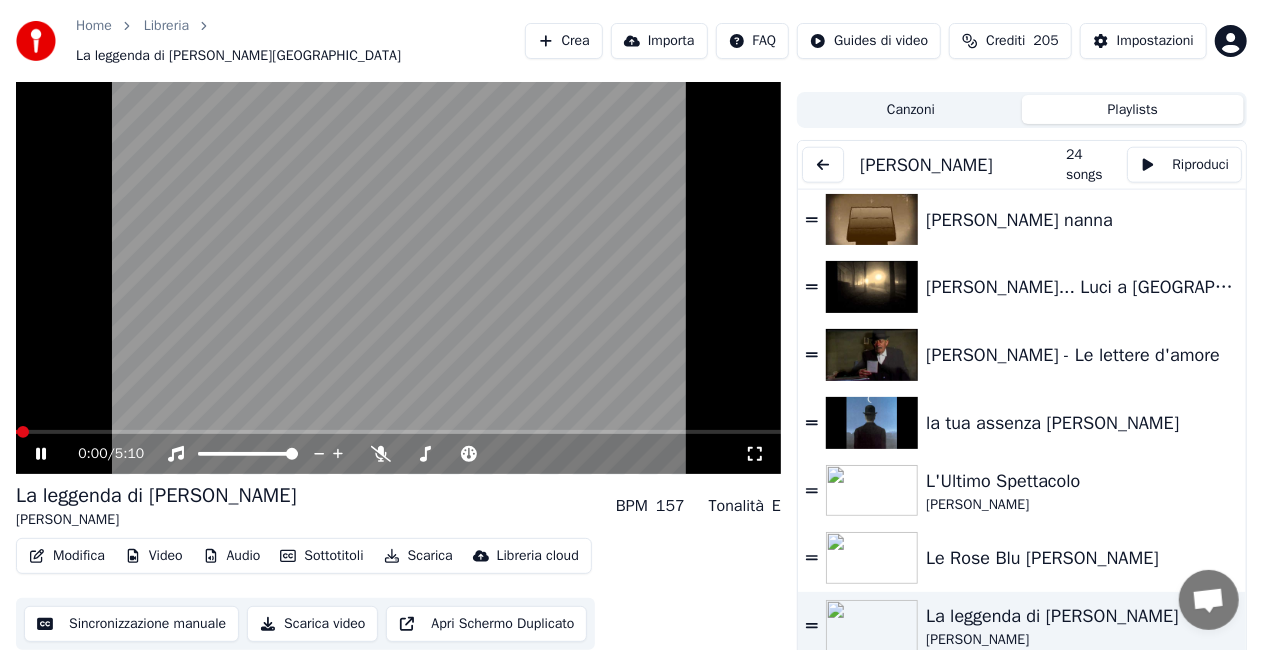 click 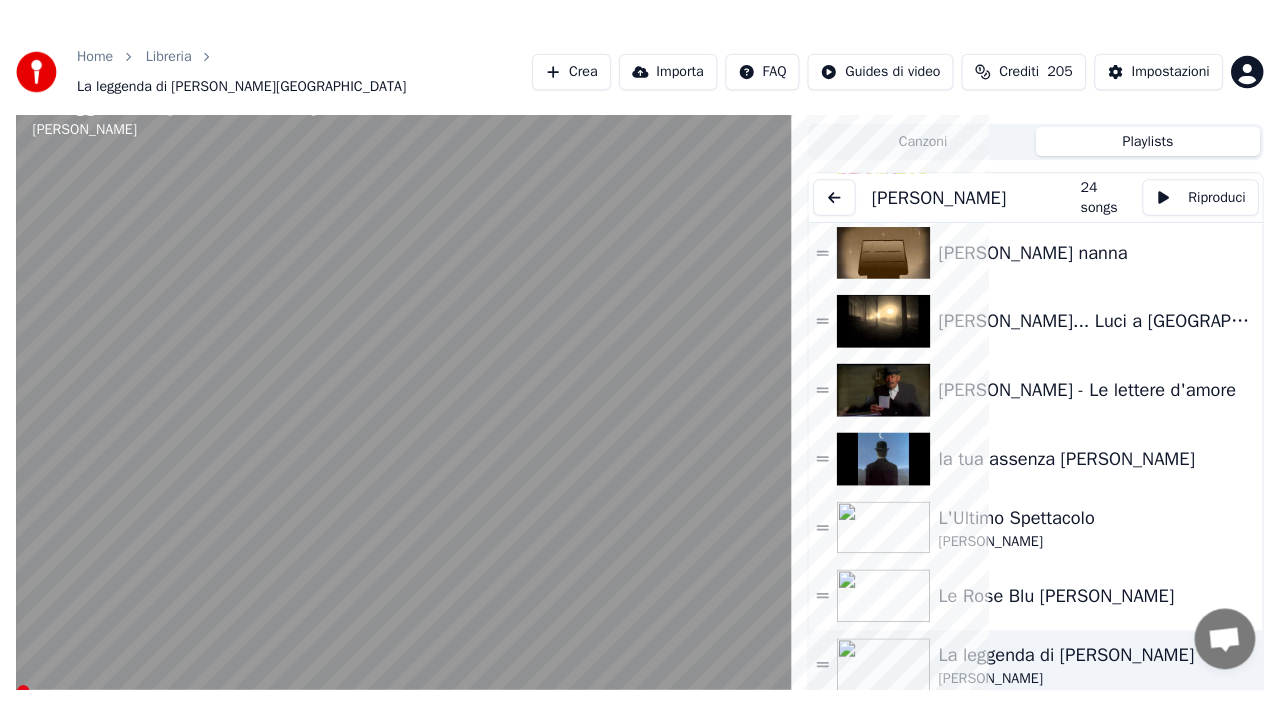scroll, scrollTop: 24, scrollLeft: 0, axis: vertical 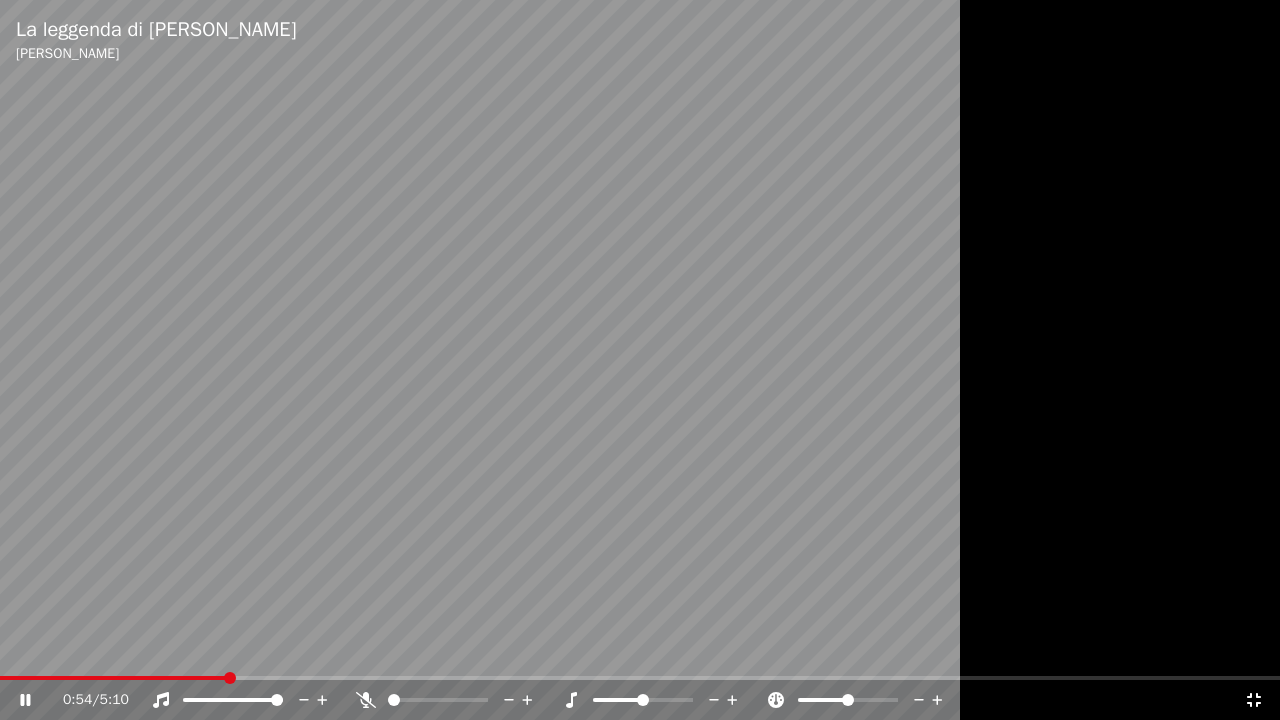 click 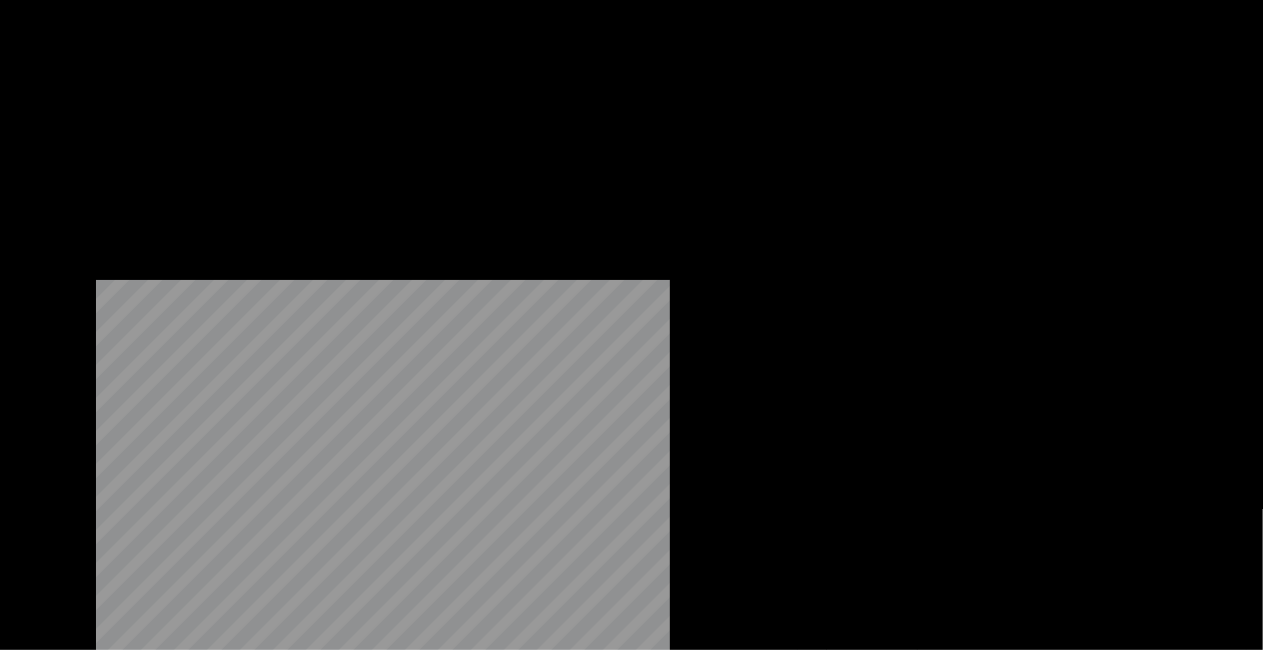 scroll, scrollTop: 1156, scrollLeft: 0, axis: vertical 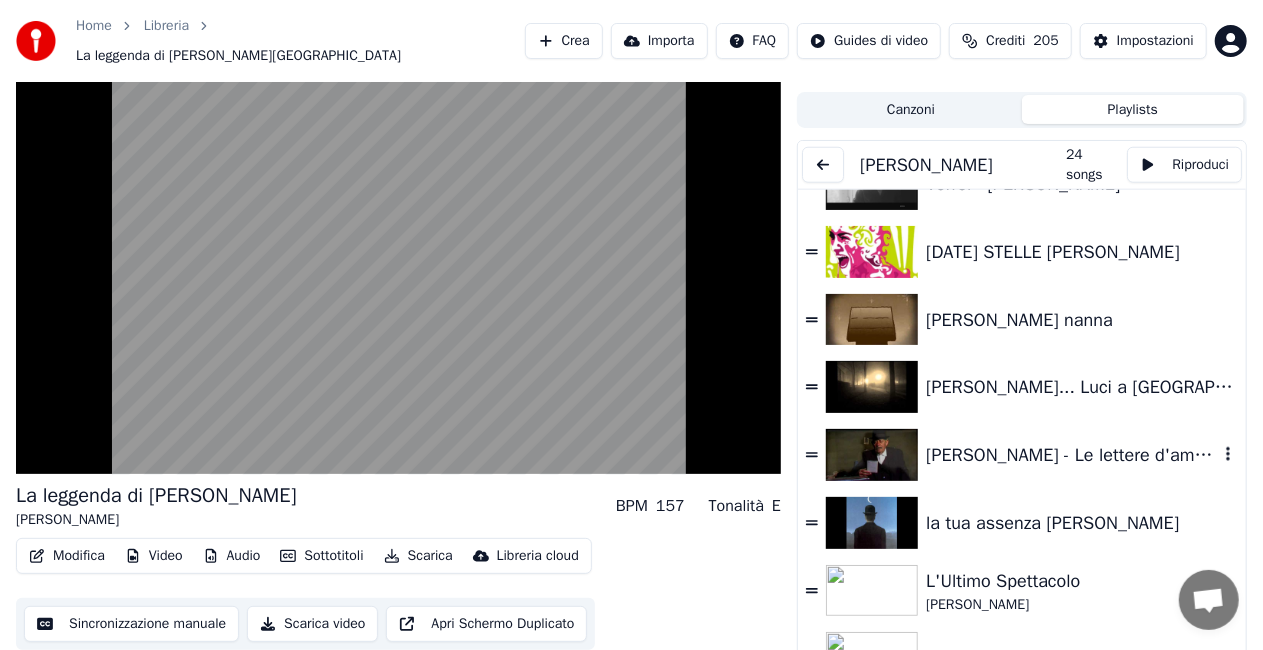 click on "[PERSON_NAME] - Le lettere d'amore" at bounding box center (1072, 455) 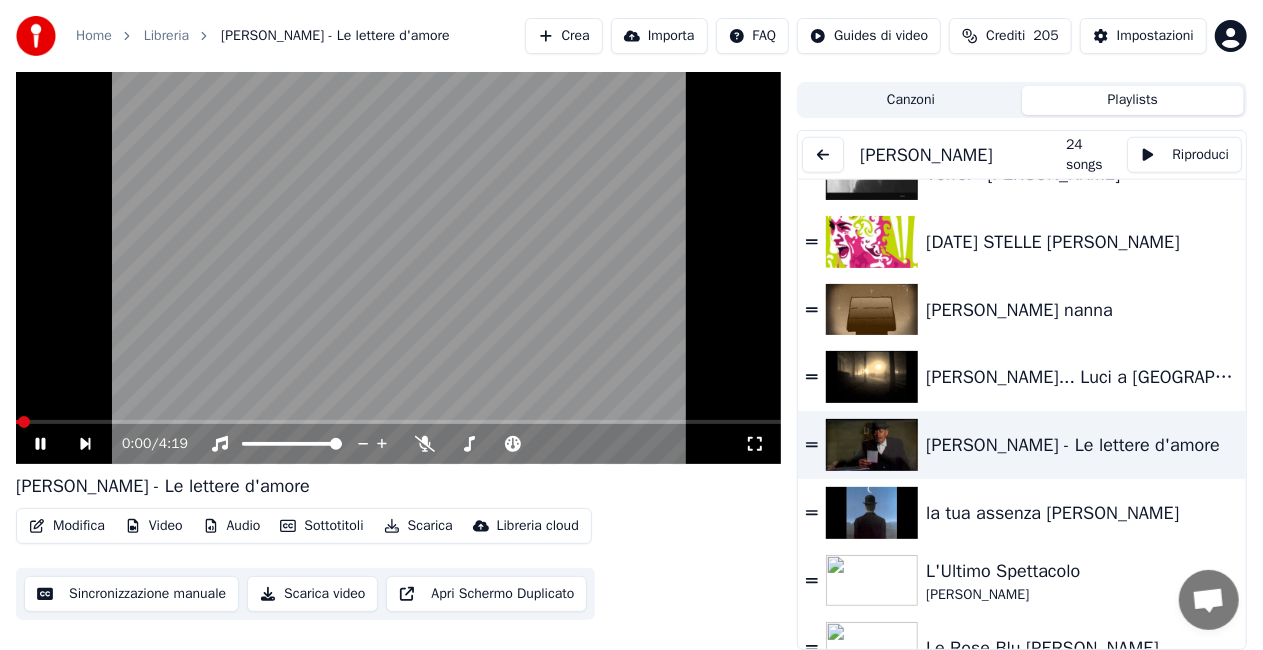 click 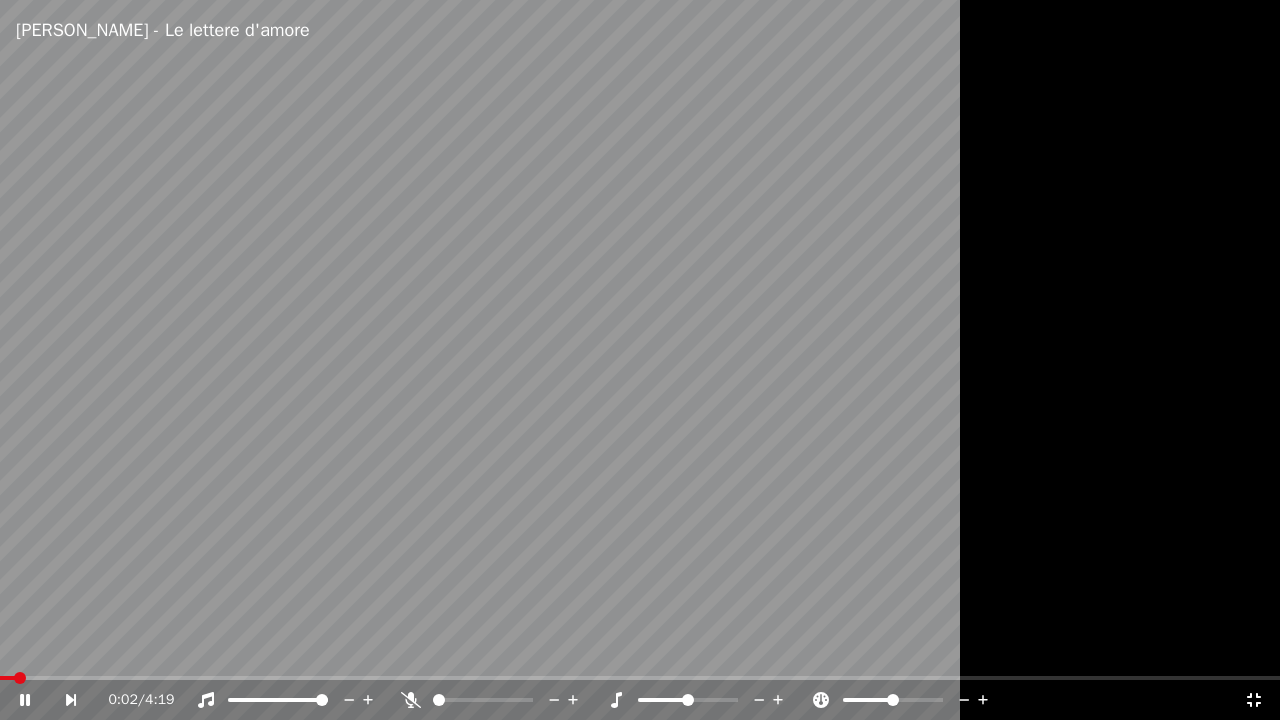 click 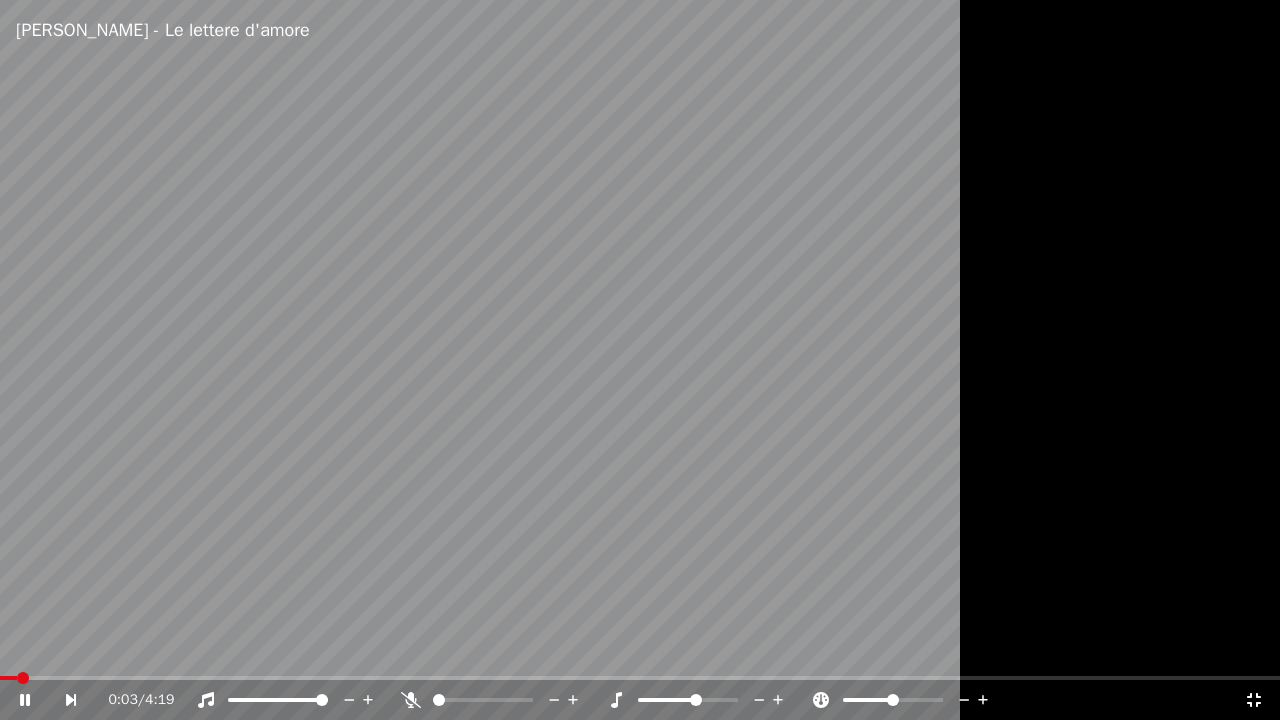 click 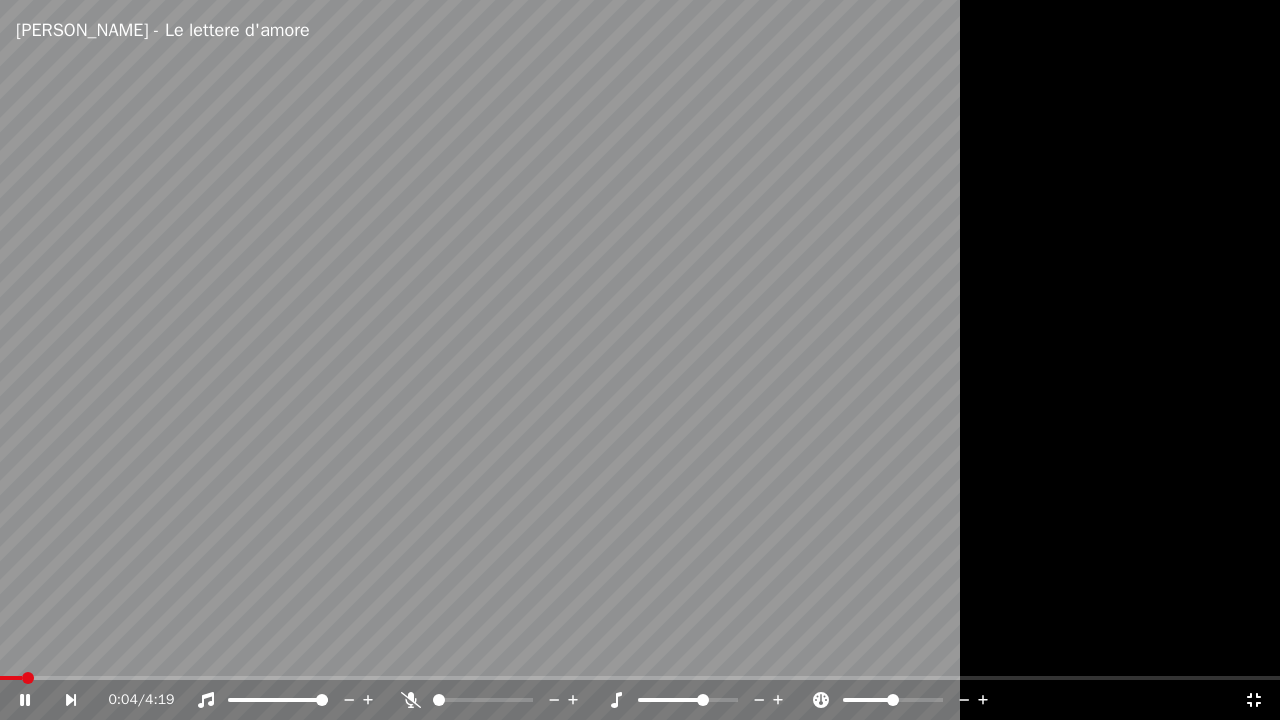 click 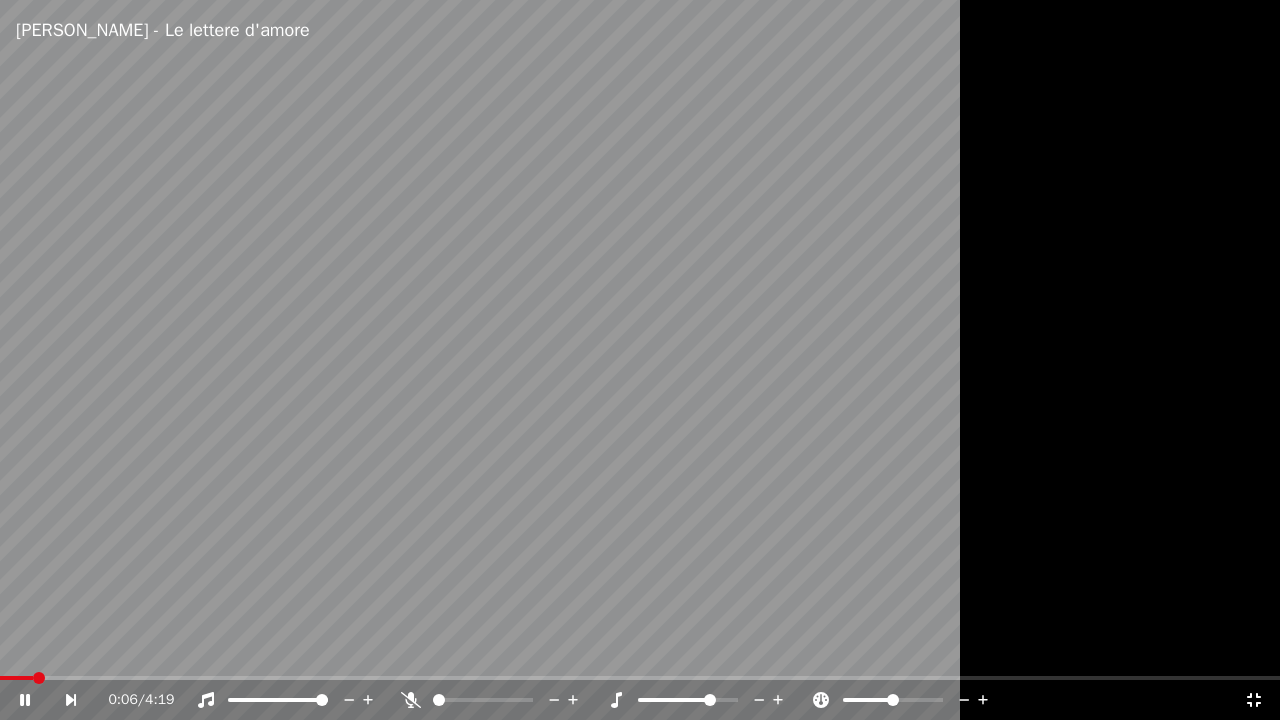 click on "0:06  /  4:19" at bounding box center (640, 700) 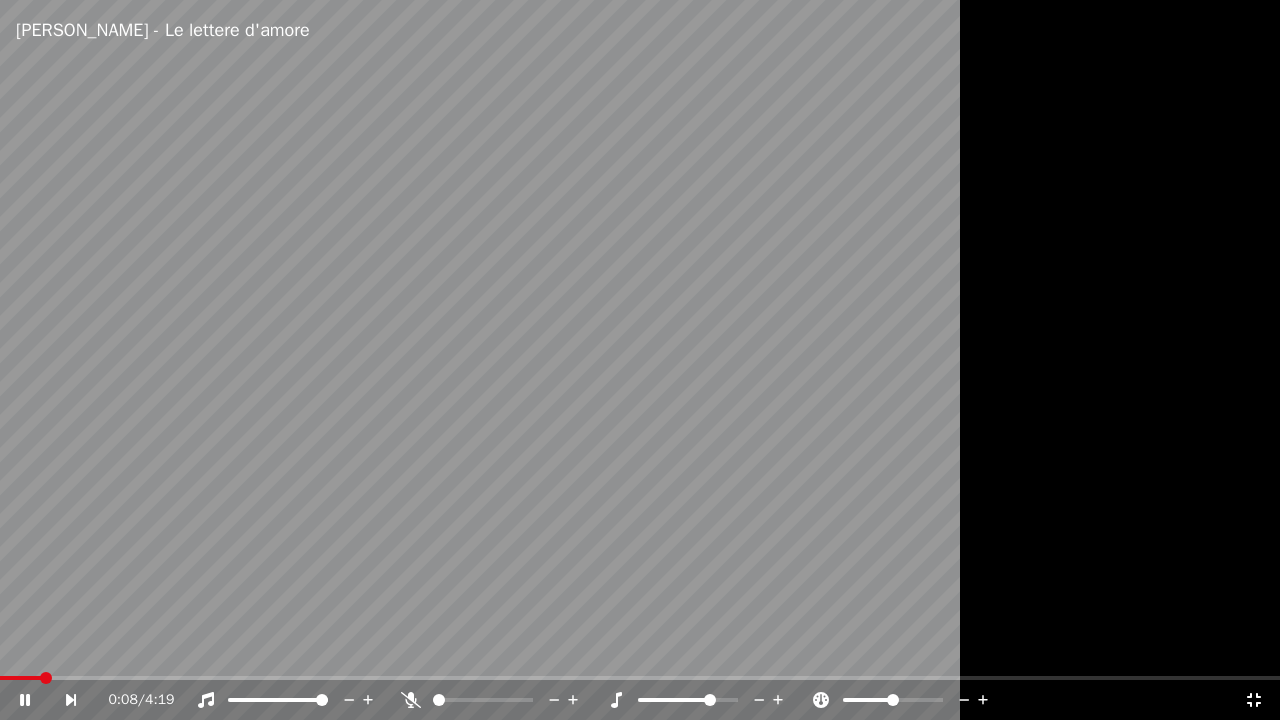 click at bounding box center [640, 360] 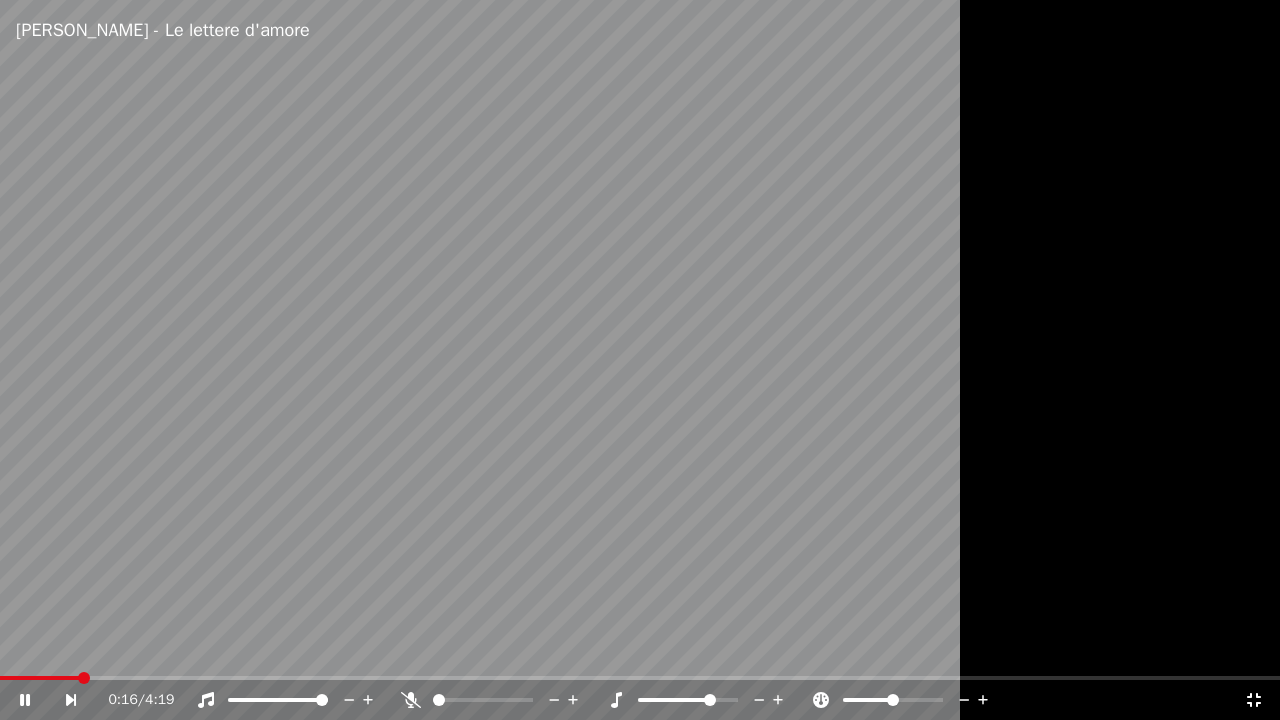 click at bounding box center [84, 678] 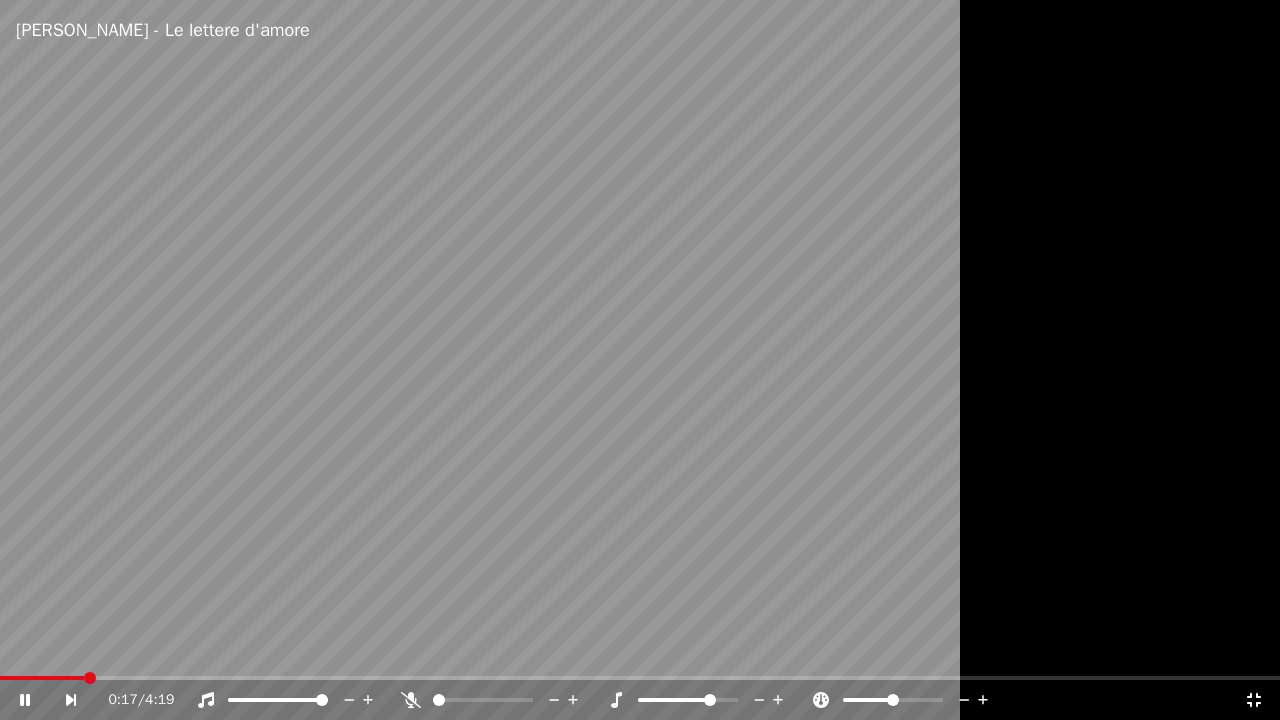 drag, startPoint x: 97, startPoint y: 675, endPoint x: 79, endPoint y: 672, distance: 18.248287 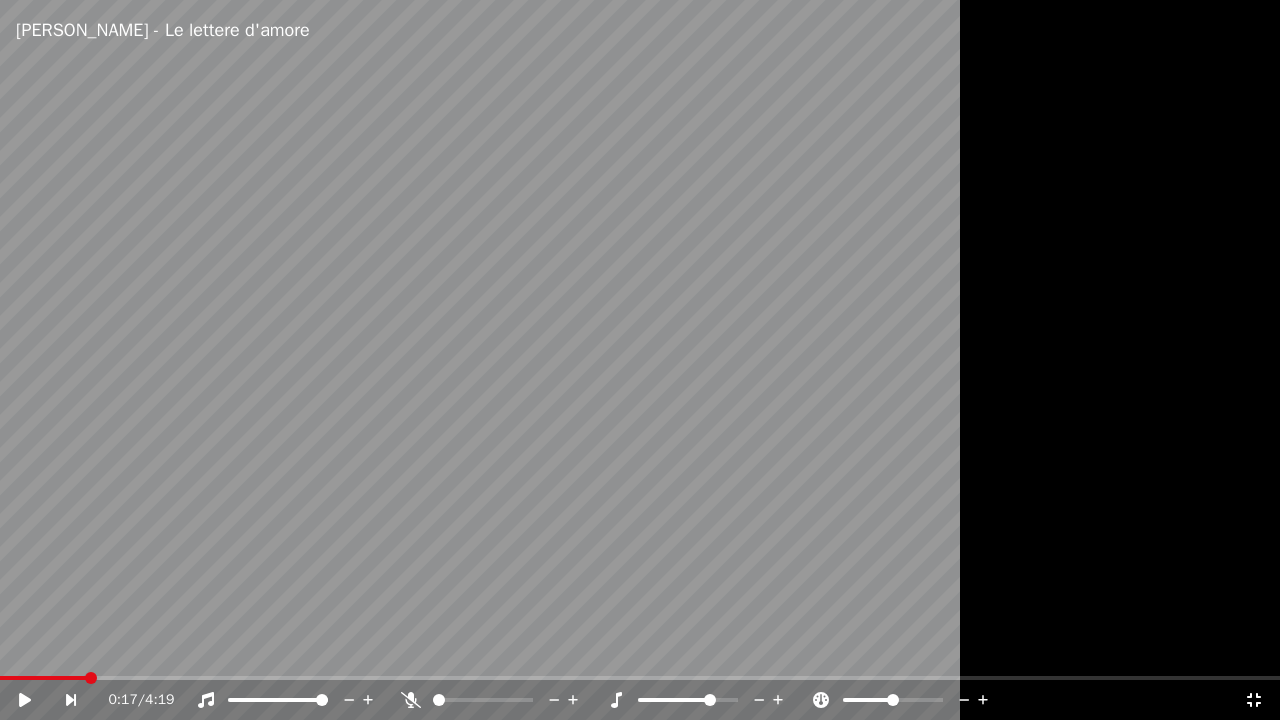 click at bounding box center (640, 360) 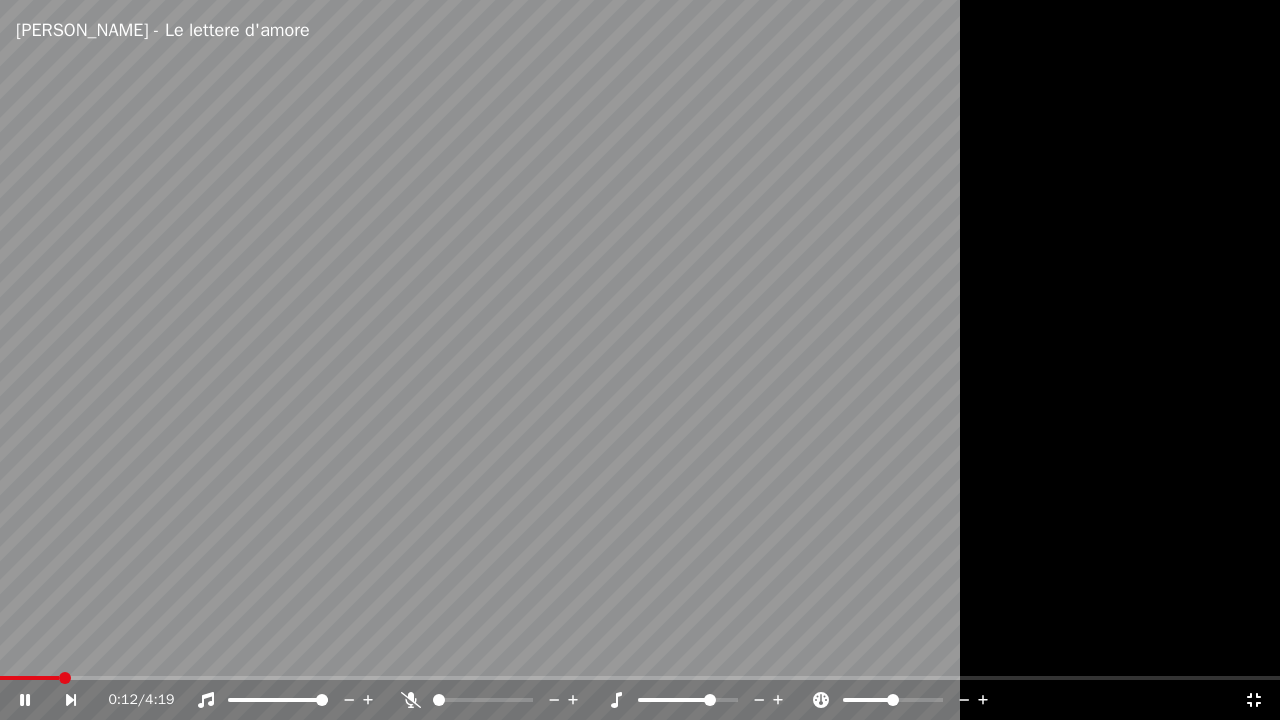 click at bounding box center (29, 678) 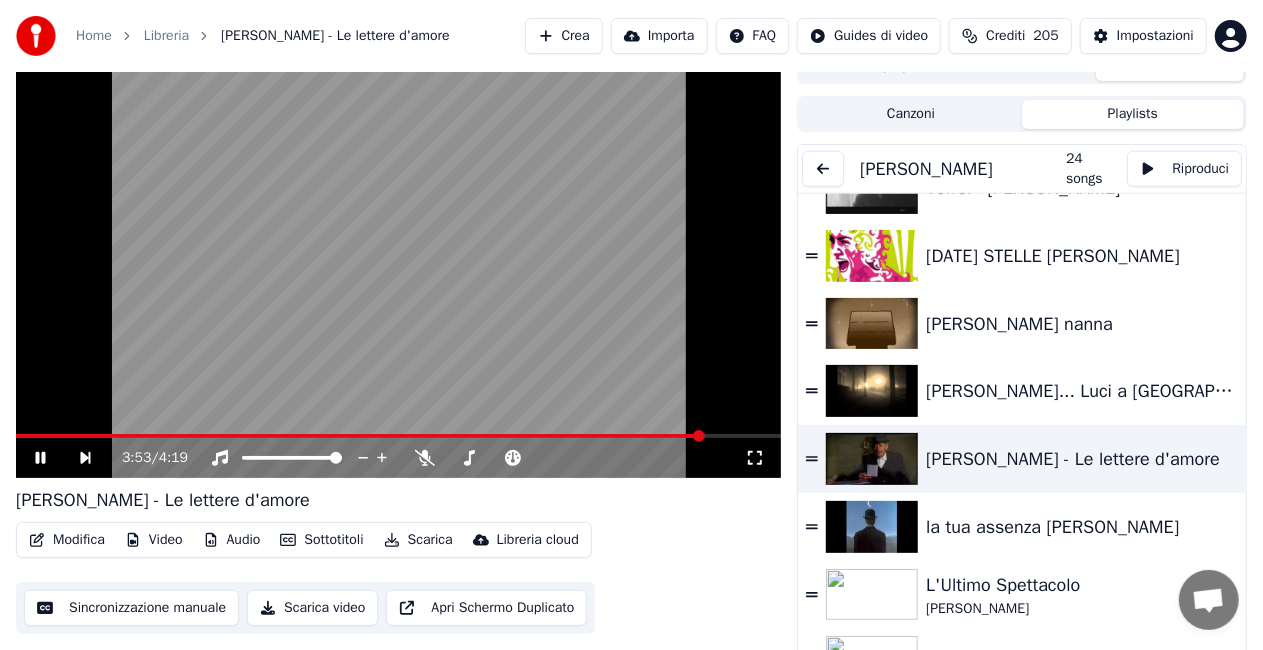 drag, startPoint x: 340, startPoint y: 287, endPoint x: 340, endPoint y: 270, distance: 17 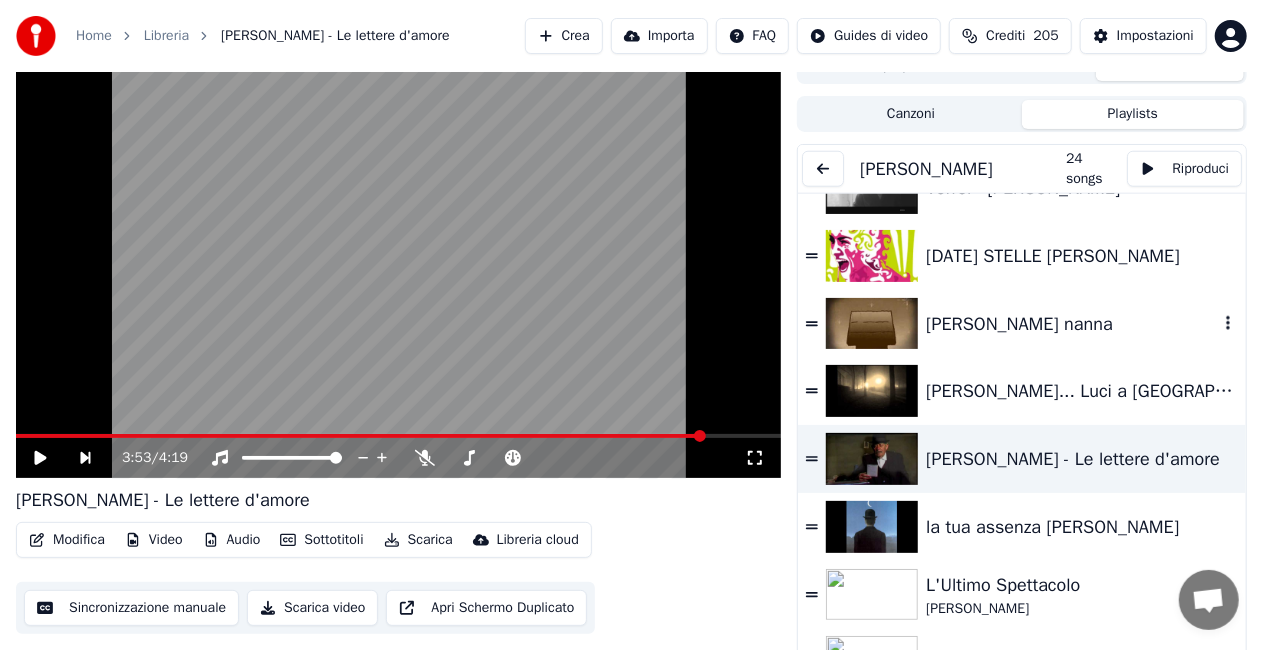 click on "[PERSON_NAME] nanna" at bounding box center [1022, 324] 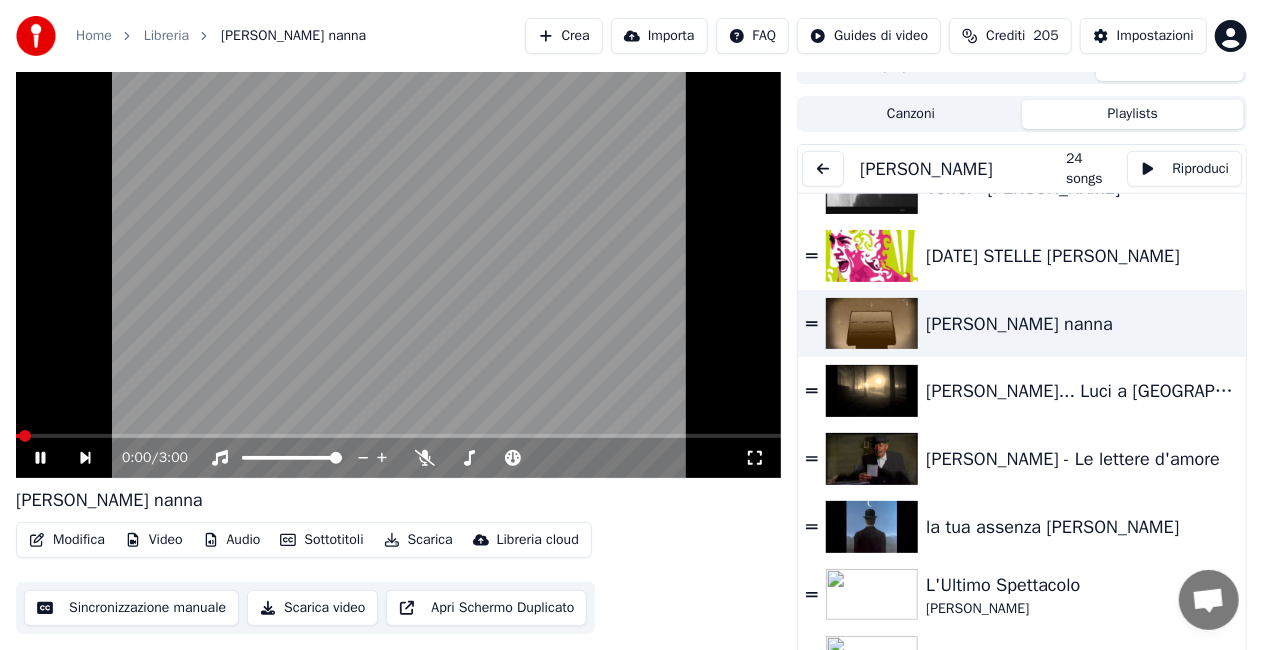 click 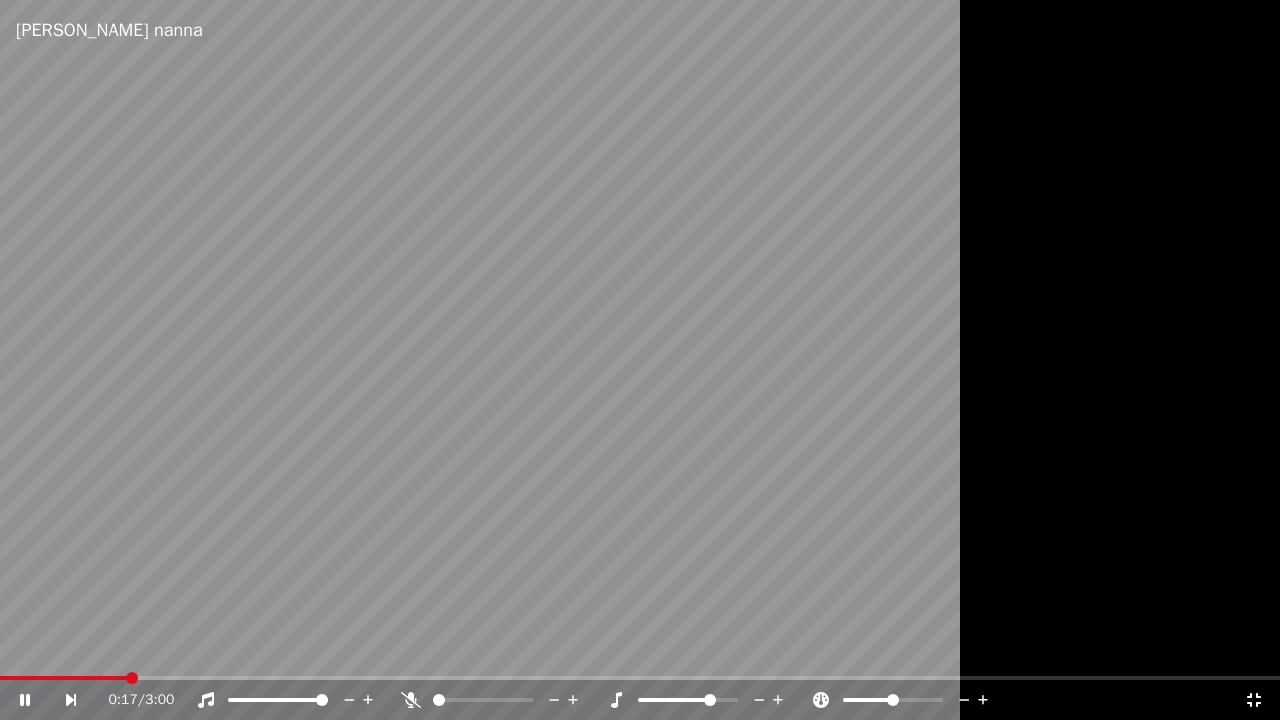 click 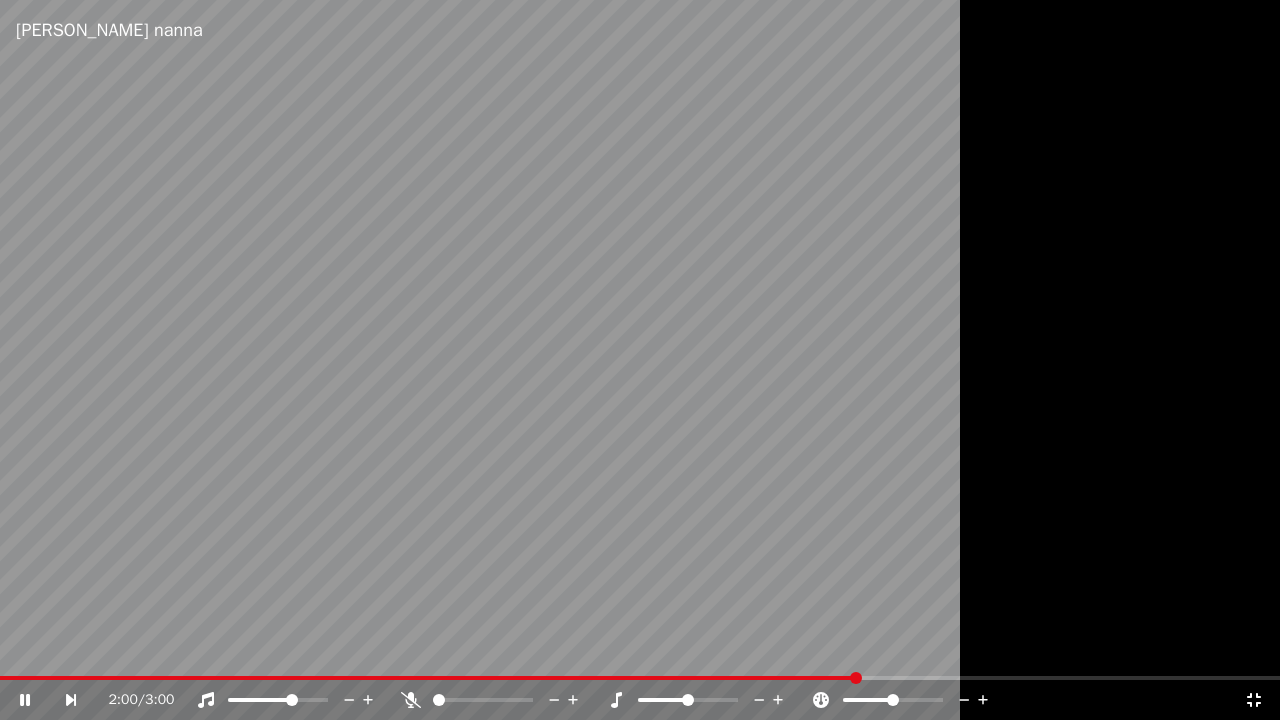 click at bounding box center [292, 700] 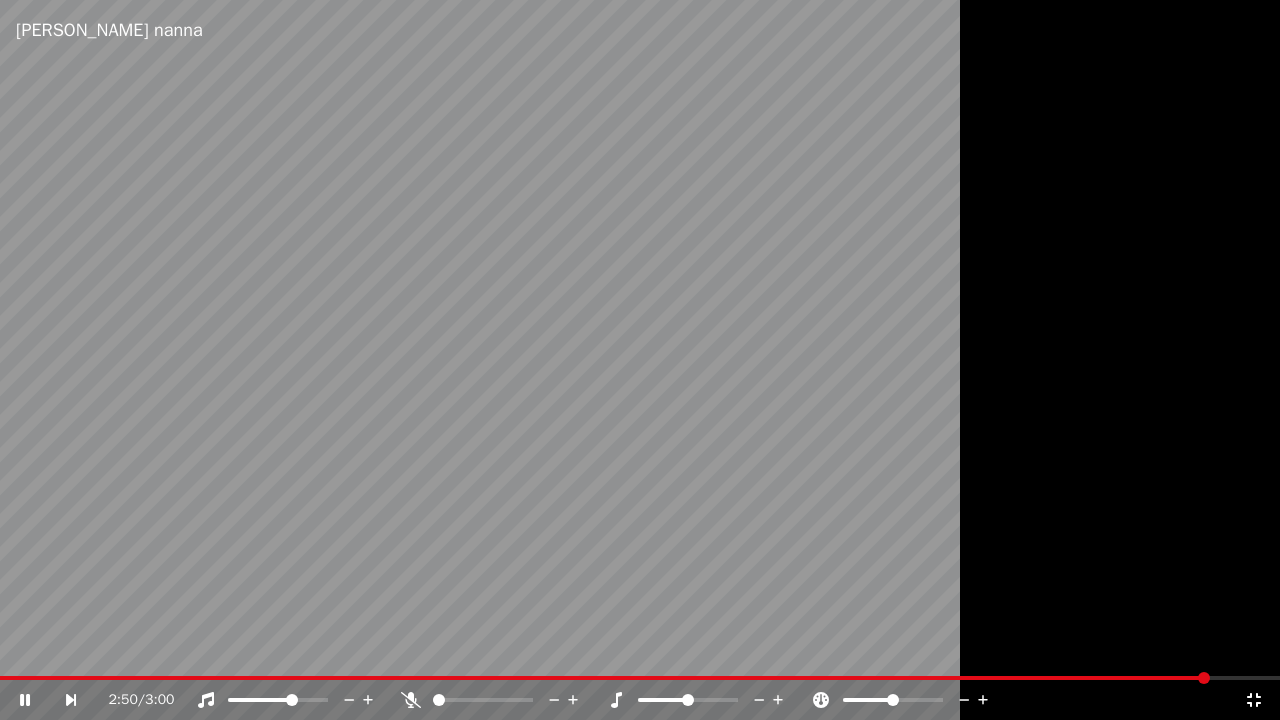 click 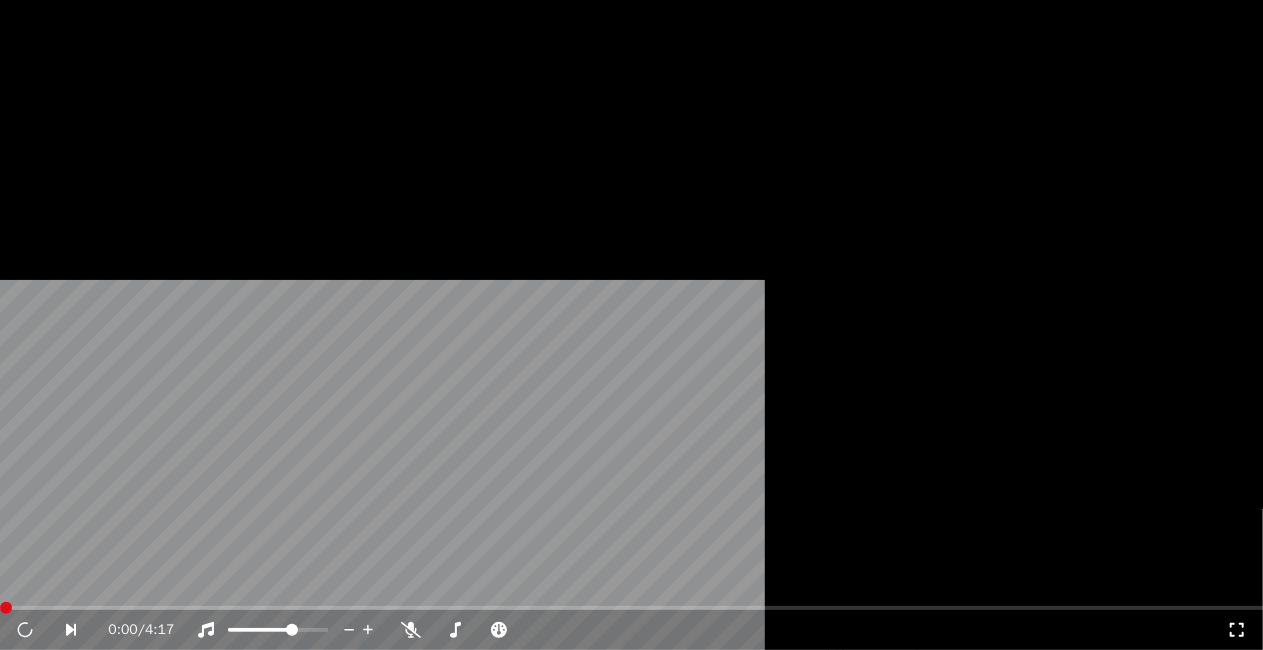 scroll, scrollTop: 0, scrollLeft: 0, axis: both 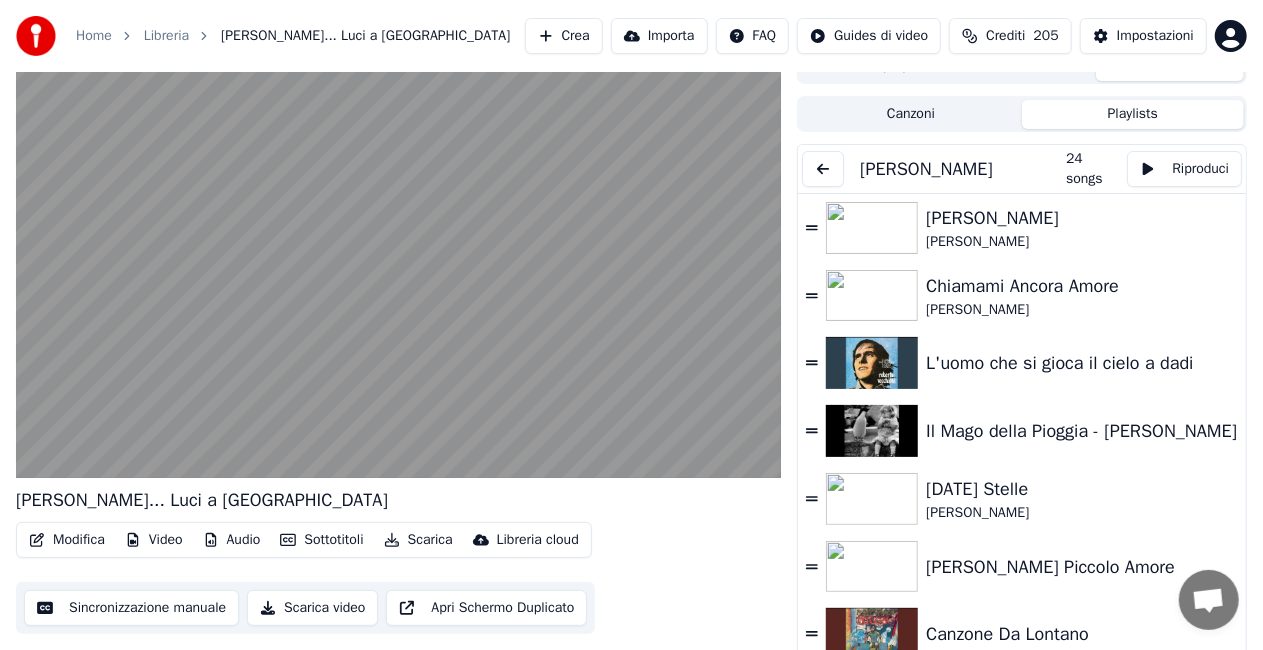 click at bounding box center (823, 169) 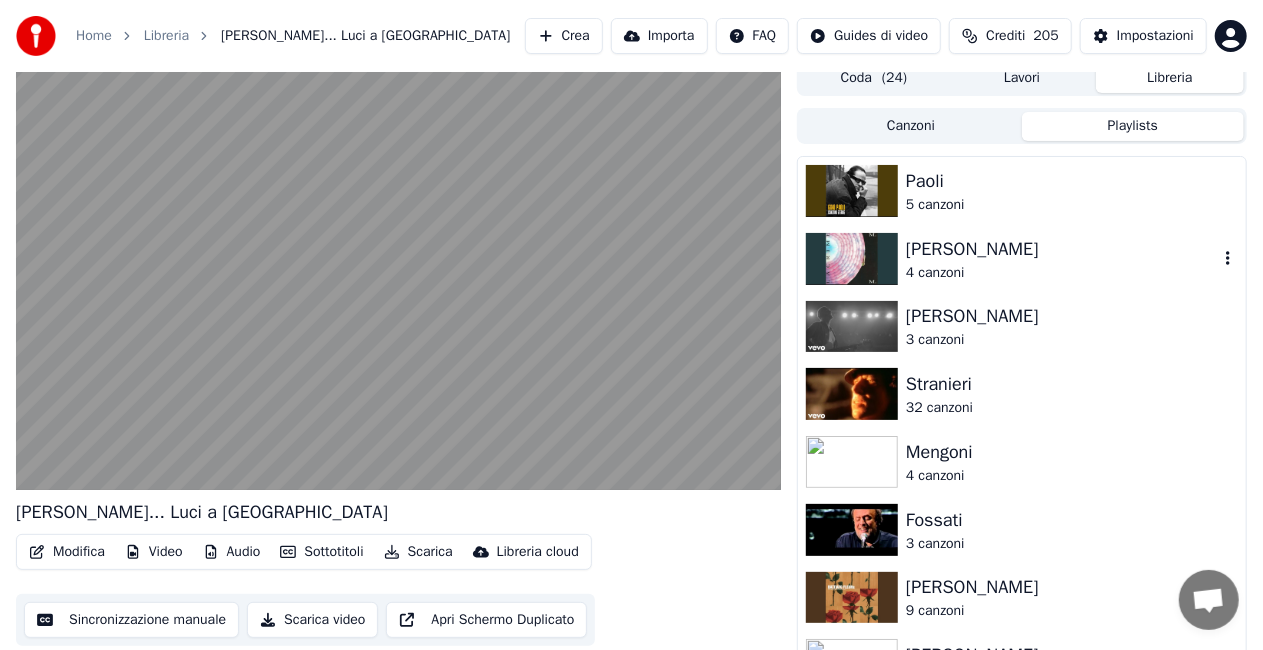 scroll, scrollTop: 0, scrollLeft: 0, axis: both 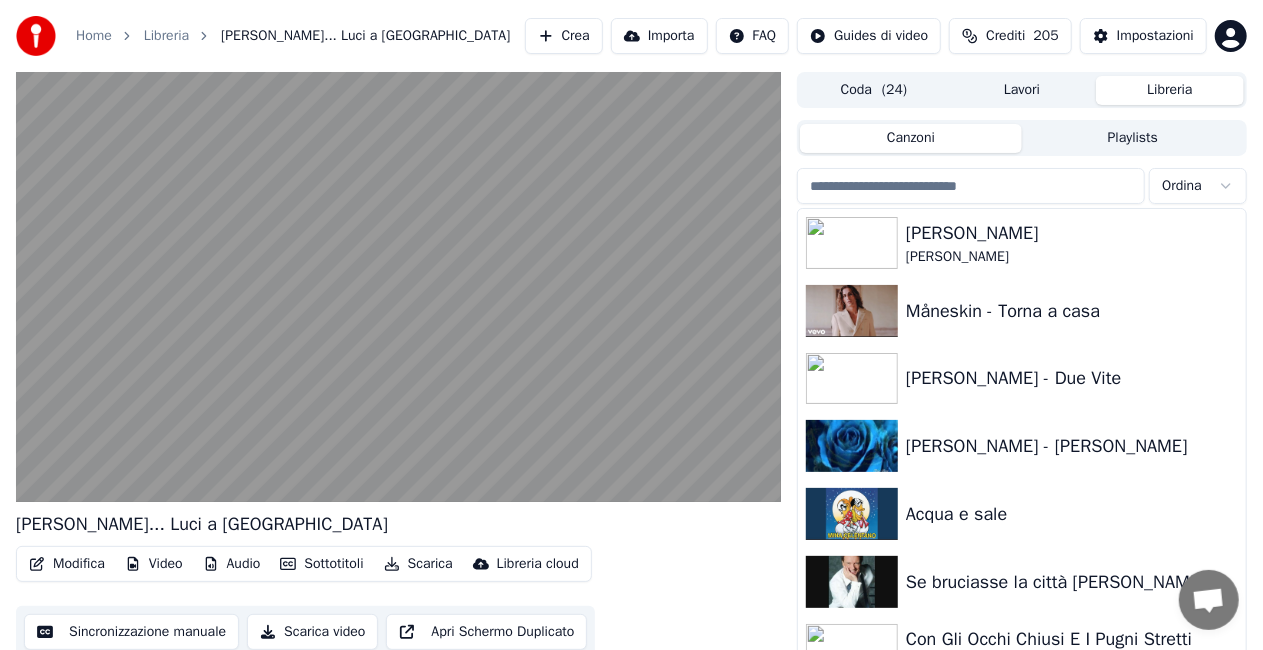 click on "Canzoni" at bounding box center (911, 138) 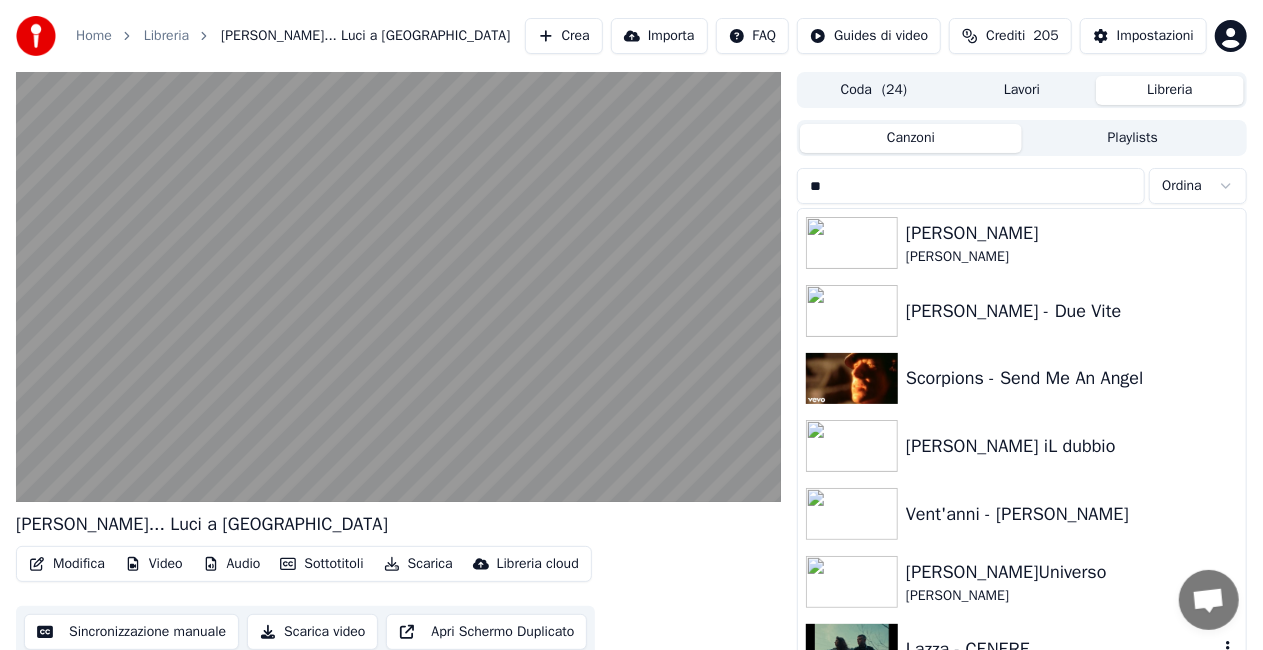 type on "*" 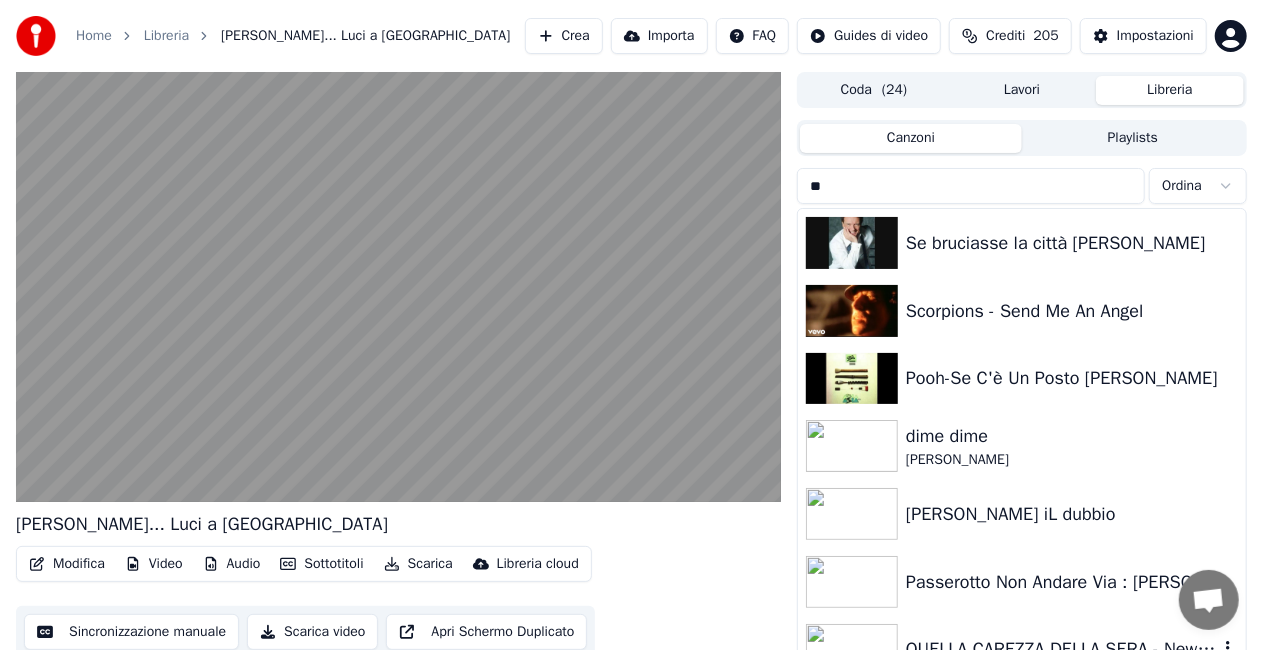 type on "*" 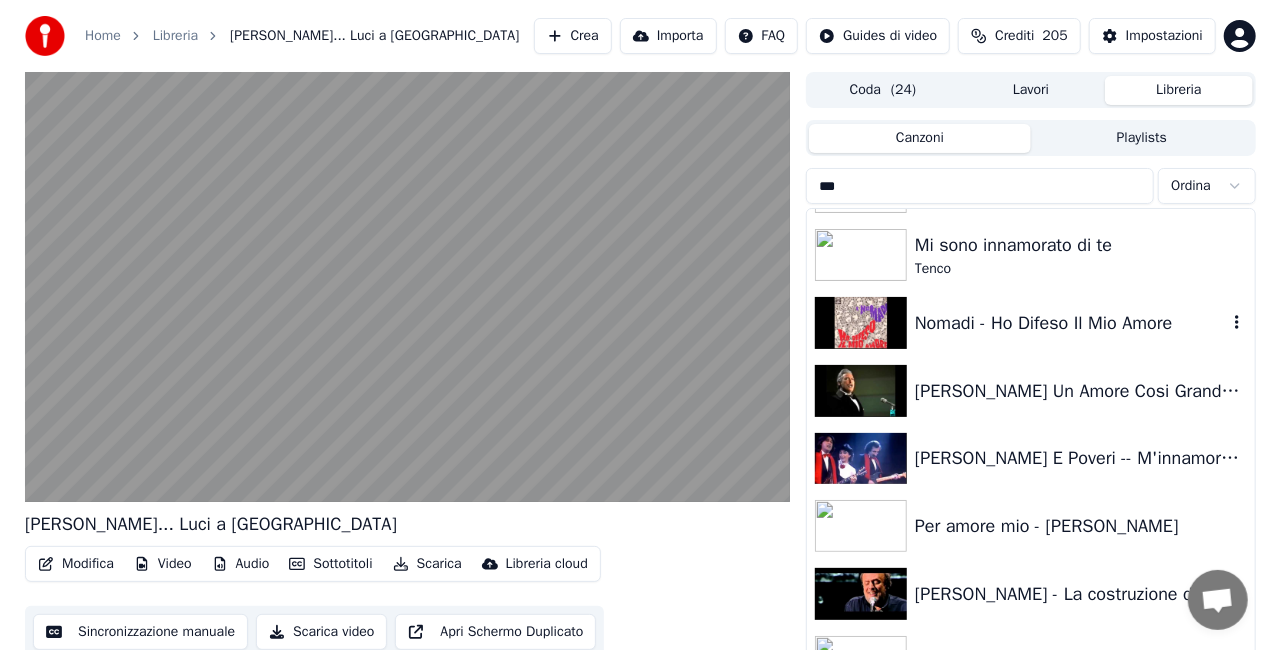 scroll, scrollTop: 1100, scrollLeft: 0, axis: vertical 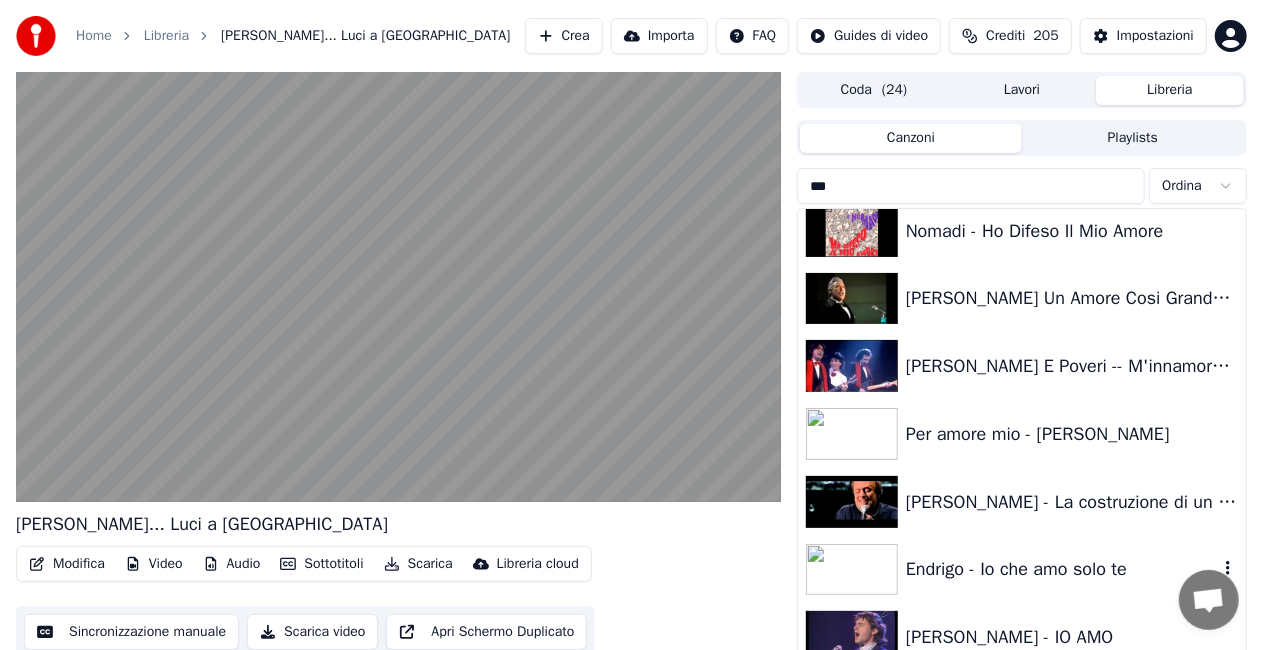 type on "***" 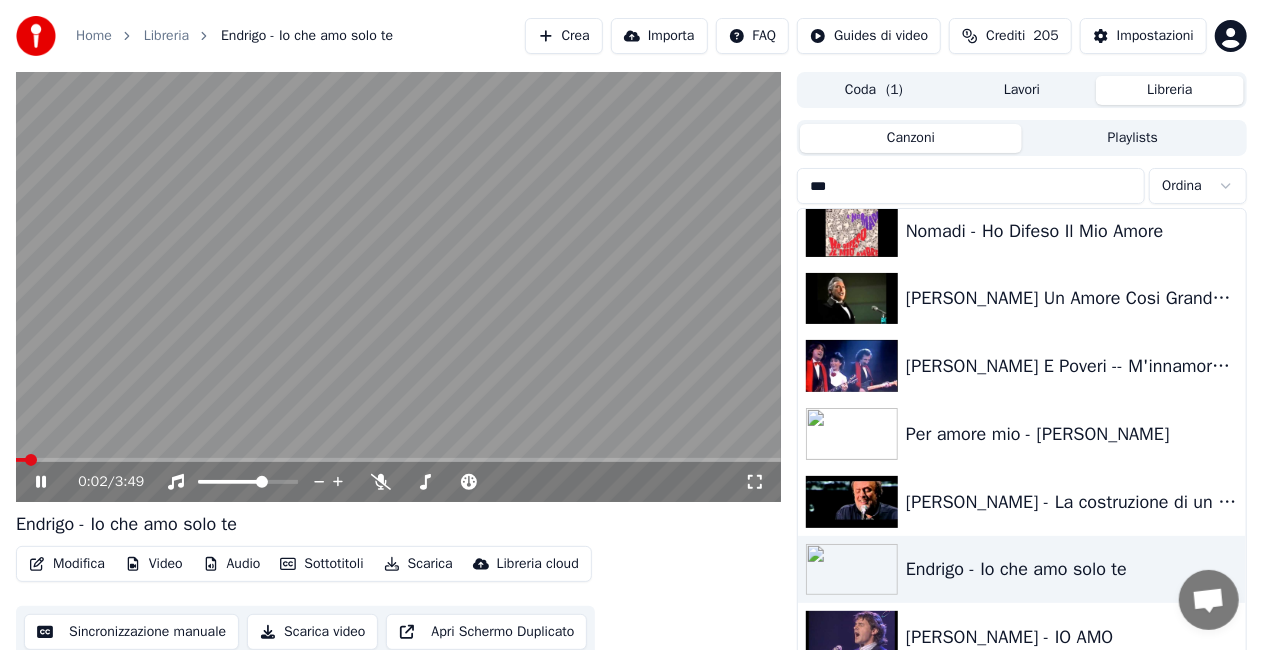 click on "0:02  /  3:49" at bounding box center [398, 482] 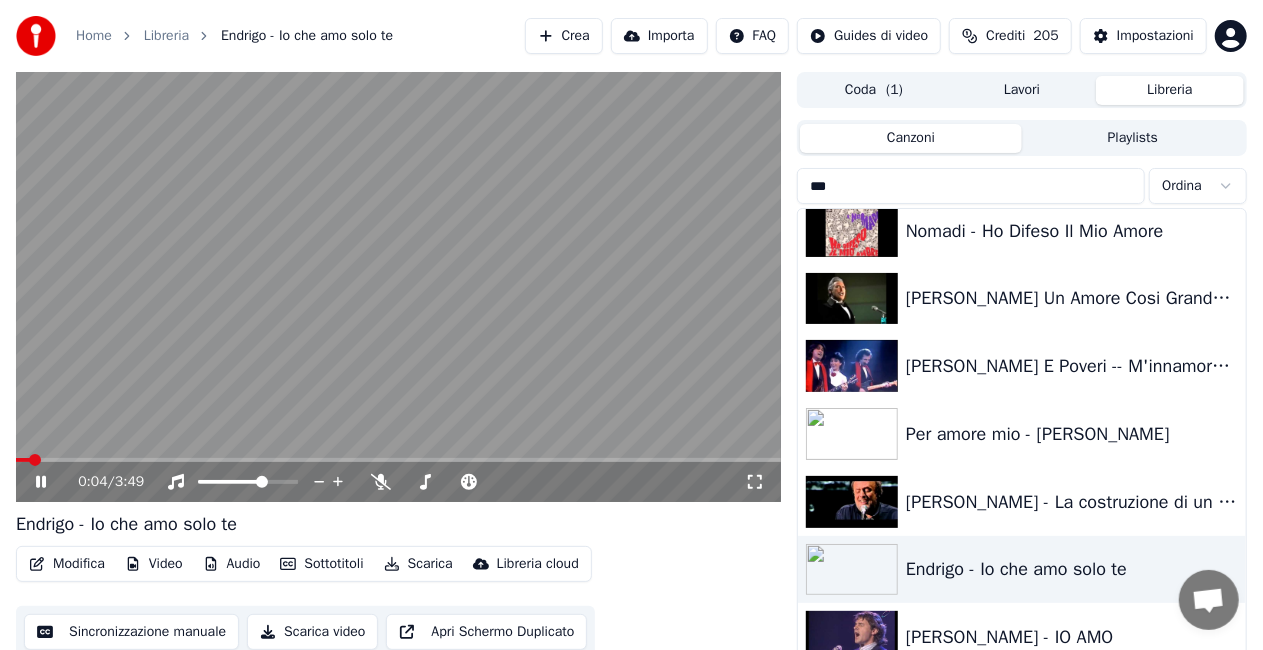 click 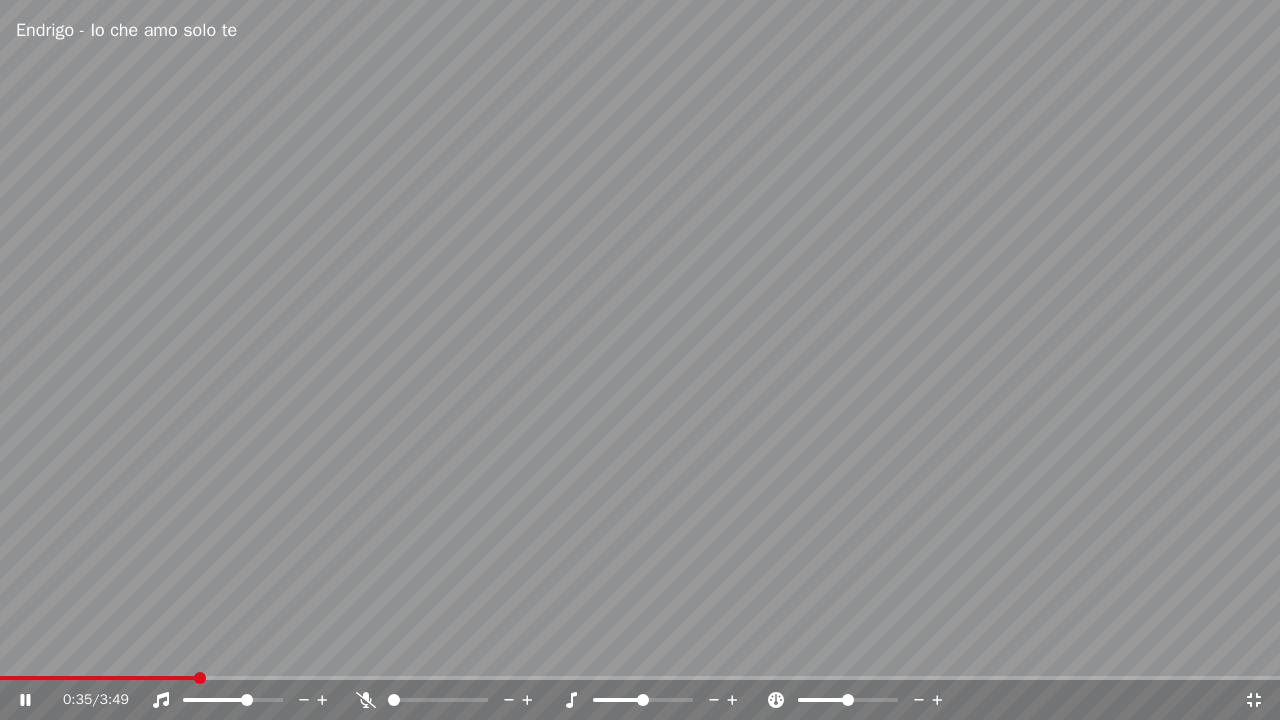 click at bounding box center (98, 678) 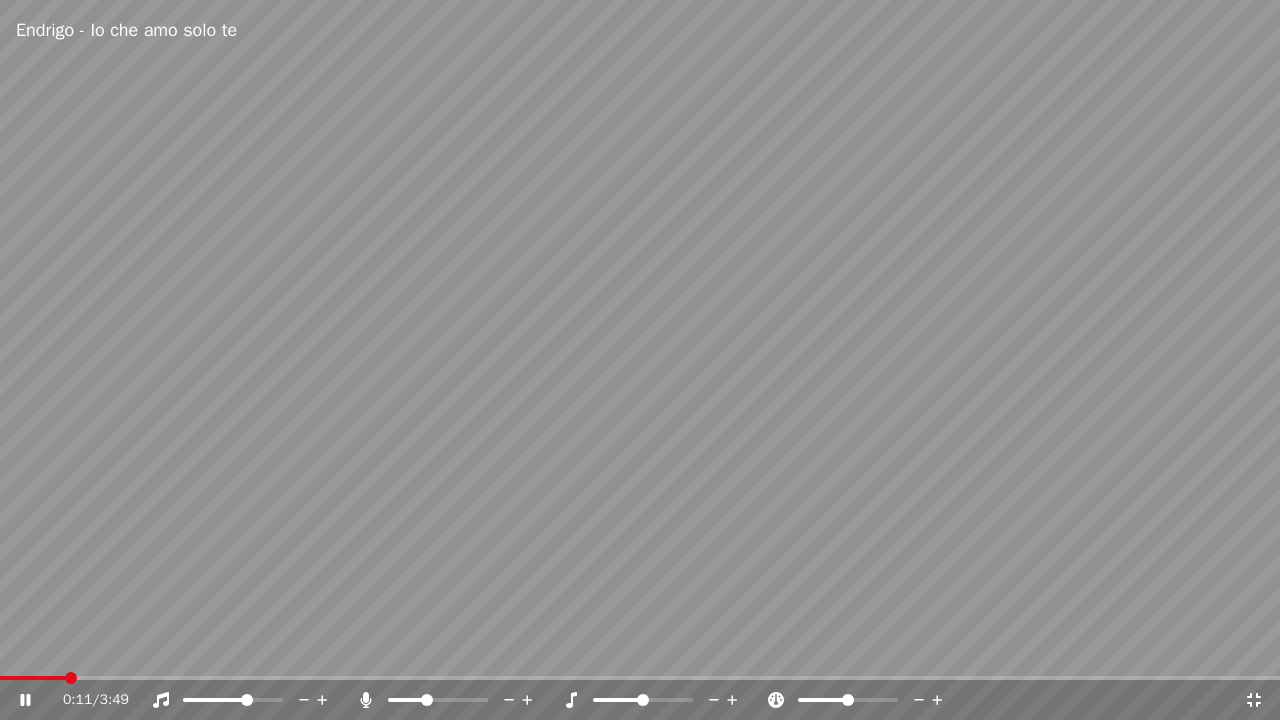 click at bounding box center [427, 700] 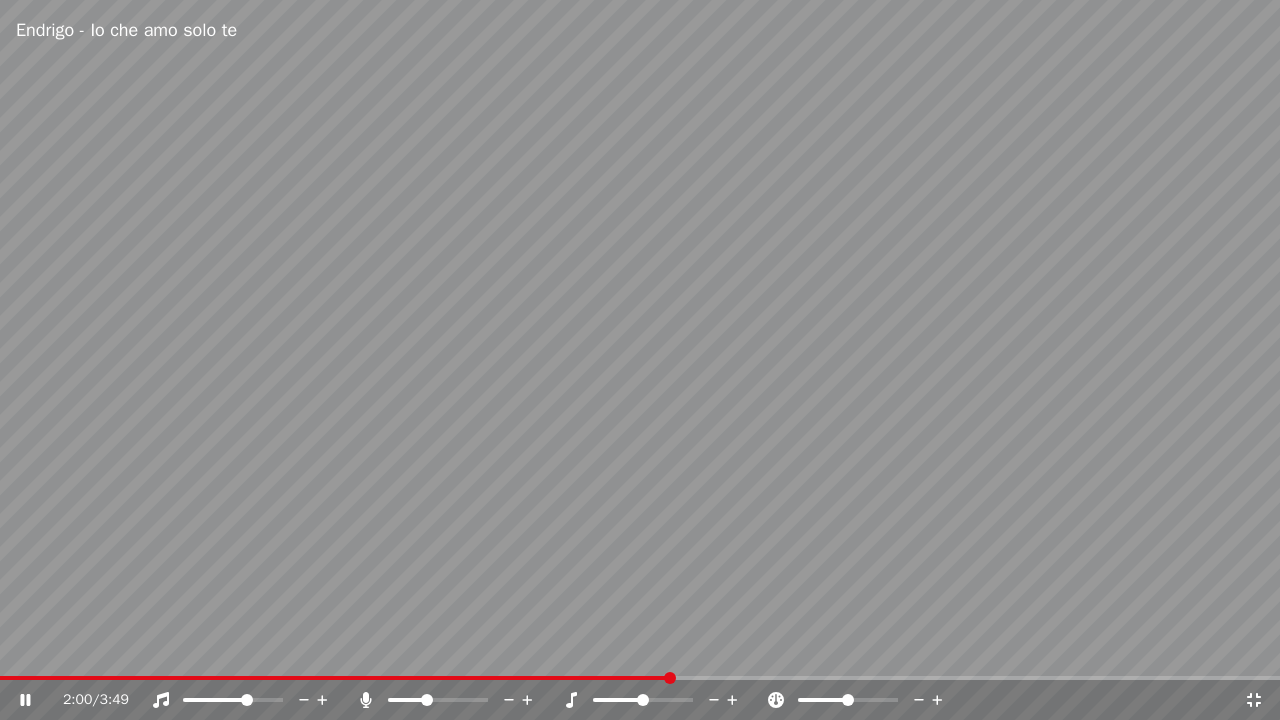click at bounding box center (335, 678) 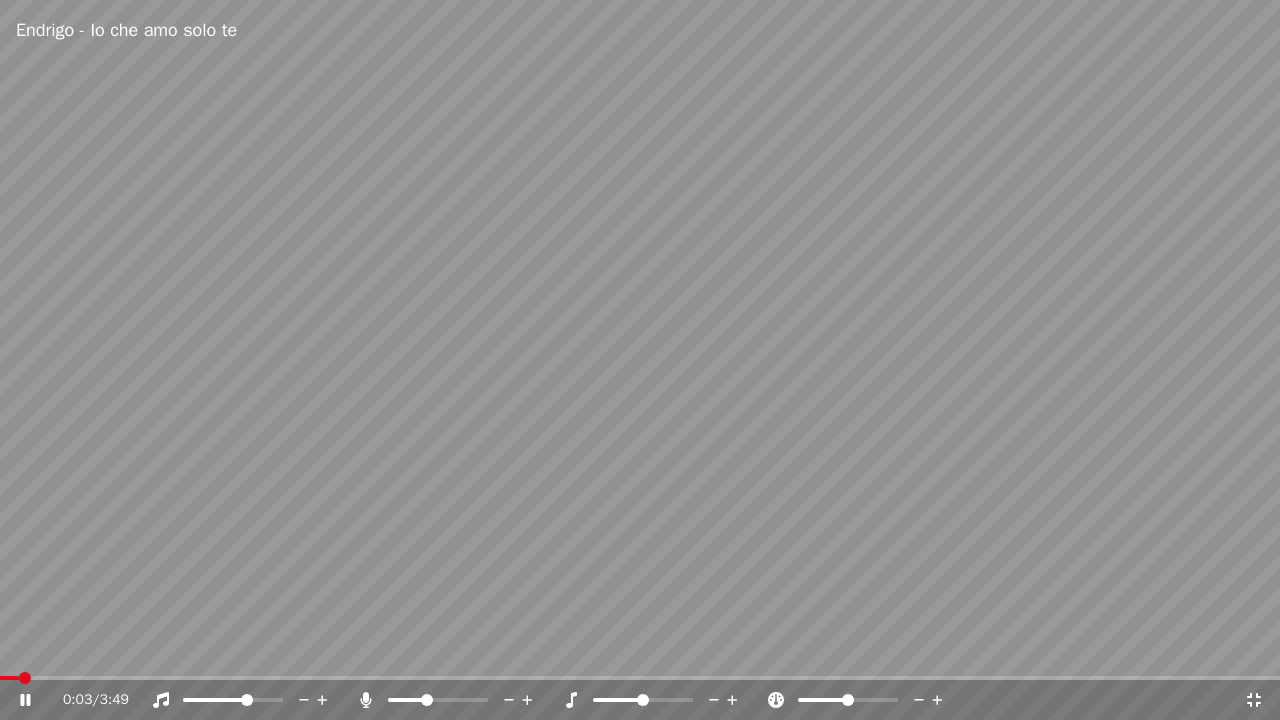 click 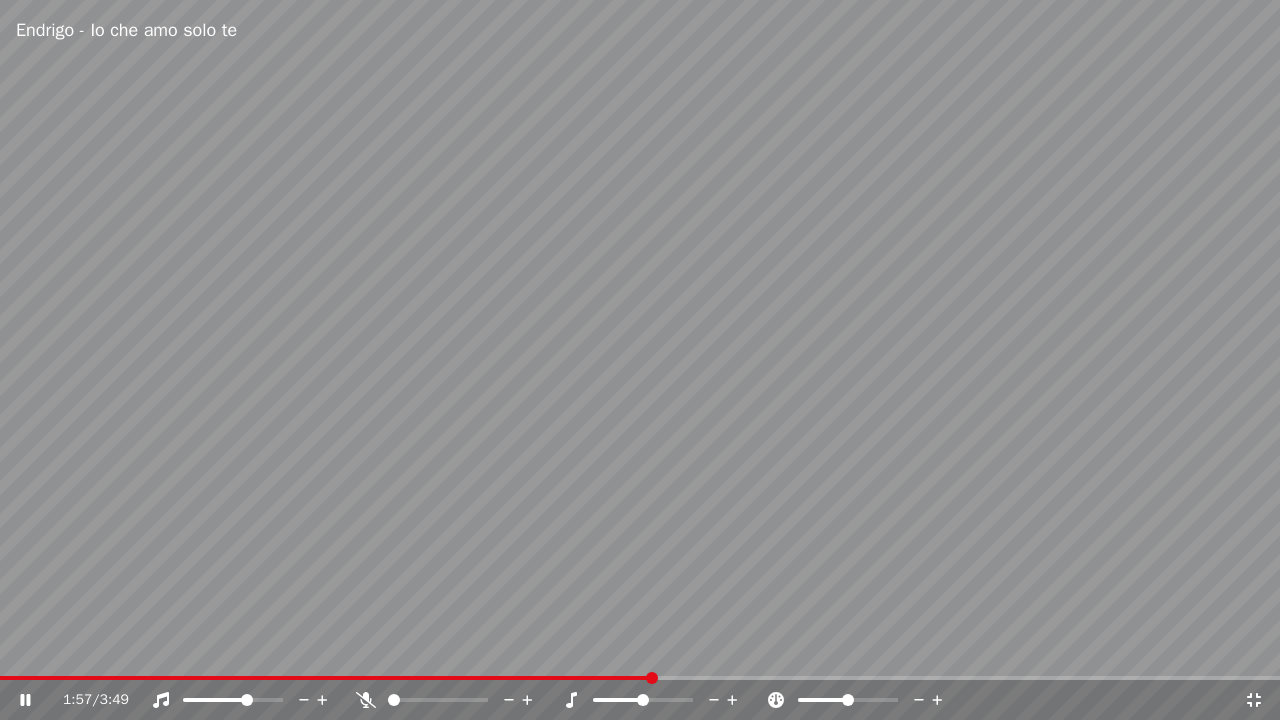 click at bounding box center [640, 360] 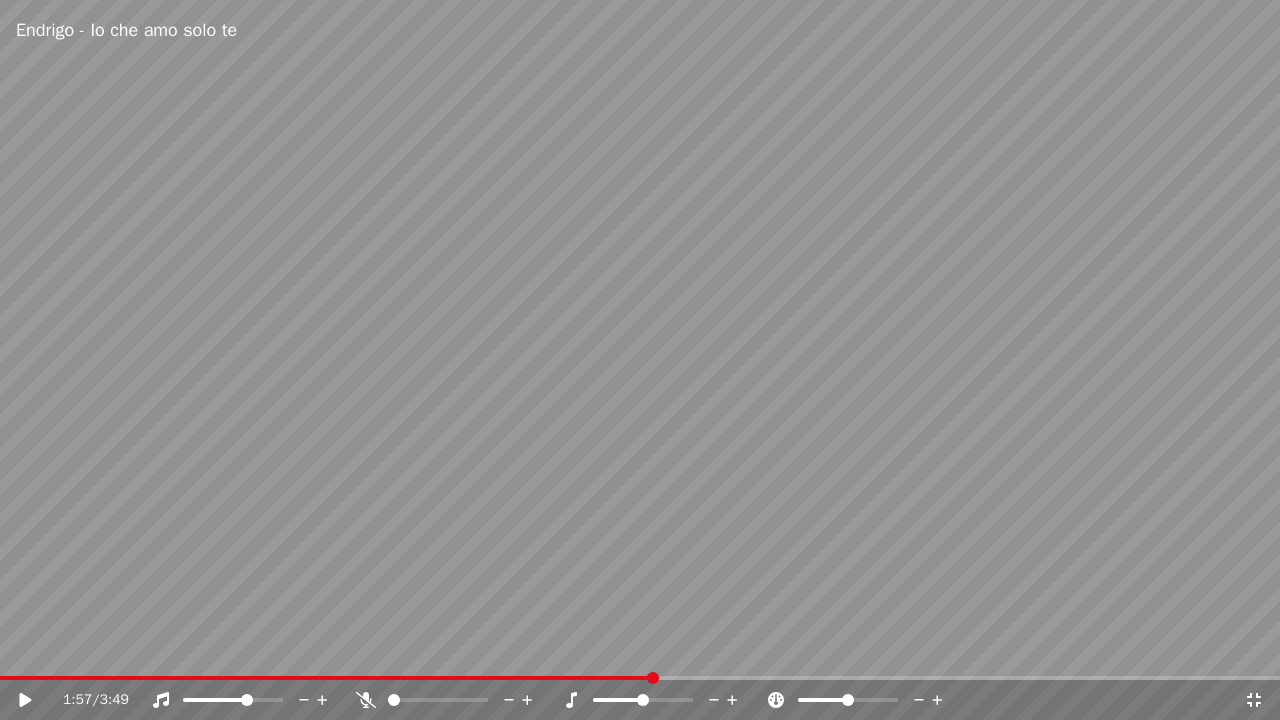 click 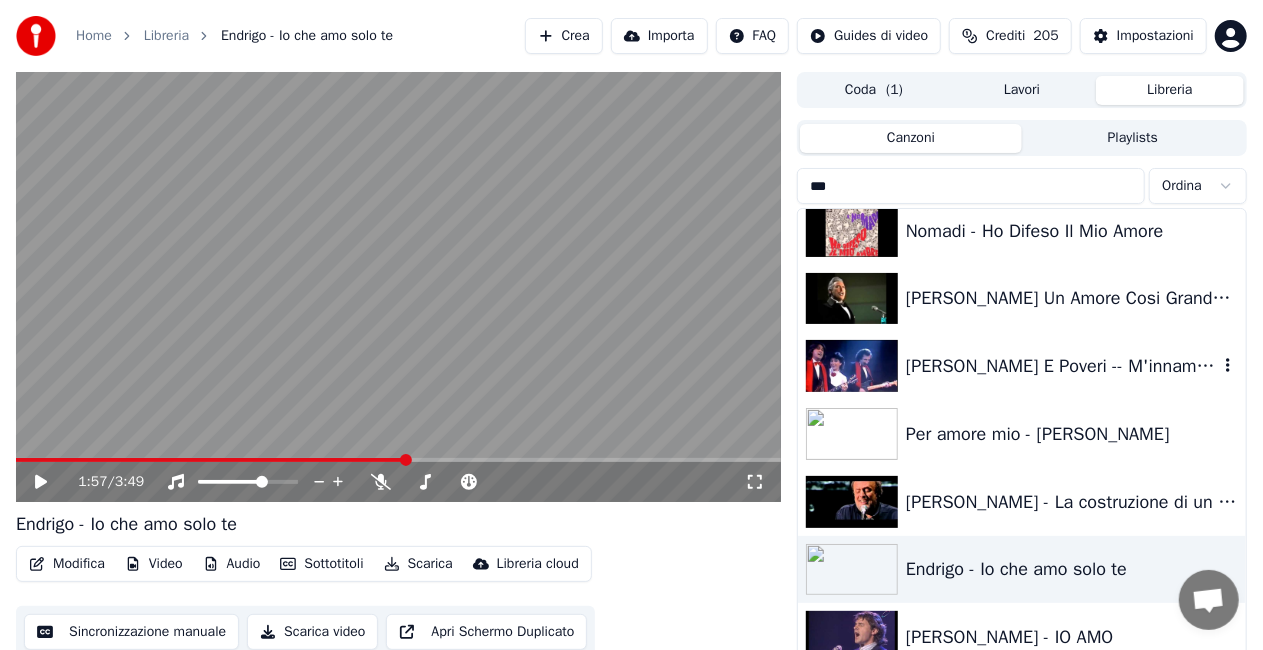 click on "[PERSON_NAME] E Poveri -- M'innamoro Di Te Video HQ" at bounding box center [1062, 366] 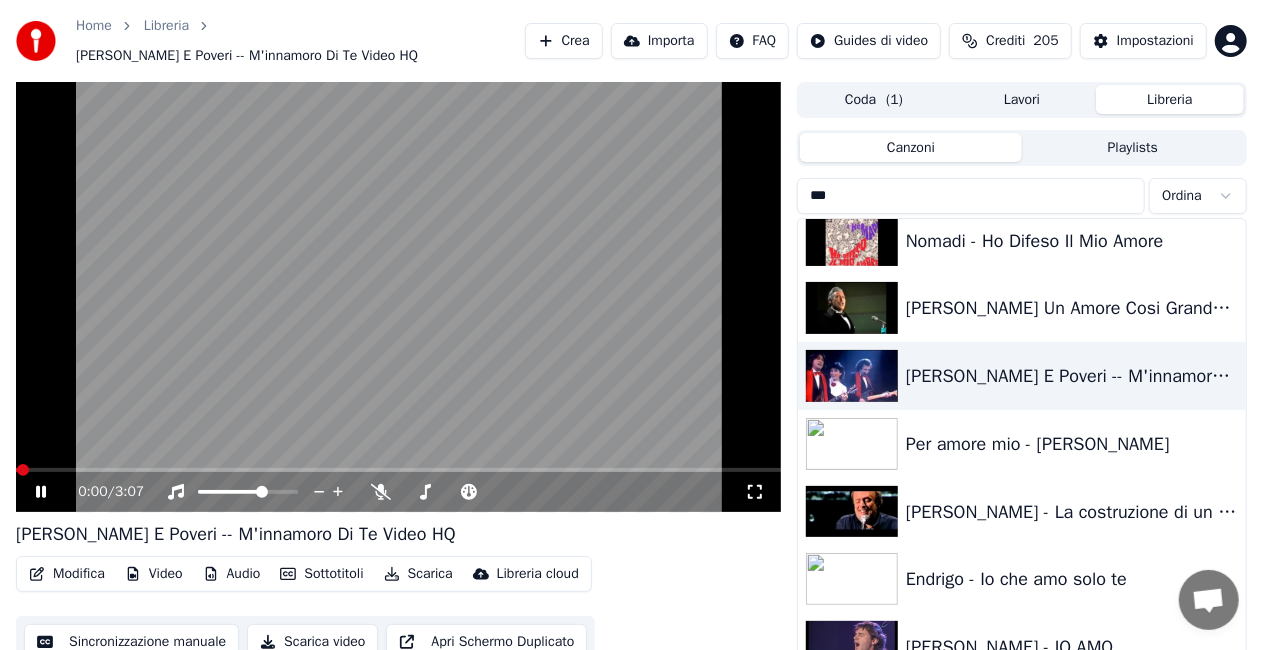 click 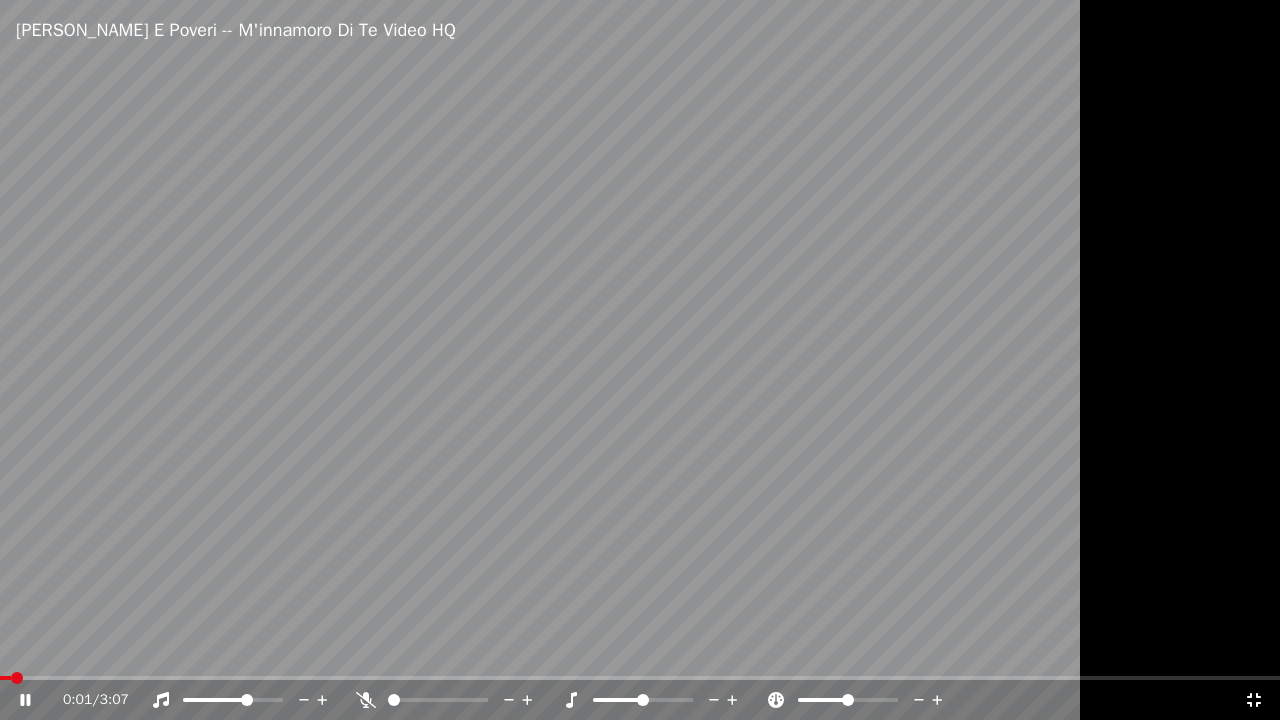 click at bounding box center (640, 360) 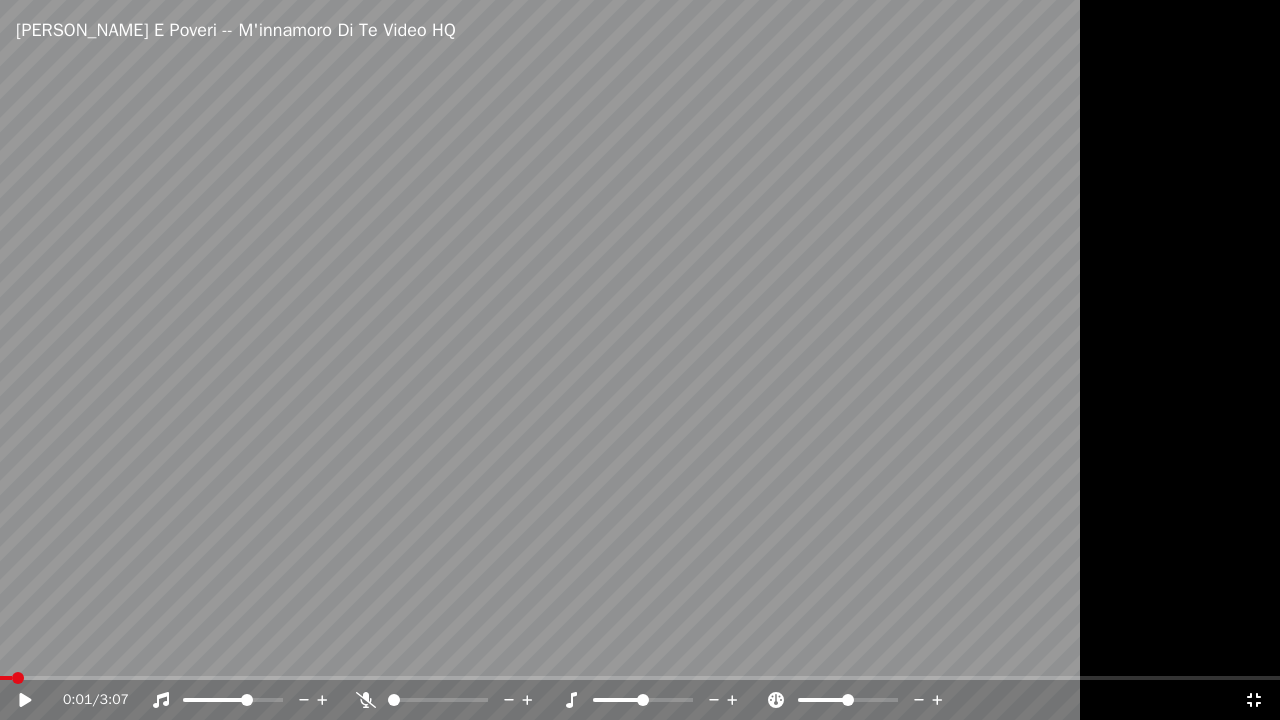 click at bounding box center [640, 360] 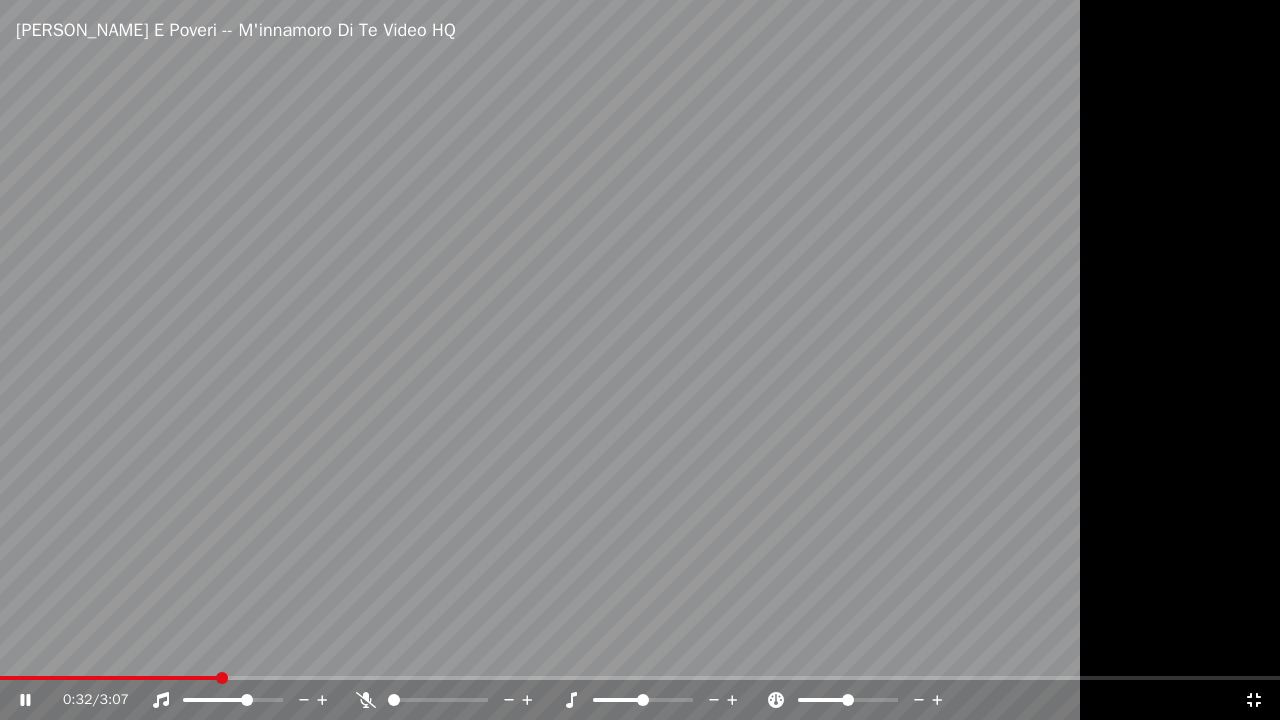 click at bounding box center [640, 360] 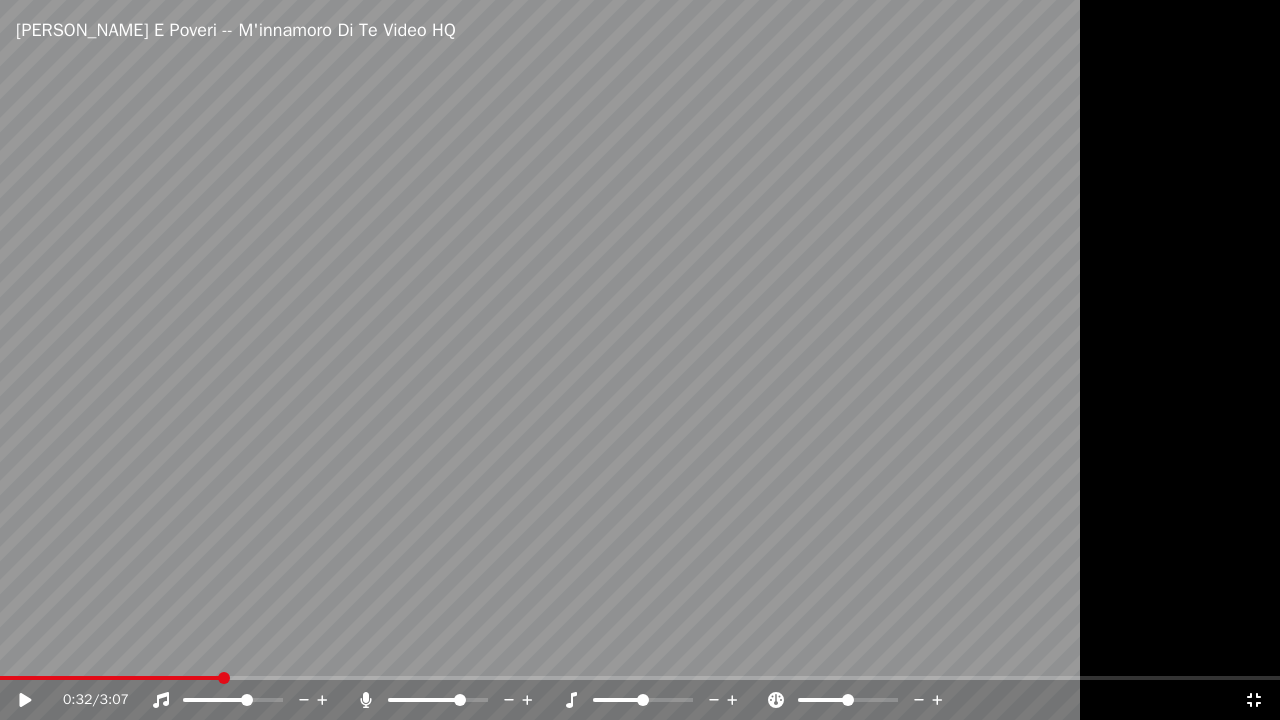 click at bounding box center [460, 700] 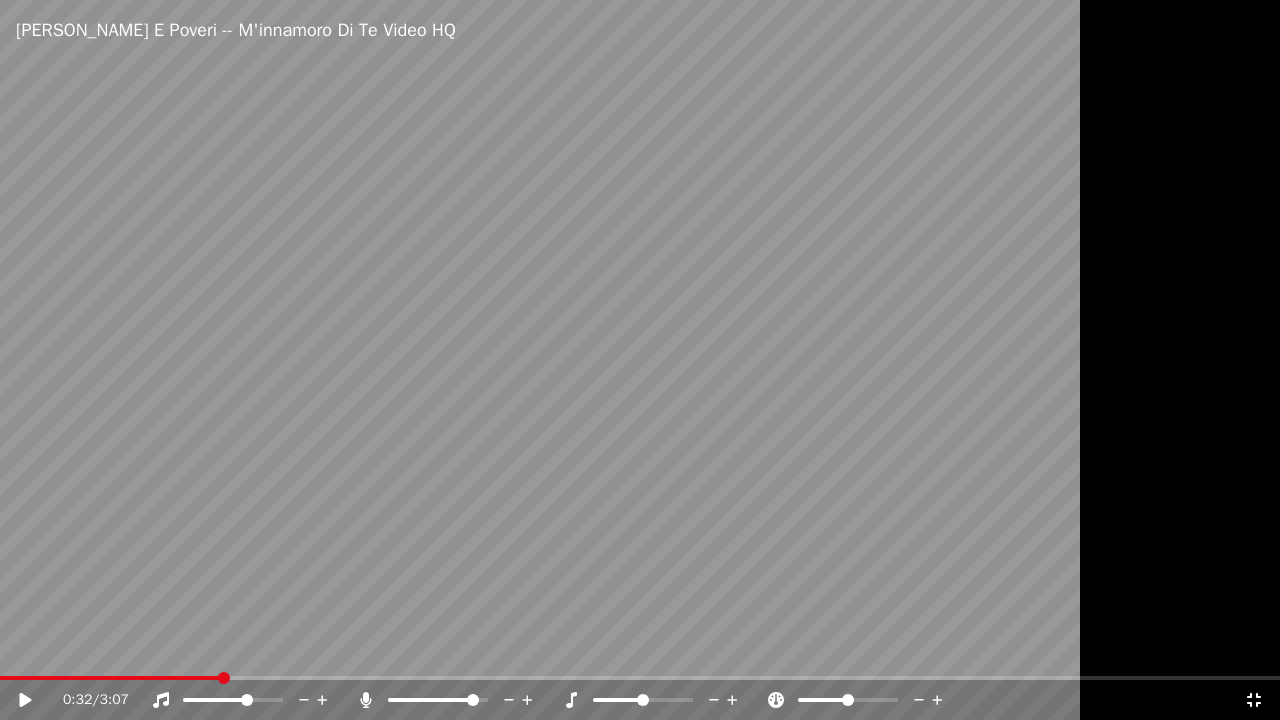 click on "0:32  /  3:07" at bounding box center [640, 700] 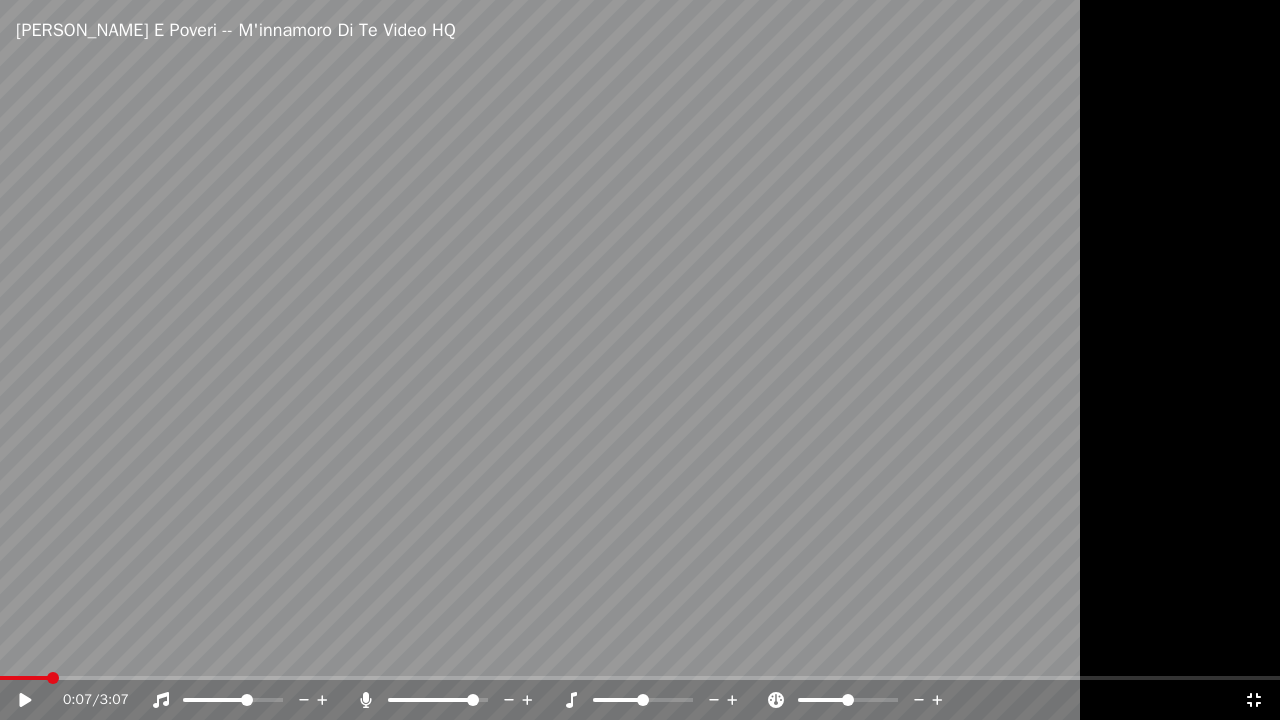 click at bounding box center (640, 360) 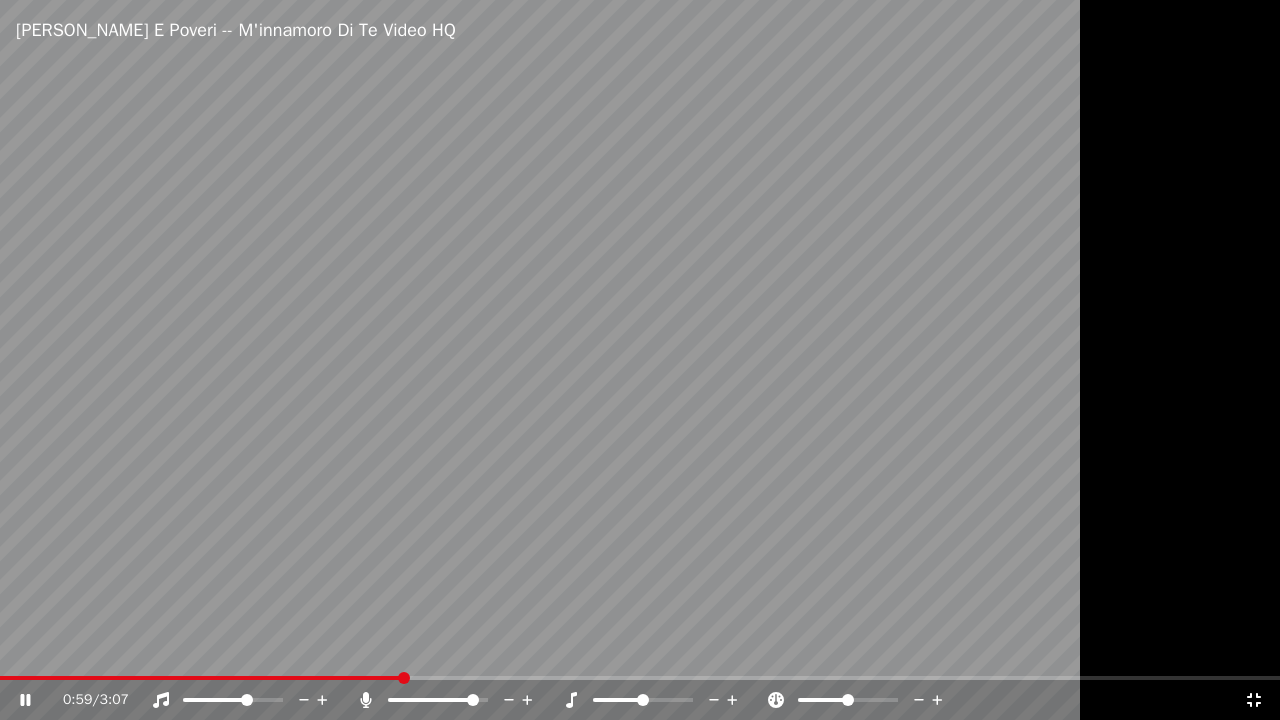 click 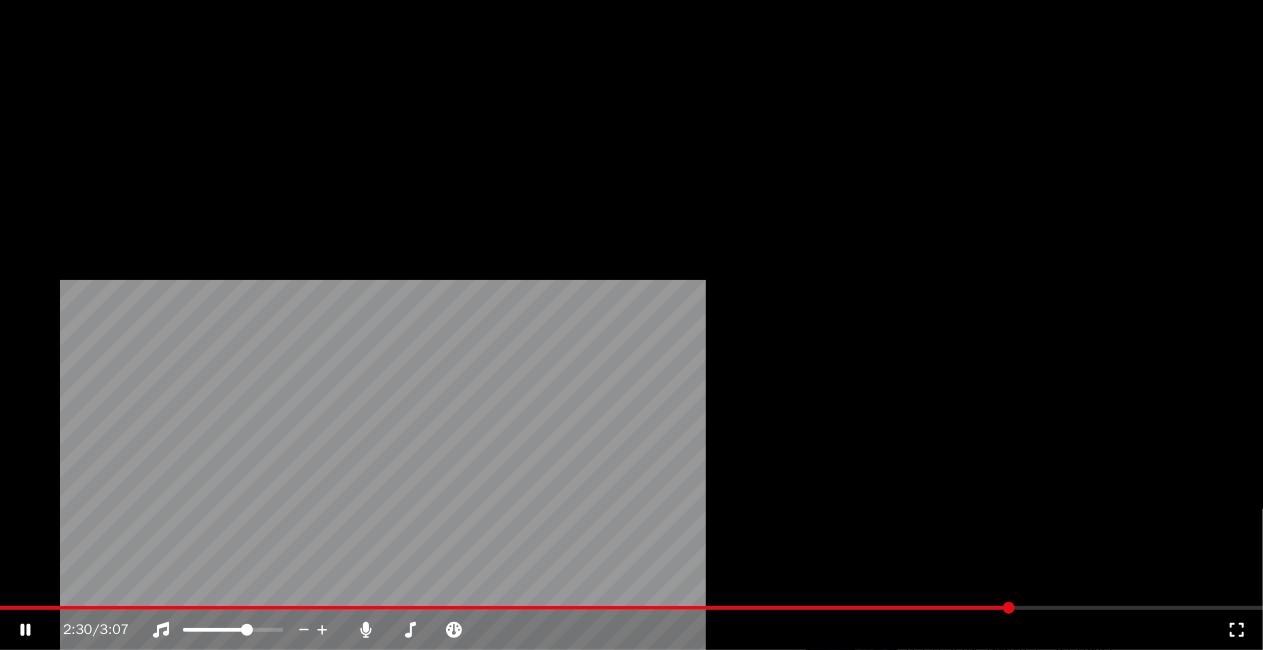 click on "Modifica" at bounding box center (67, 144) 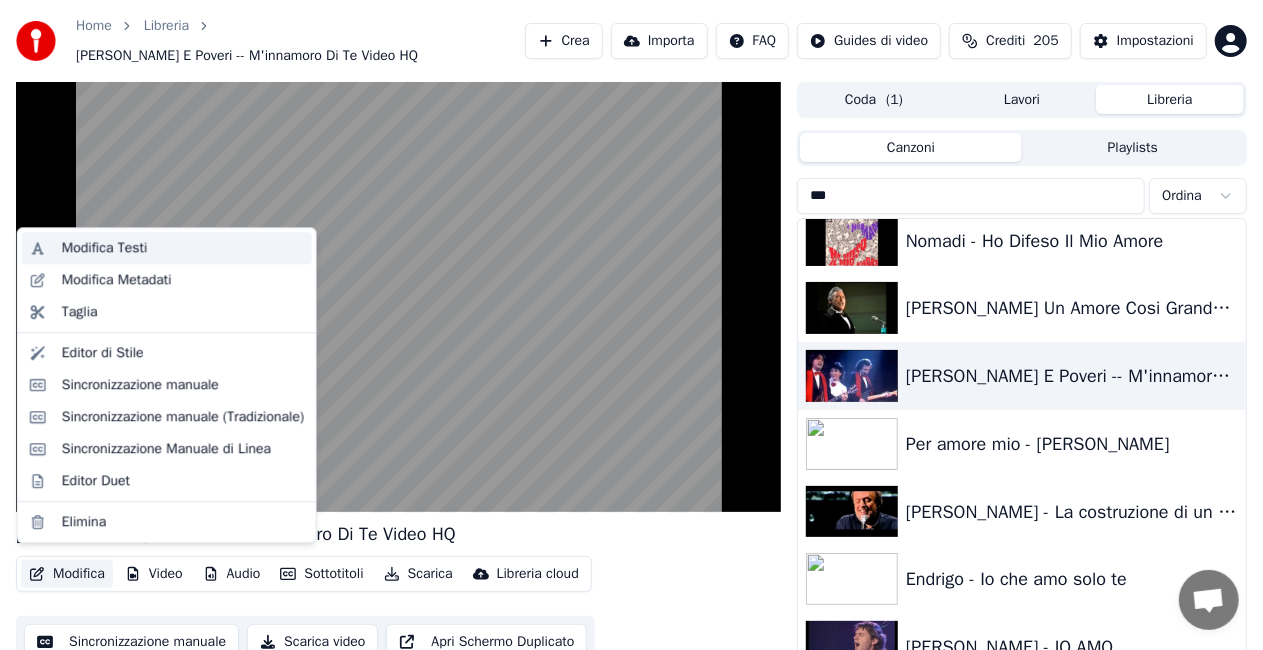 click on "Modifica Testi" at bounding box center [105, 248] 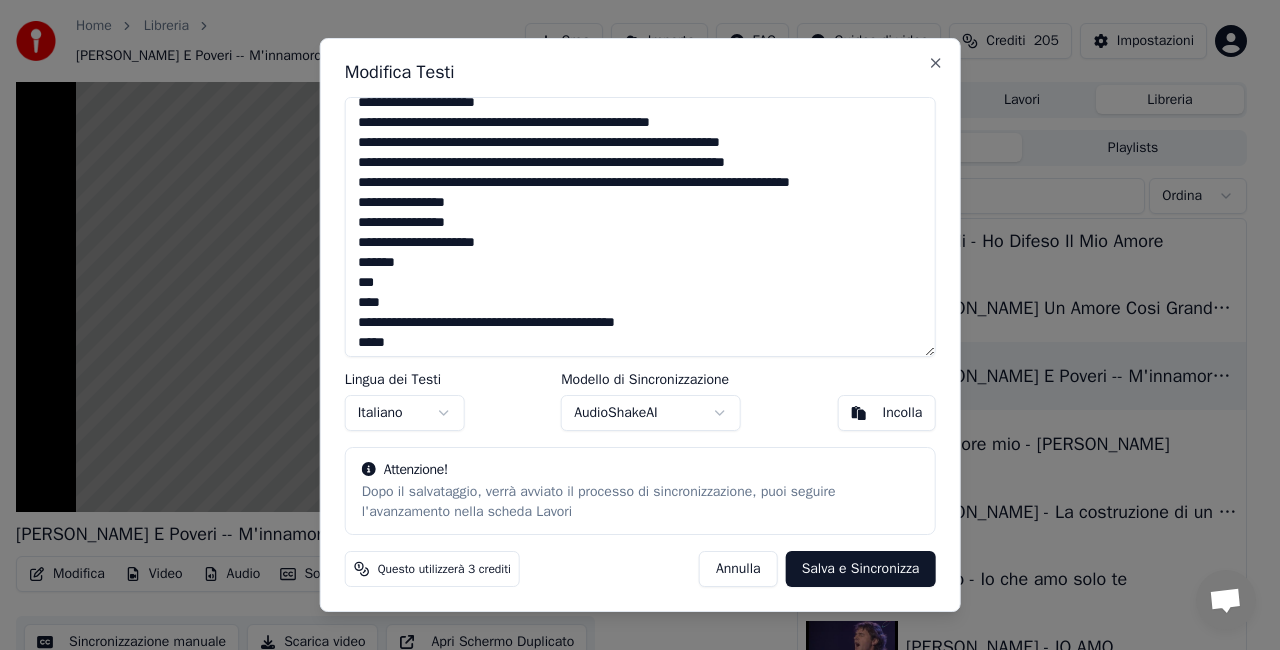 scroll, scrollTop: 416, scrollLeft: 0, axis: vertical 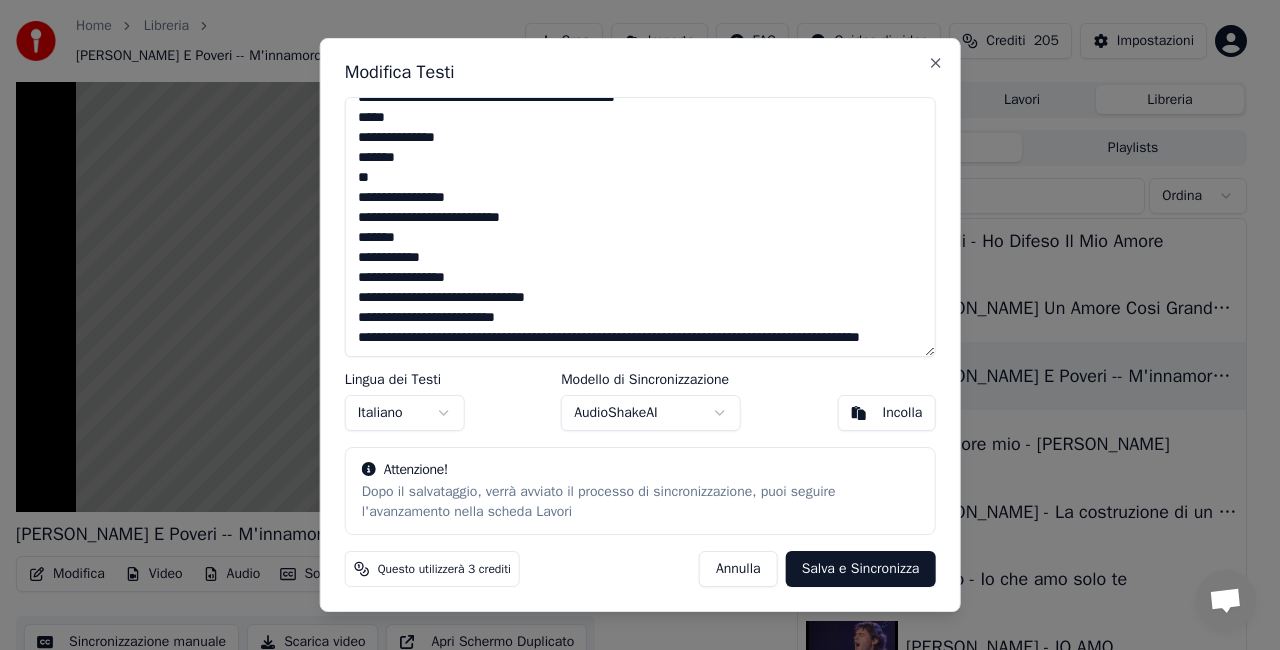 drag, startPoint x: 351, startPoint y: 112, endPoint x: 902, endPoint y: 500, distance: 673.90283 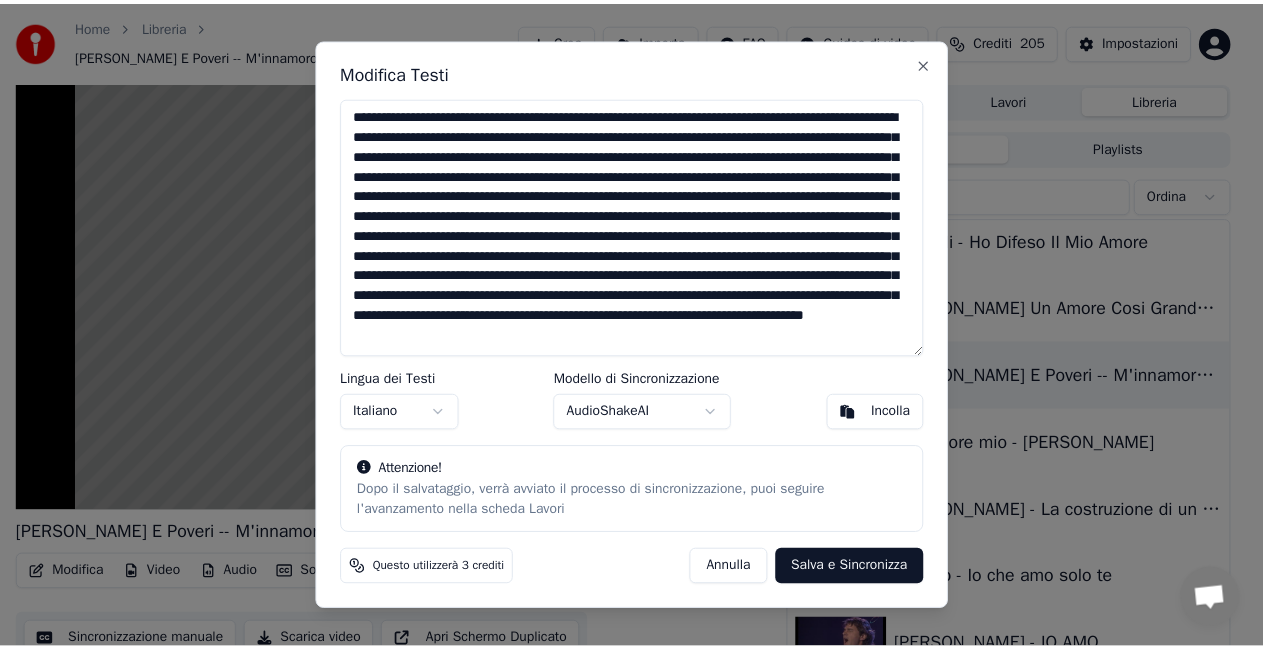 scroll, scrollTop: 37, scrollLeft: 0, axis: vertical 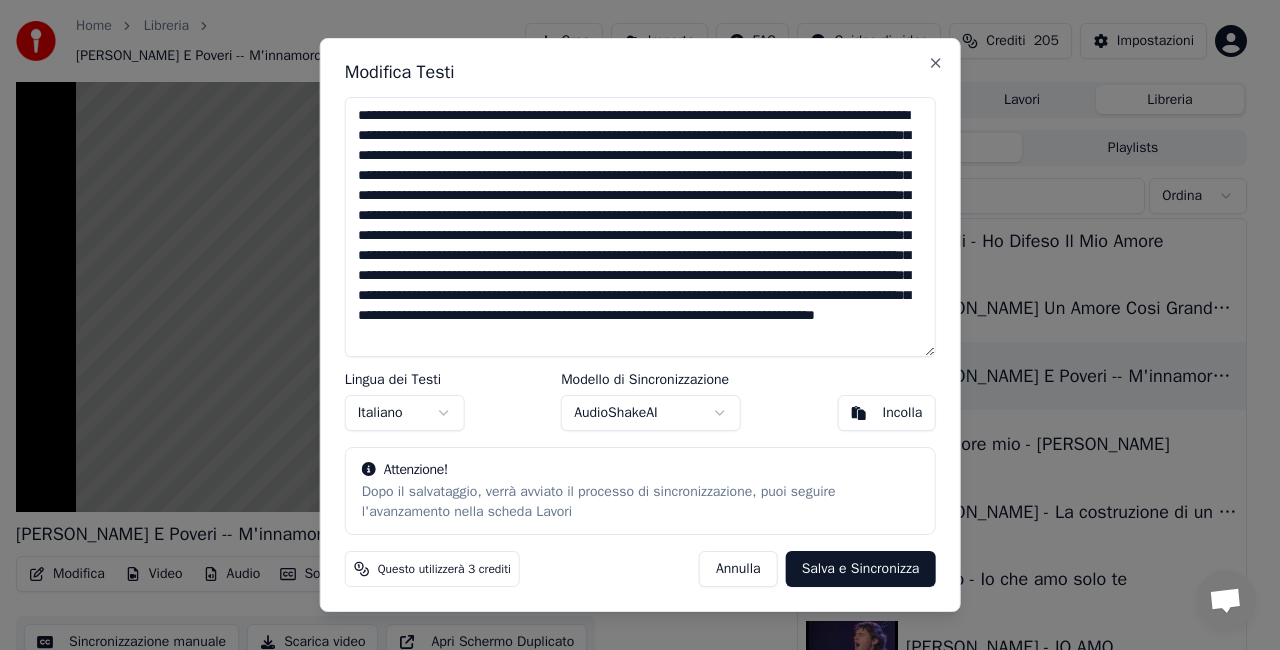 click on "Salva e Sincronizza" at bounding box center [861, 569] 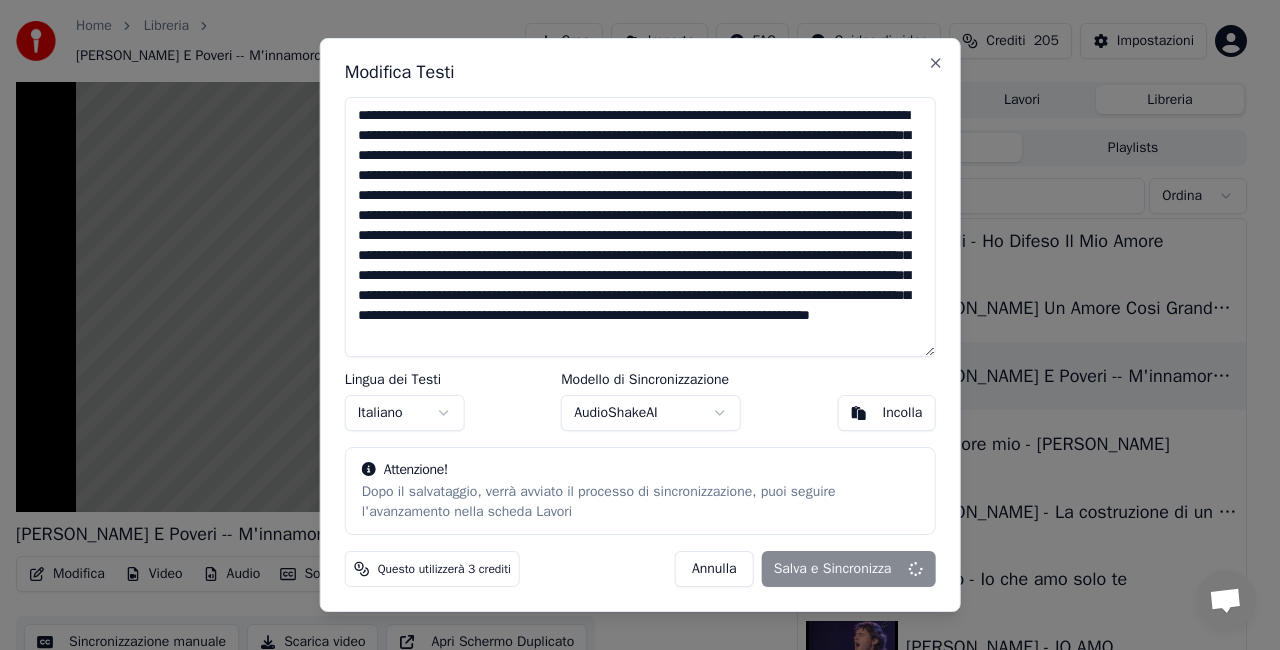 type on "**********" 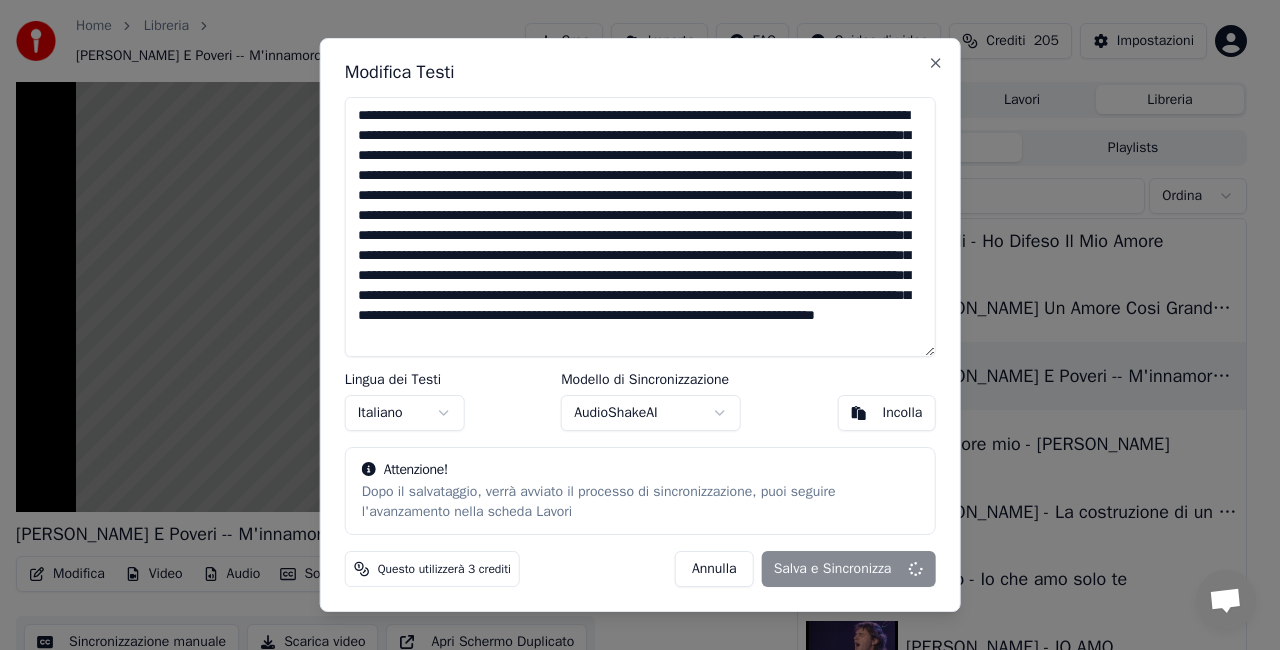scroll, scrollTop: 57, scrollLeft: 0, axis: vertical 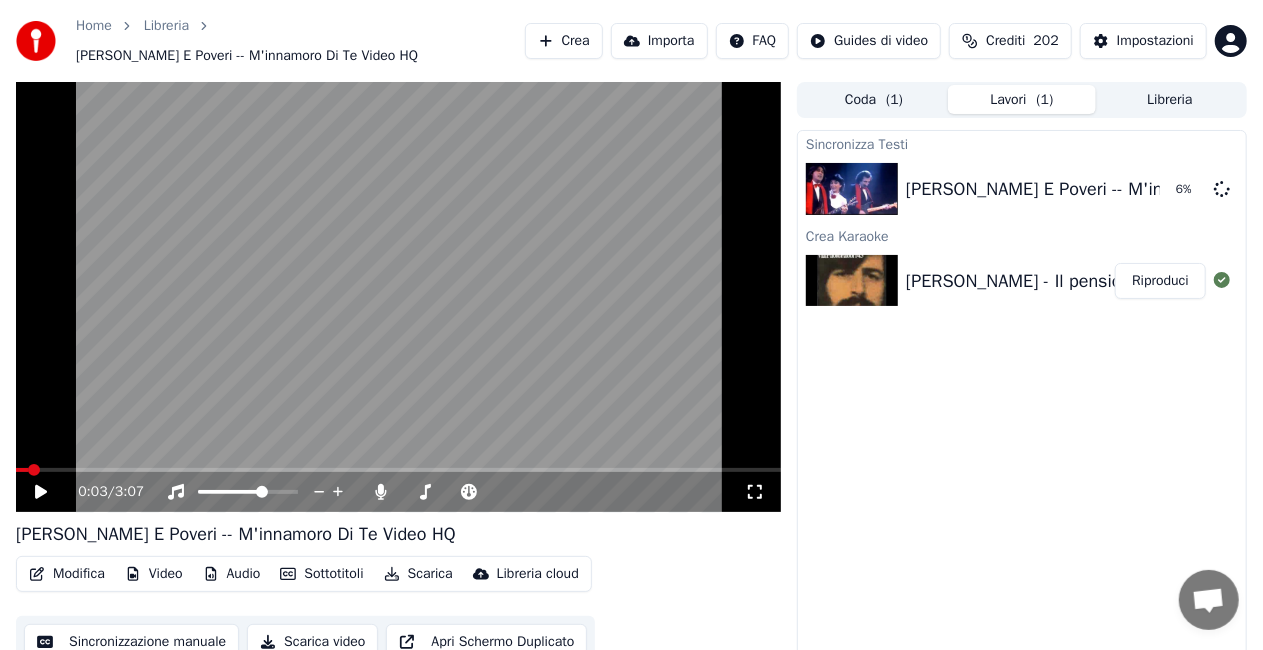 click at bounding box center (22, 470) 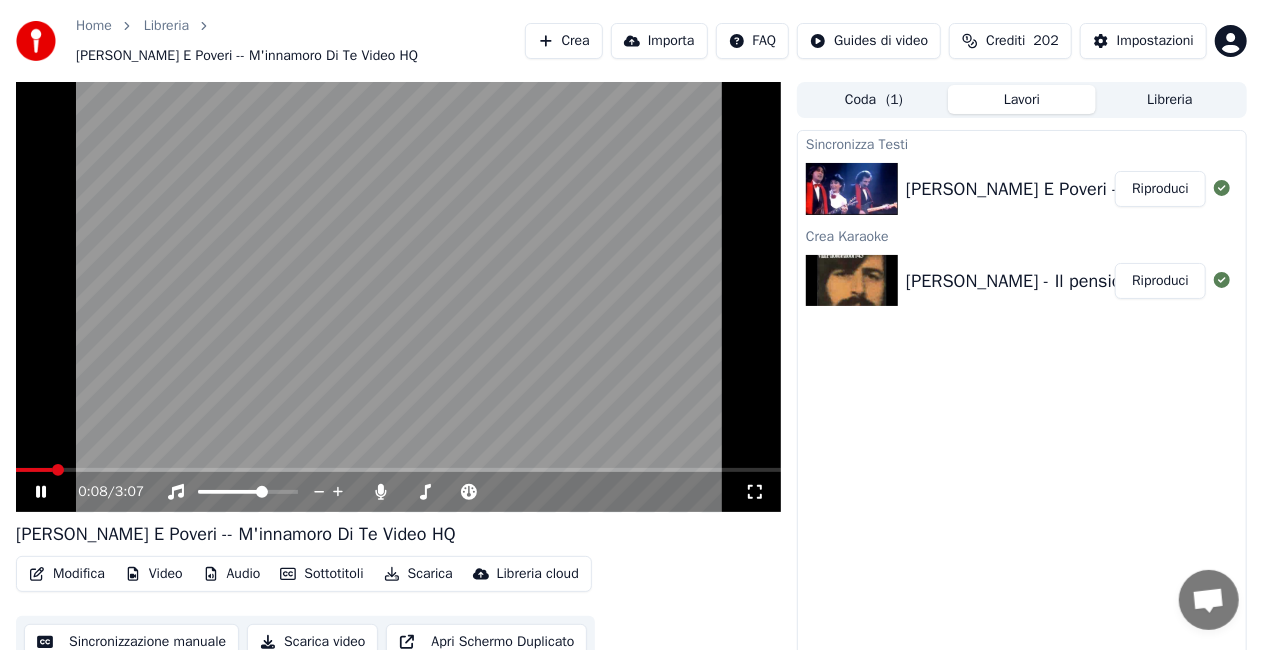 click 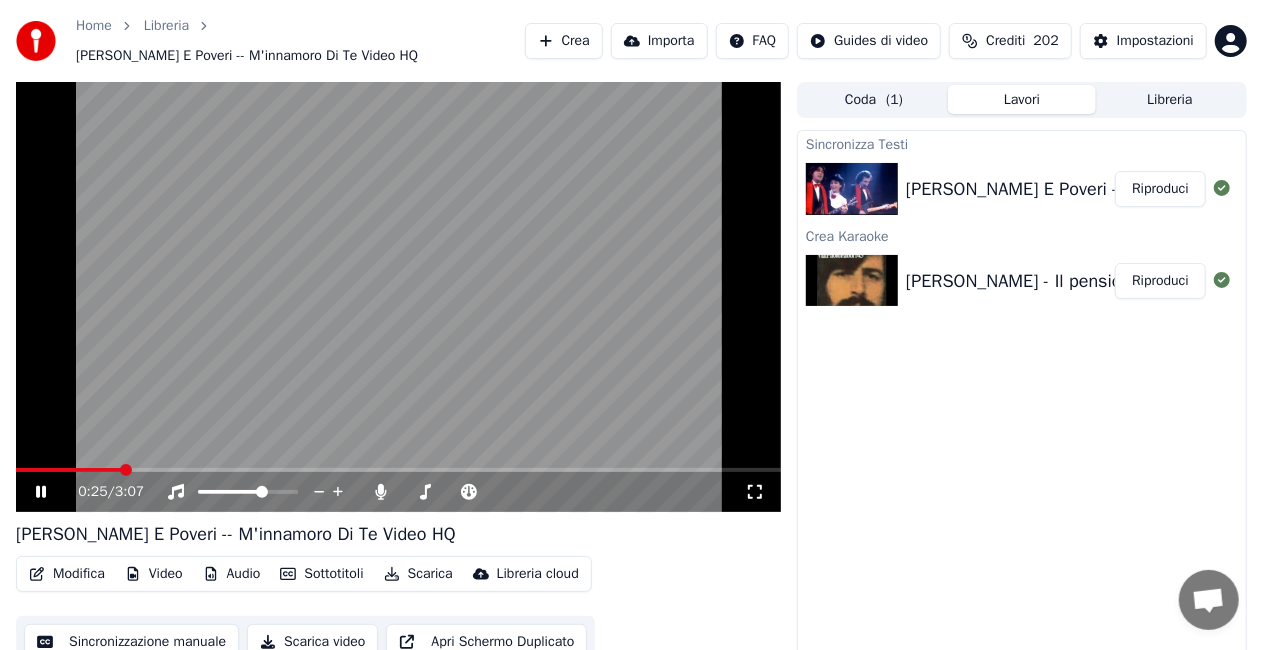 click 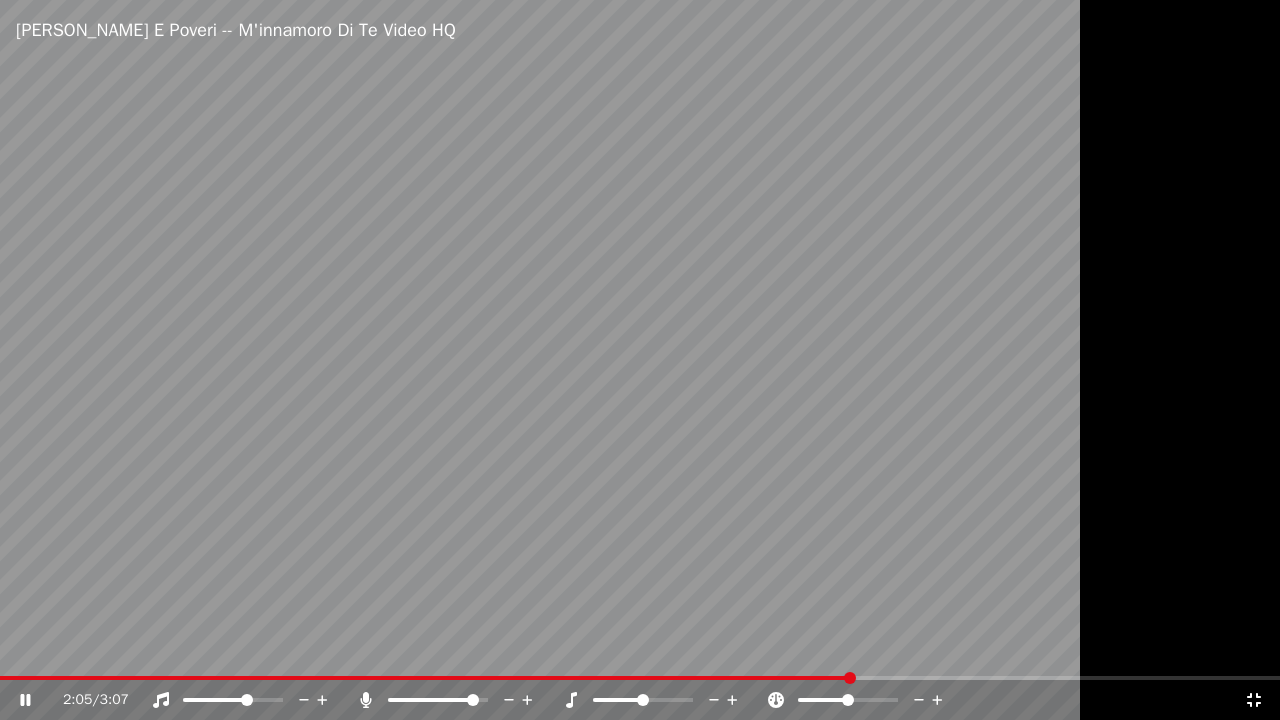 click at bounding box center [426, 678] 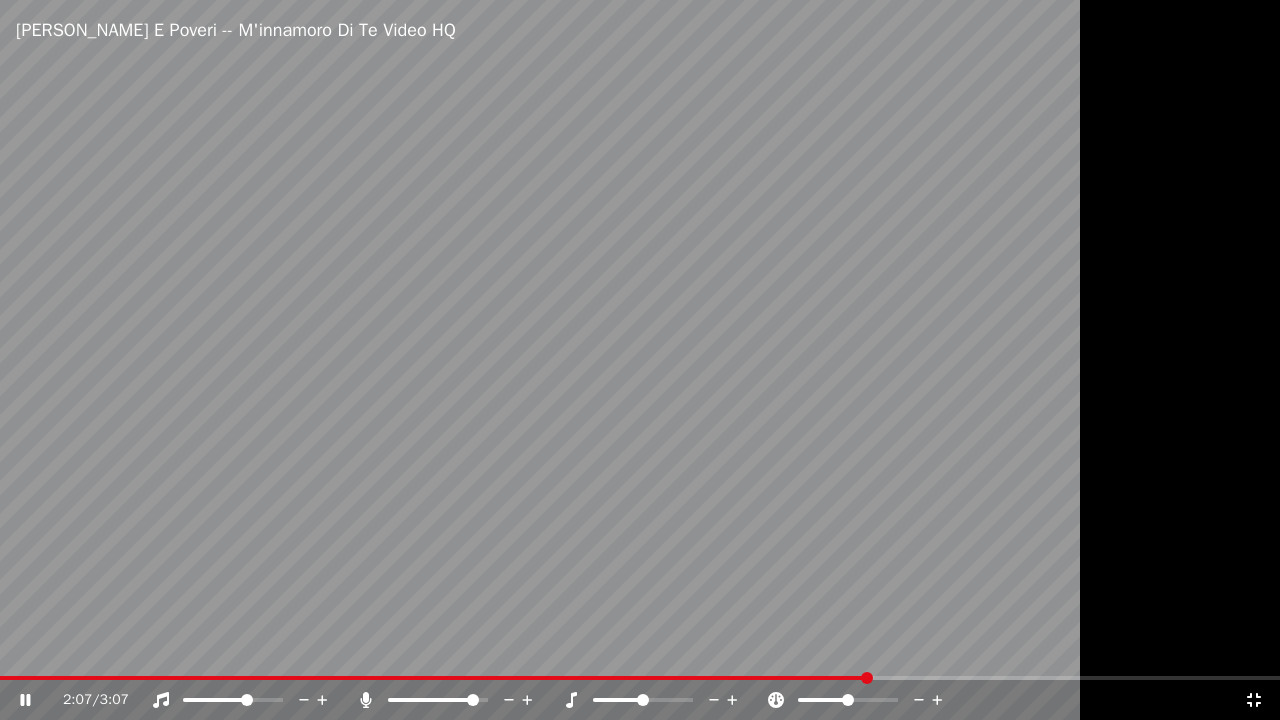 click 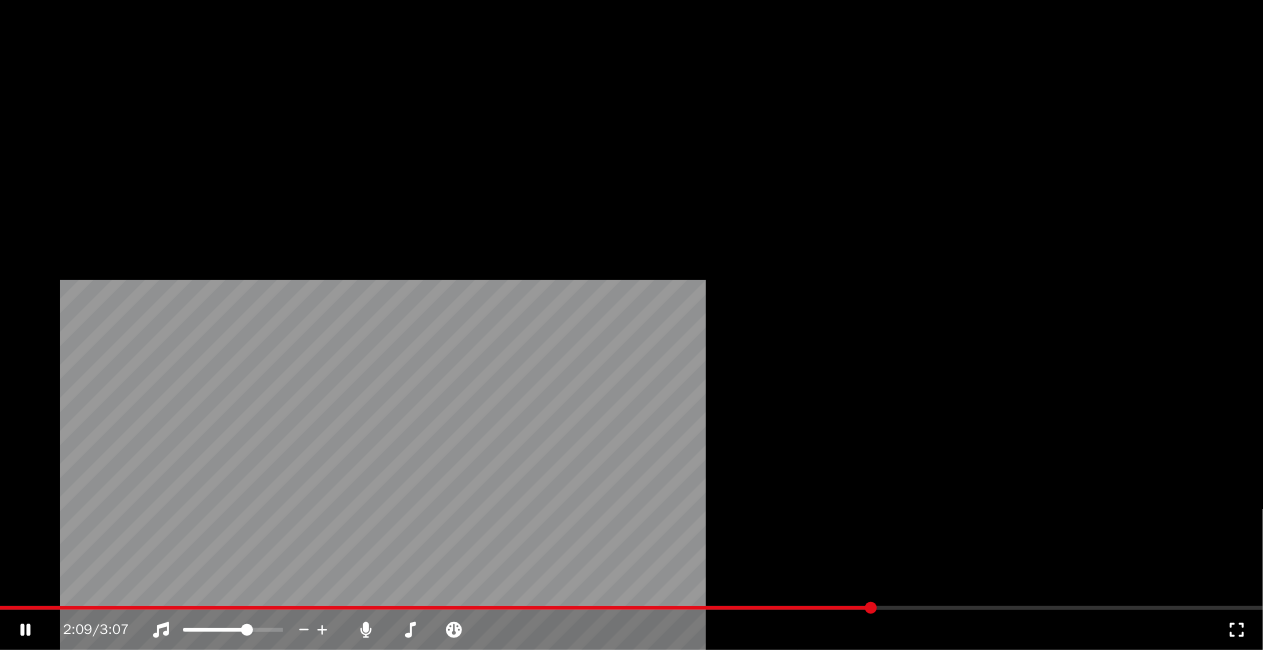 click on "Modifica" at bounding box center [67, 144] 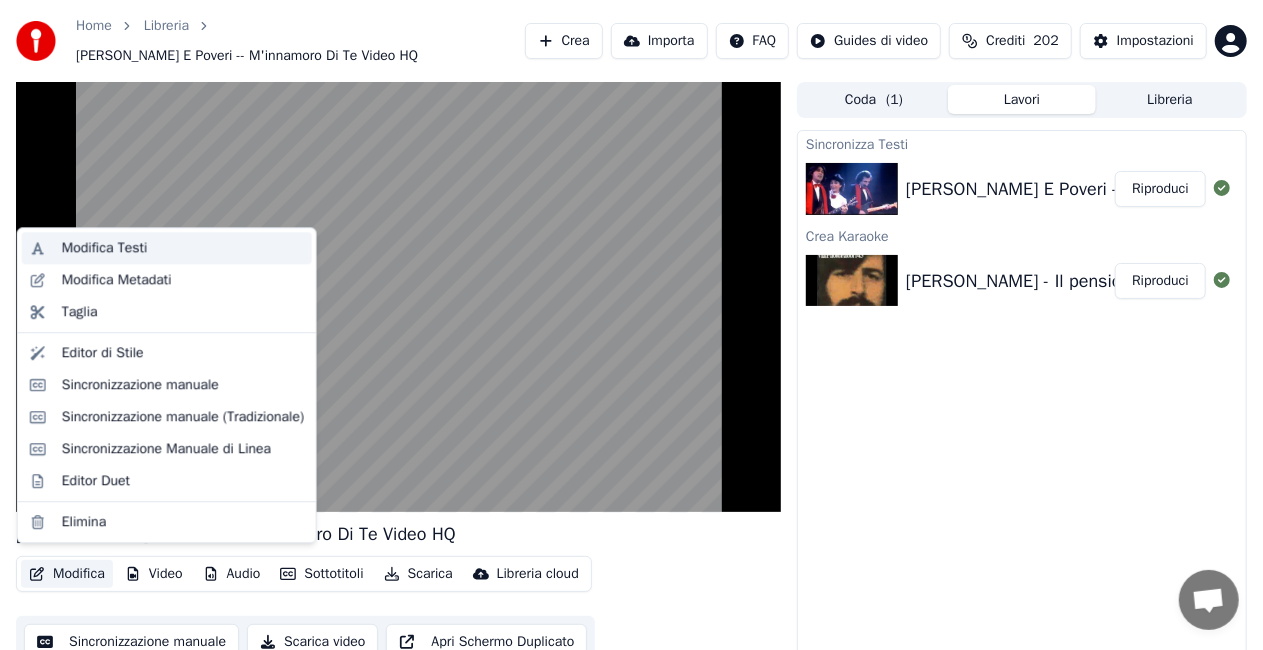click on "Modifica Testi" at bounding box center [105, 248] 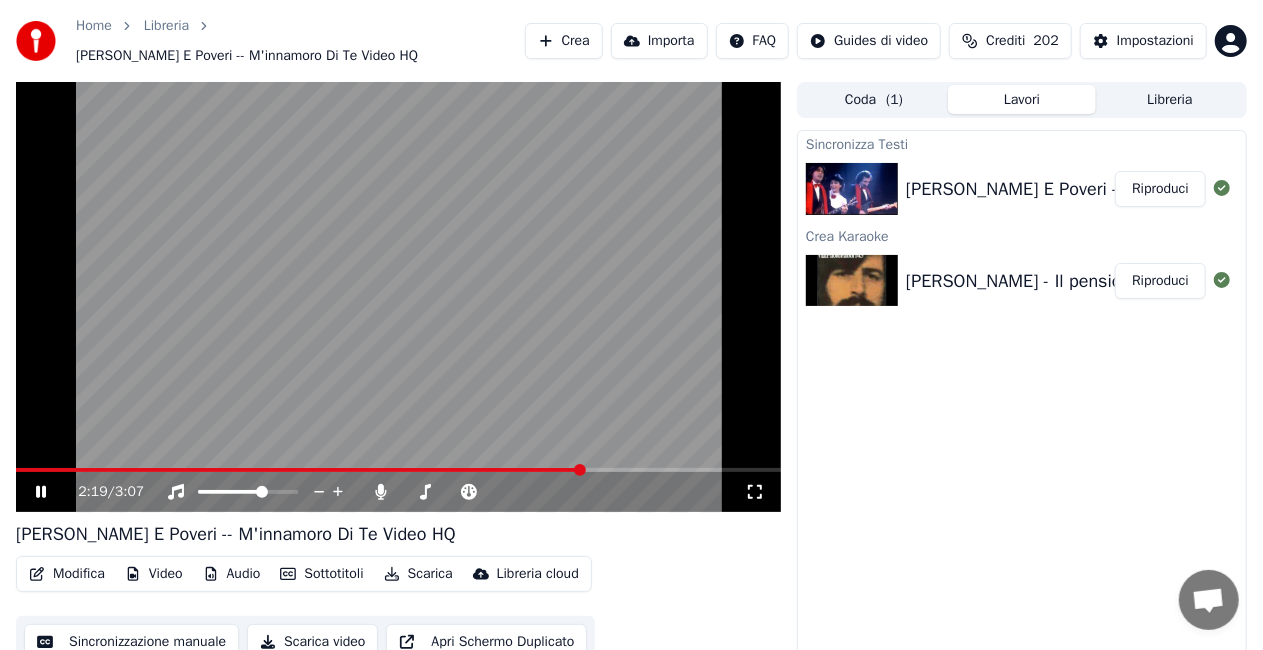 click at bounding box center (398, 297) 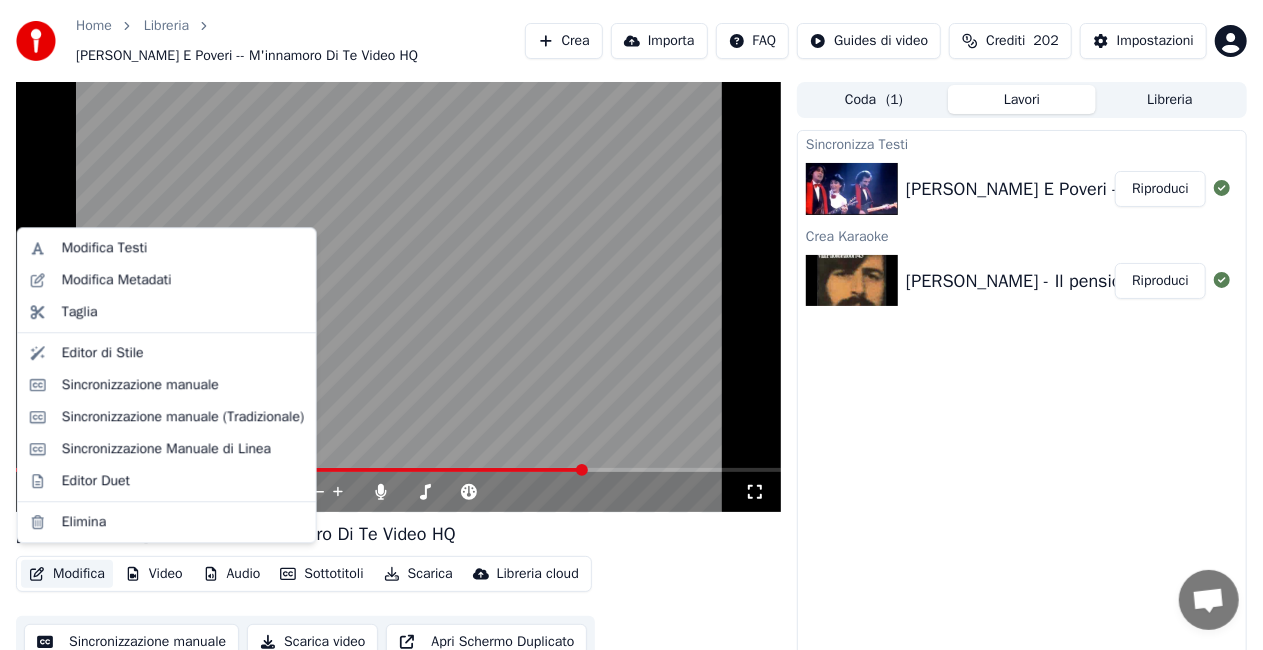 click on "Modifica" at bounding box center (67, 574) 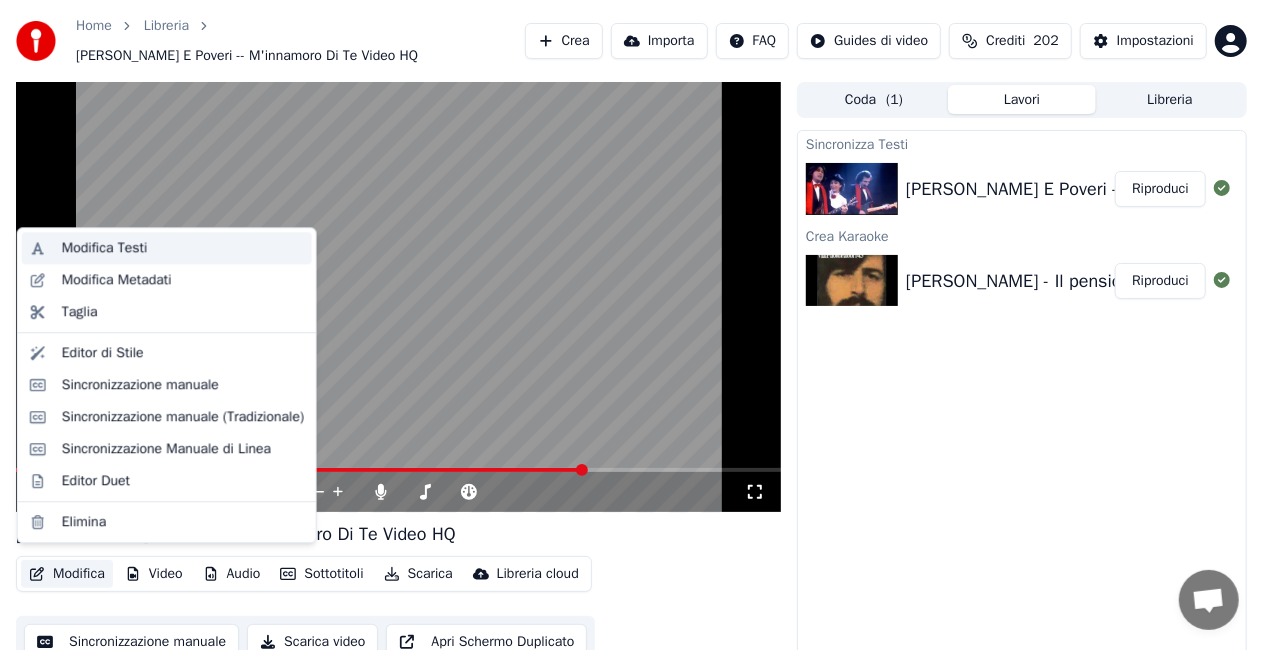 click on "Modifica Testi" at bounding box center [105, 248] 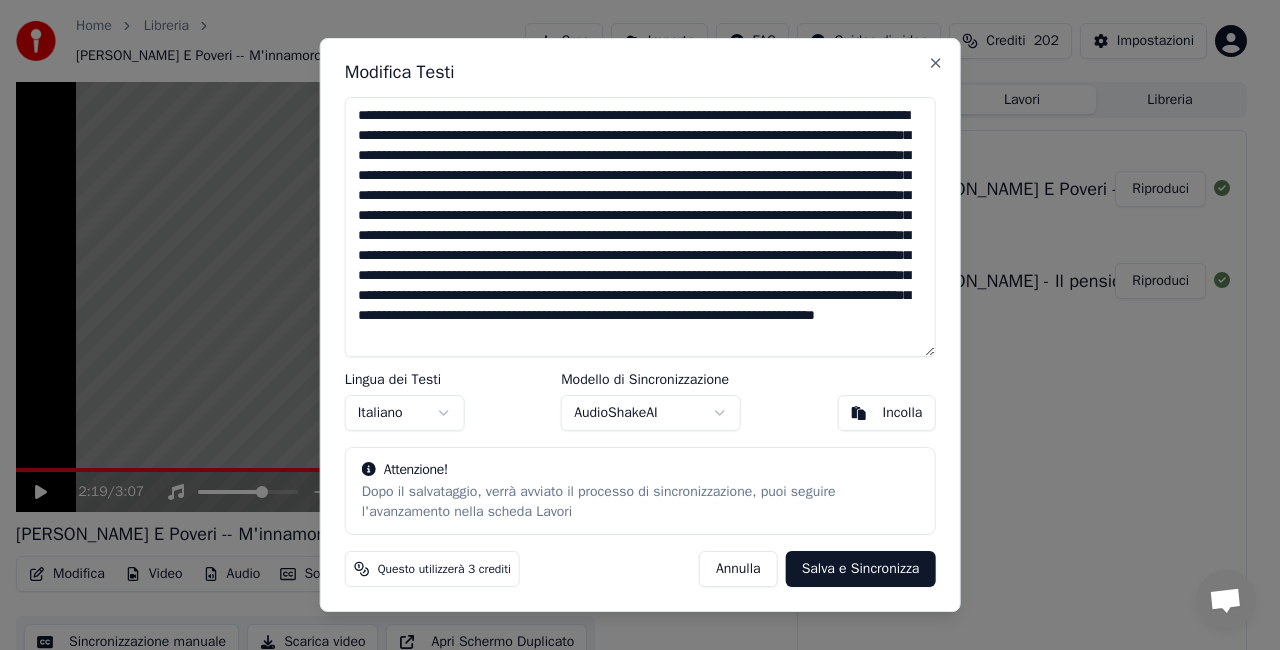 scroll, scrollTop: 36, scrollLeft: 0, axis: vertical 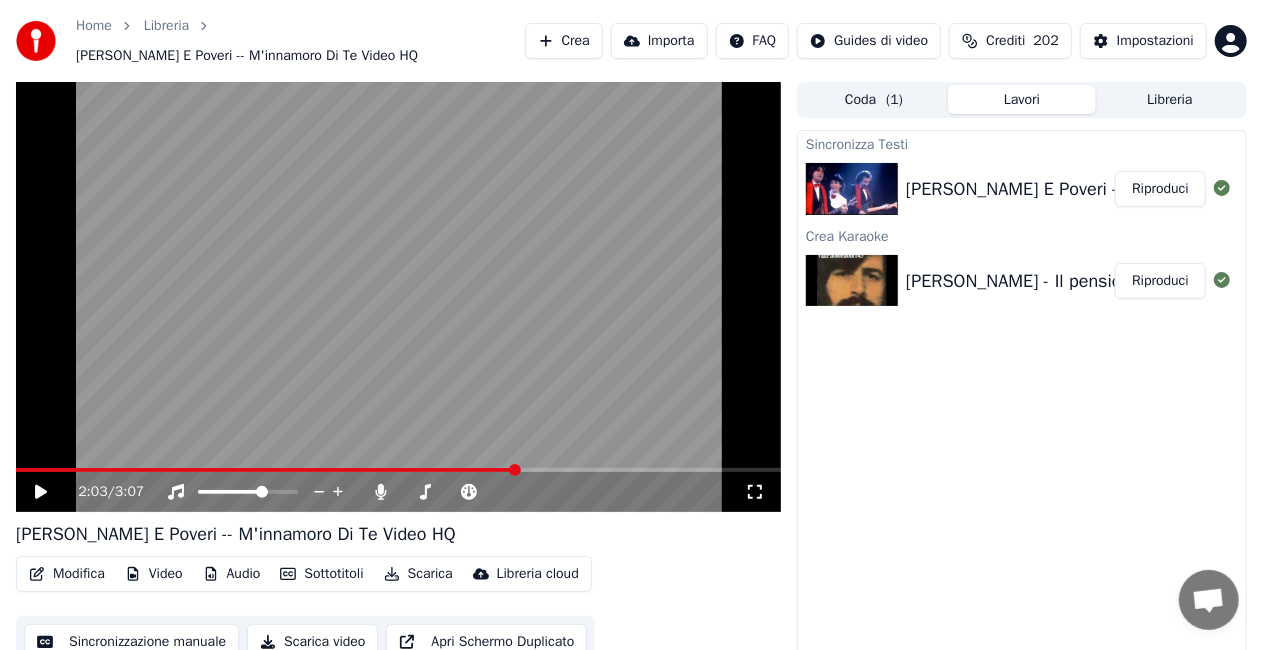 click at bounding box center (515, 470) 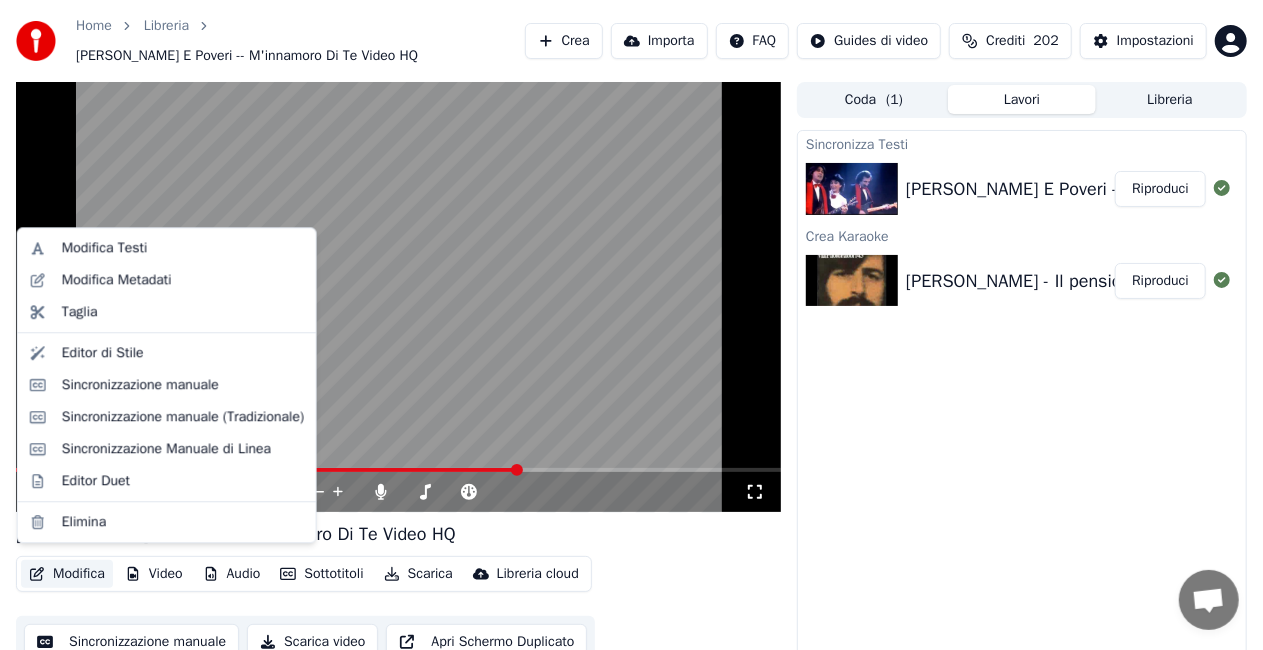click on "Modifica" at bounding box center (67, 574) 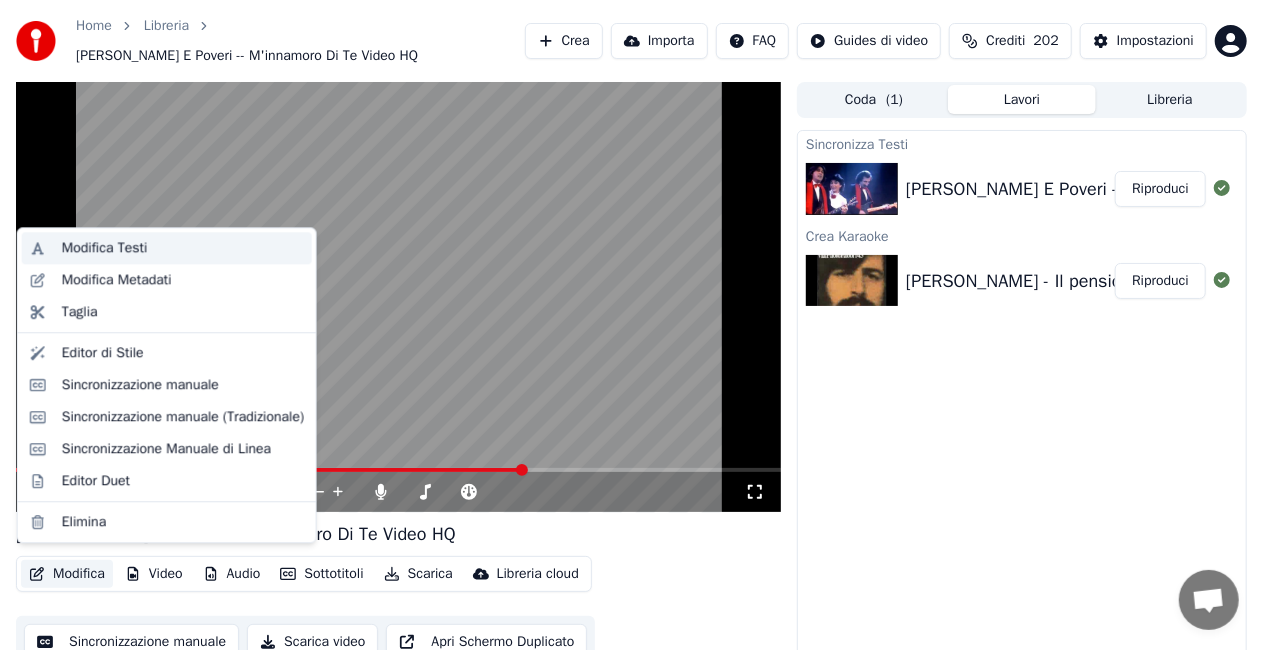 click on "Modifica Testi" at bounding box center [183, 248] 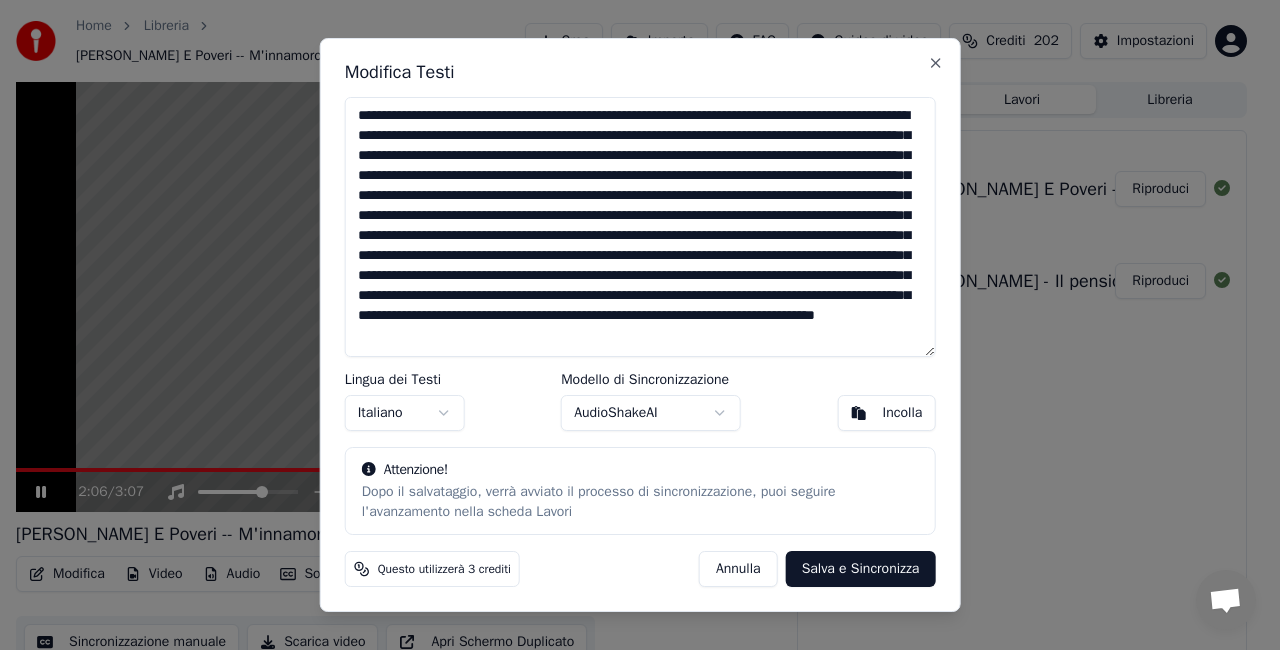 scroll, scrollTop: 36, scrollLeft: 0, axis: vertical 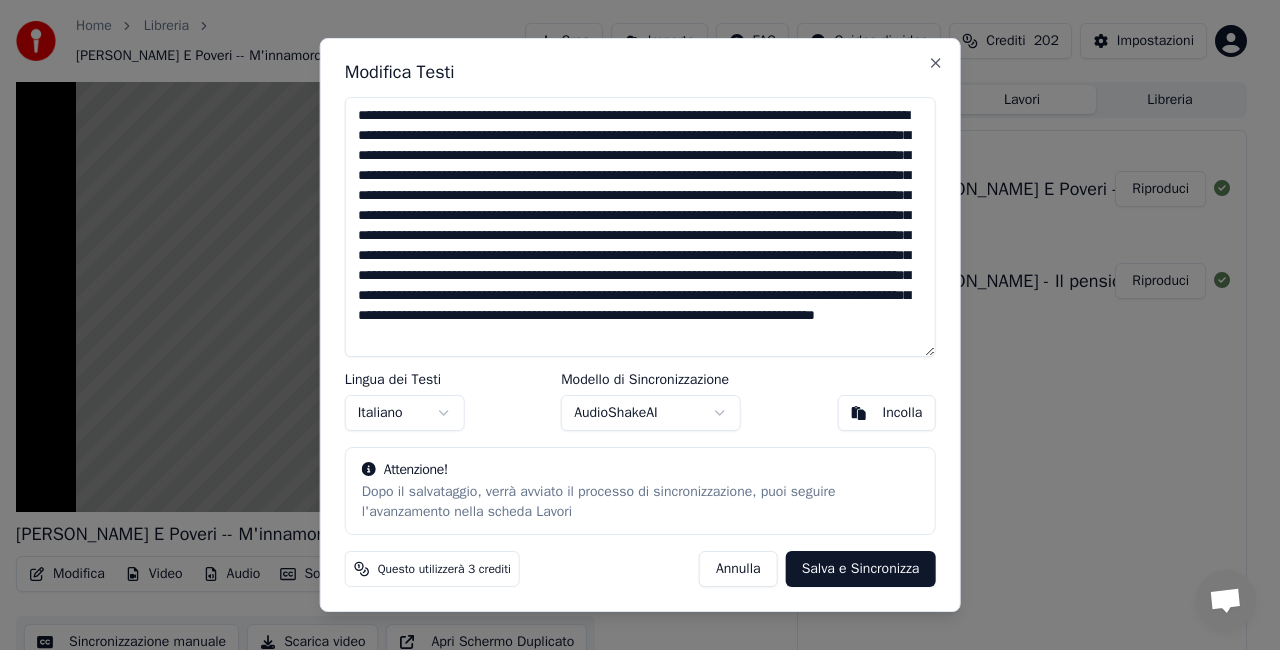 click at bounding box center (640, 227) 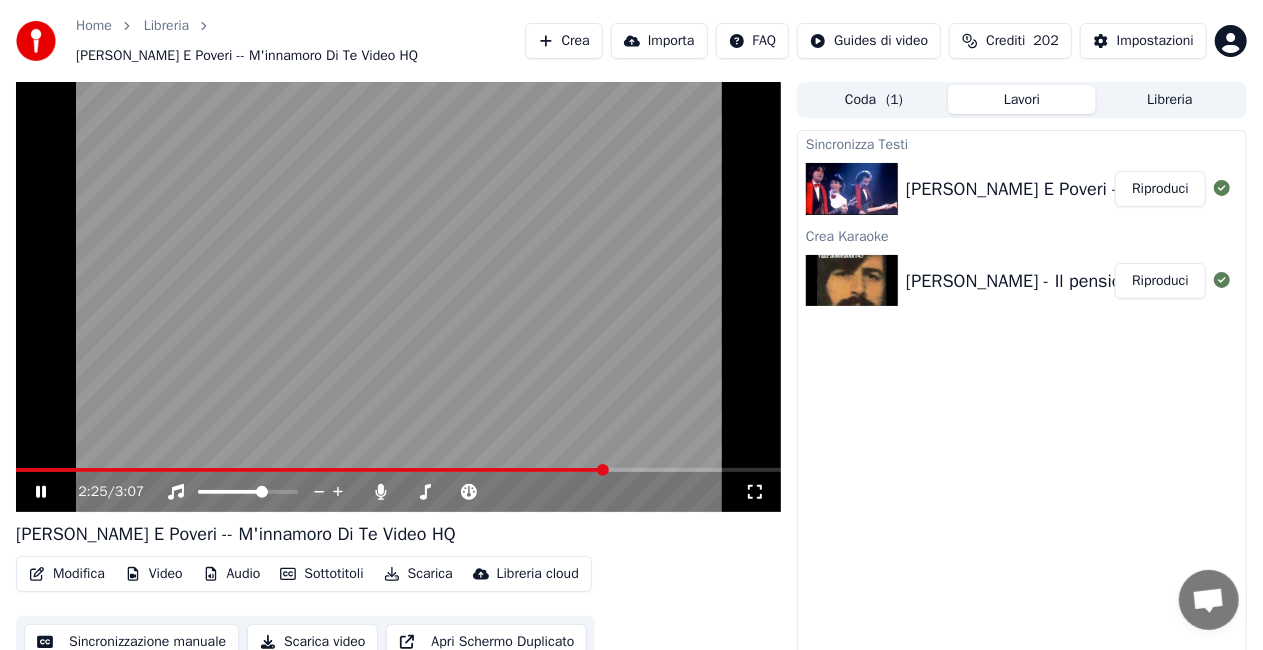 click at bounding box center (311, 470) 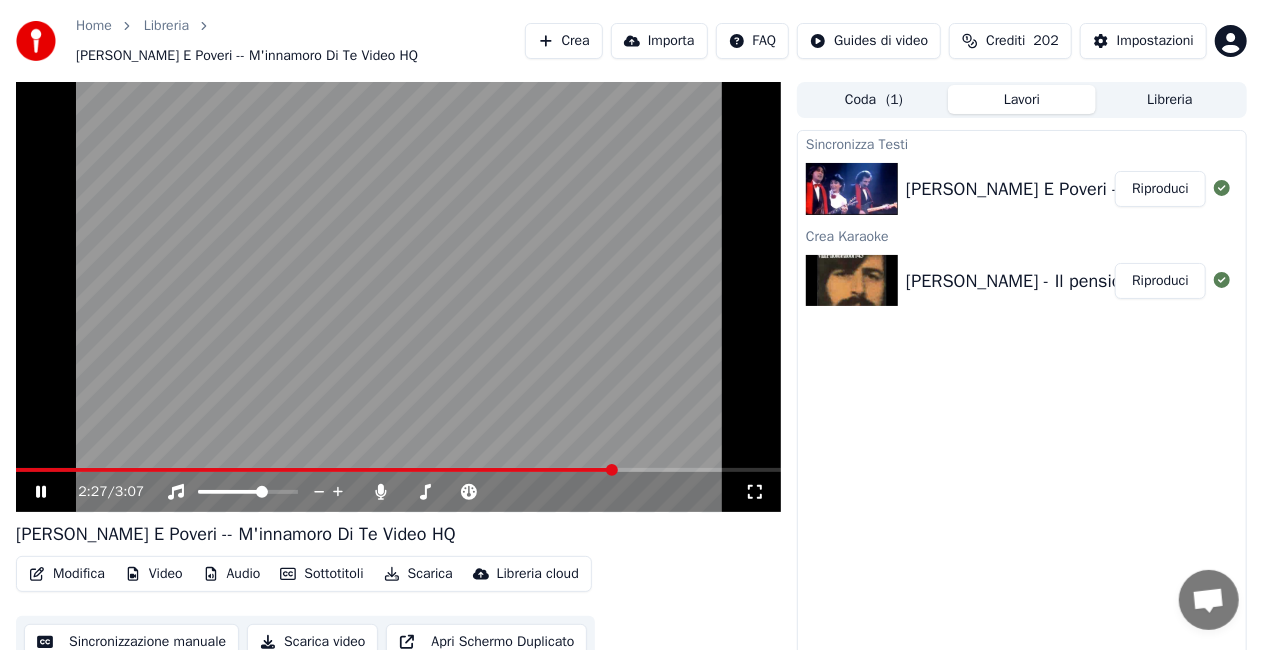 click on "Modifica" at bounding box center (67, 574) 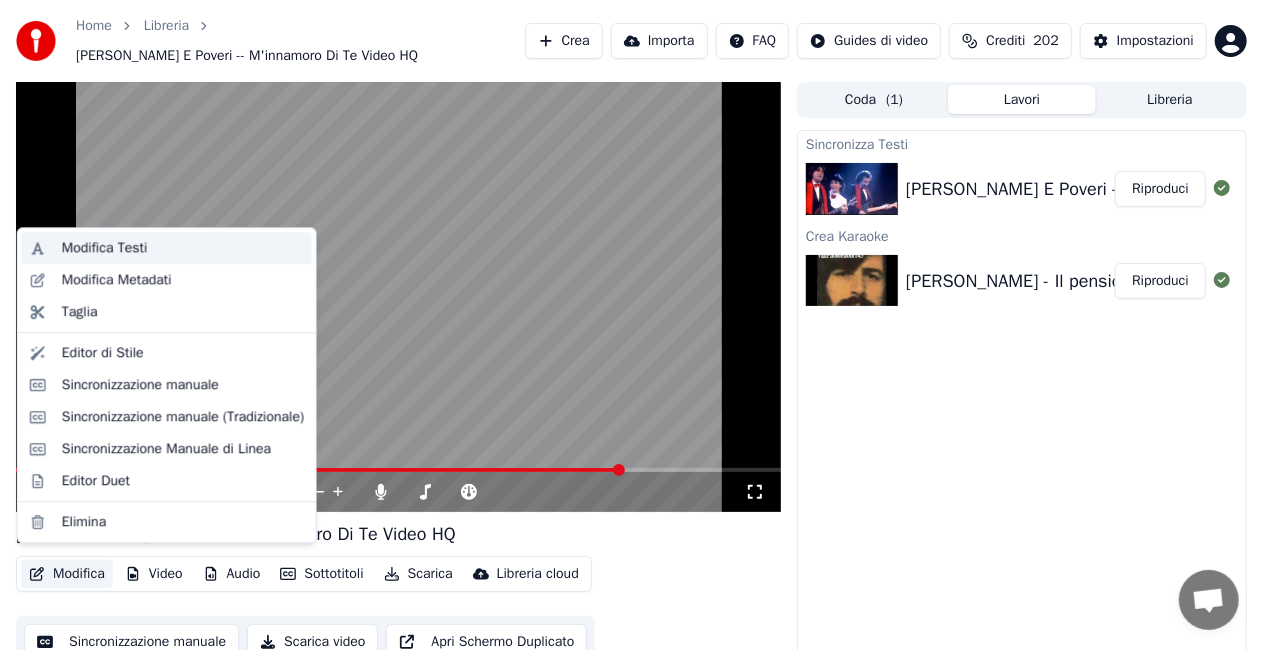 click on "Modifica Testi" at bounding box center (105, 248) 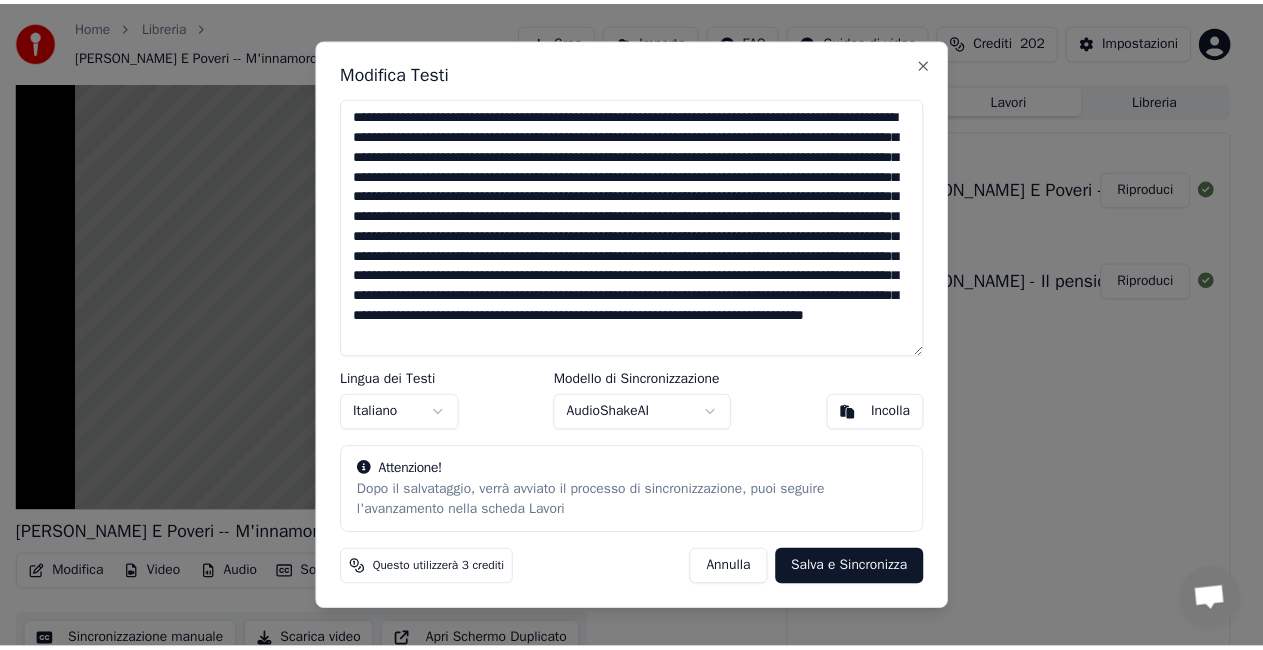 scroll, scrollTop: 36, scrollLeft: 0, axis: vertical 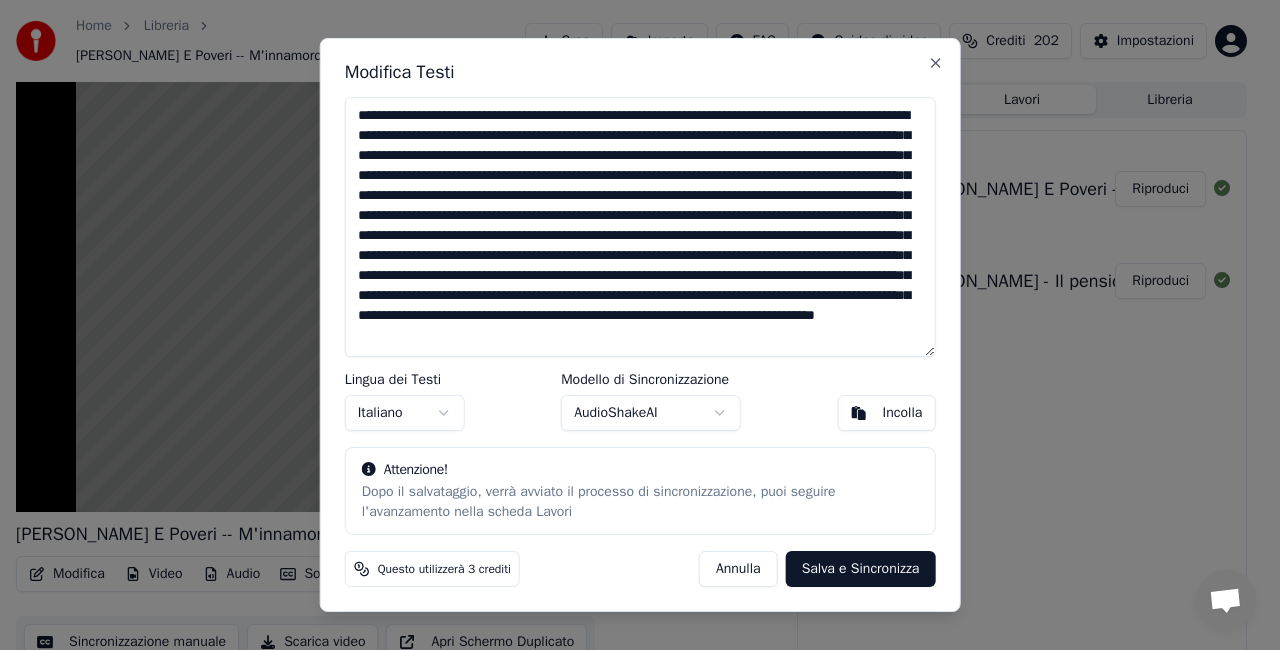 click at bounding box center [640, 227] 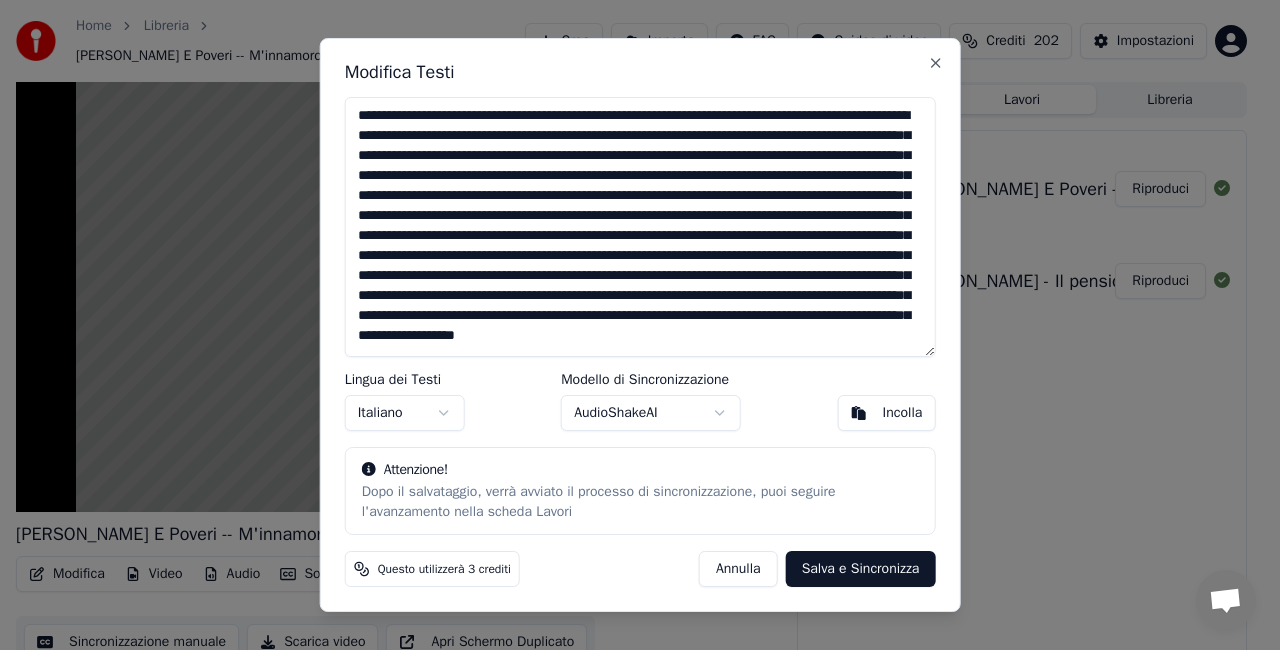 click at bounding box center [640, 227] 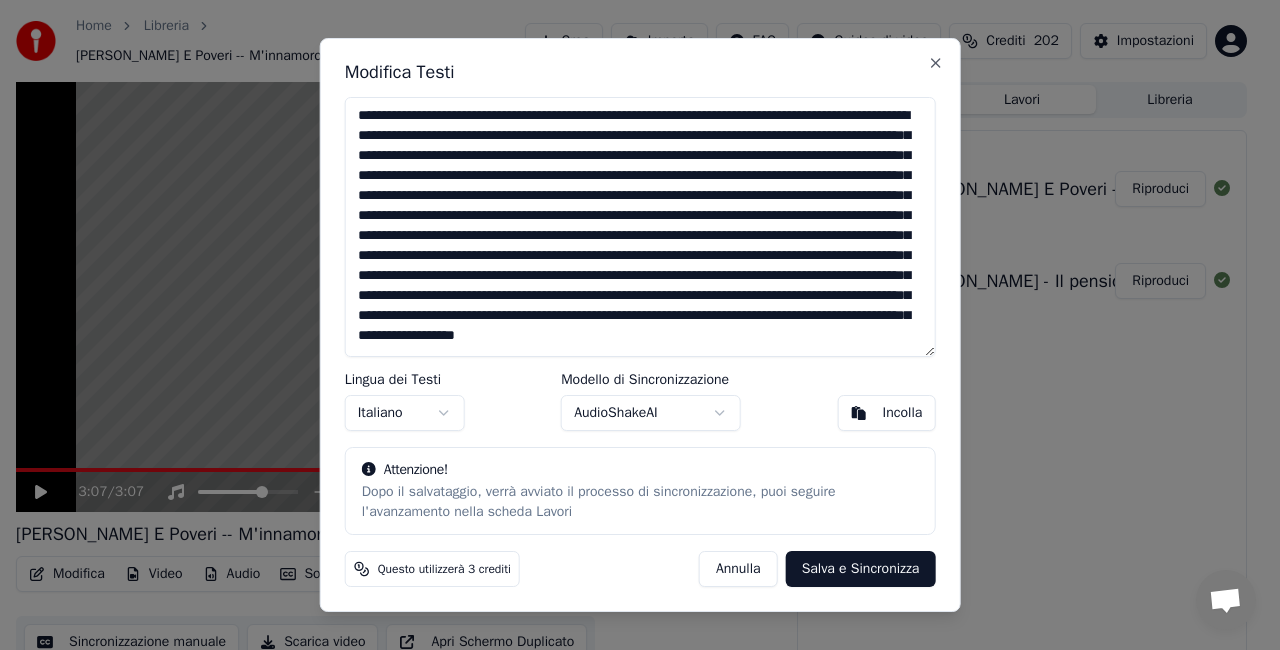 click at bounding box center [640, 227] 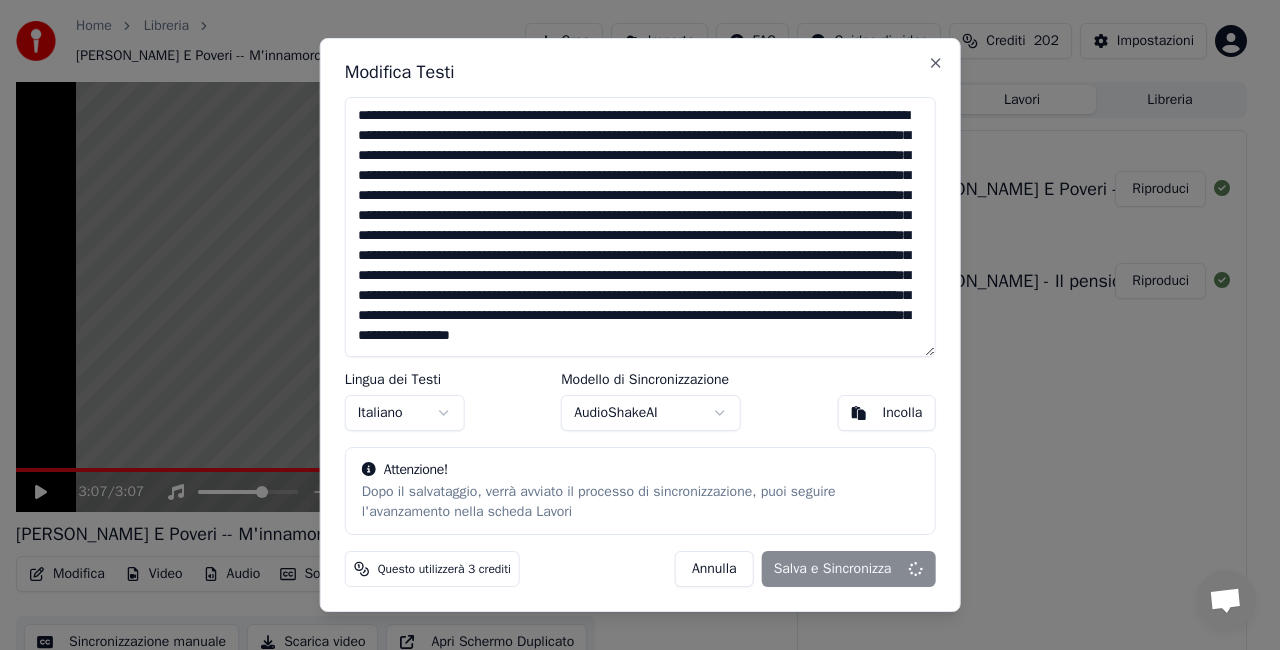 type on "**********" 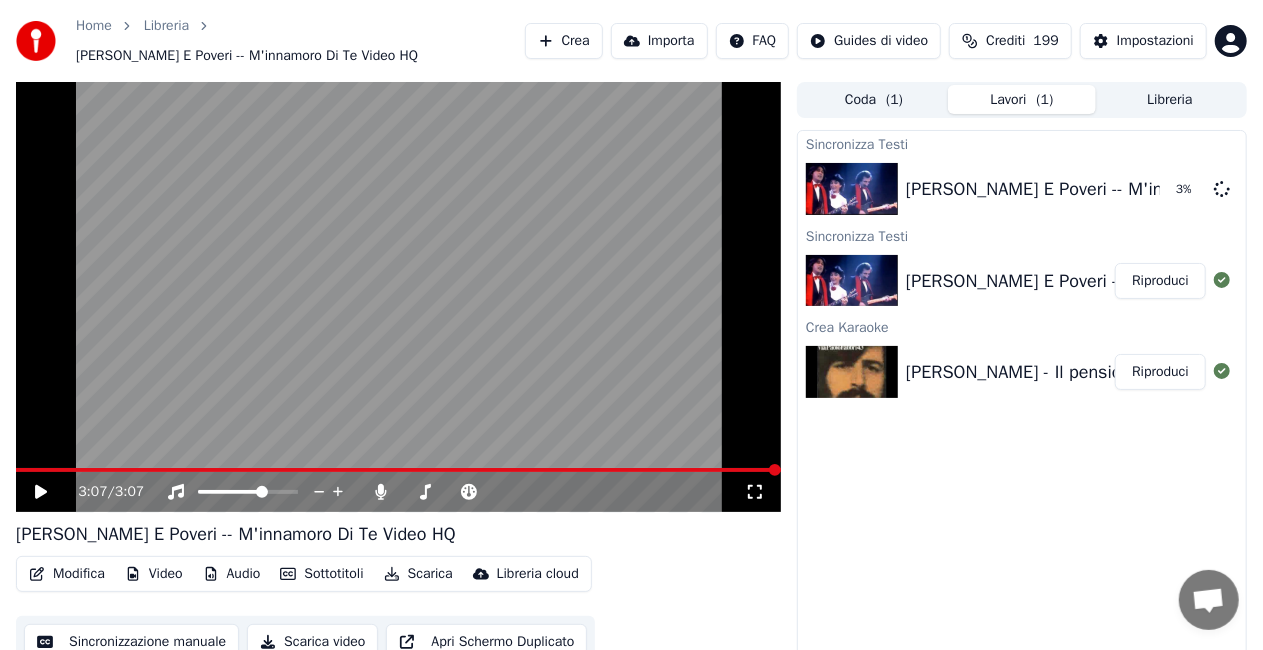 click on "Libreria" at bounding box center [1170, 99] 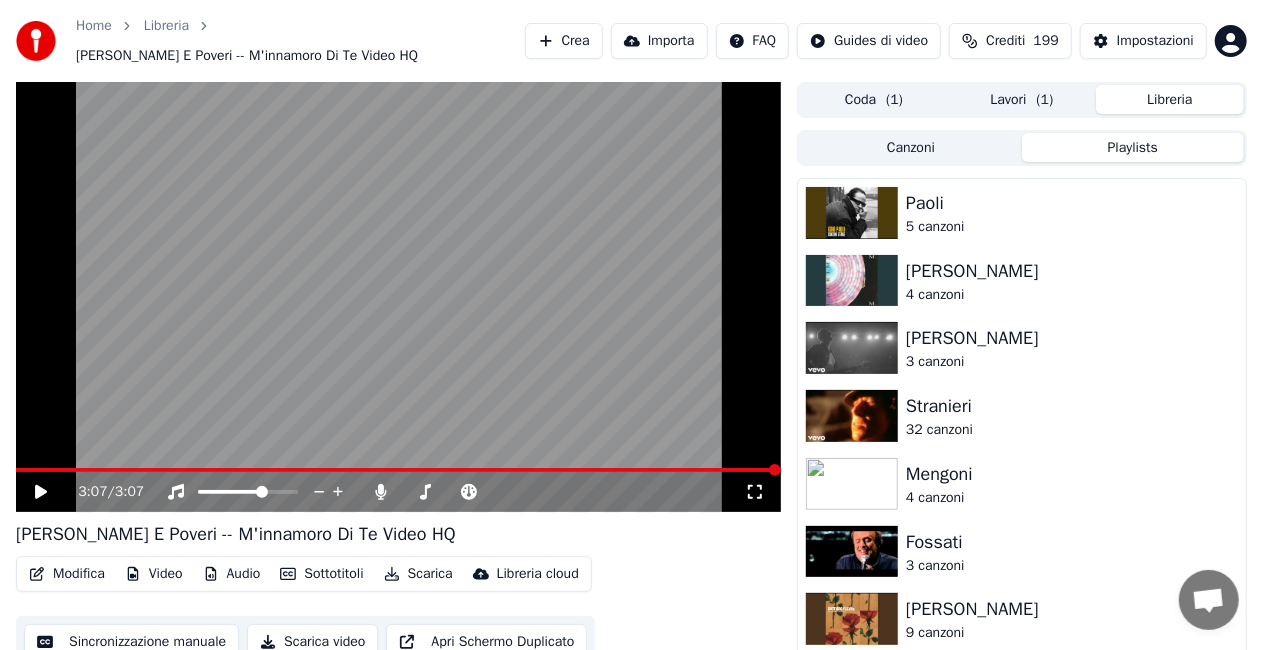 click on "Playlists" at bounding box center (1133, 147) 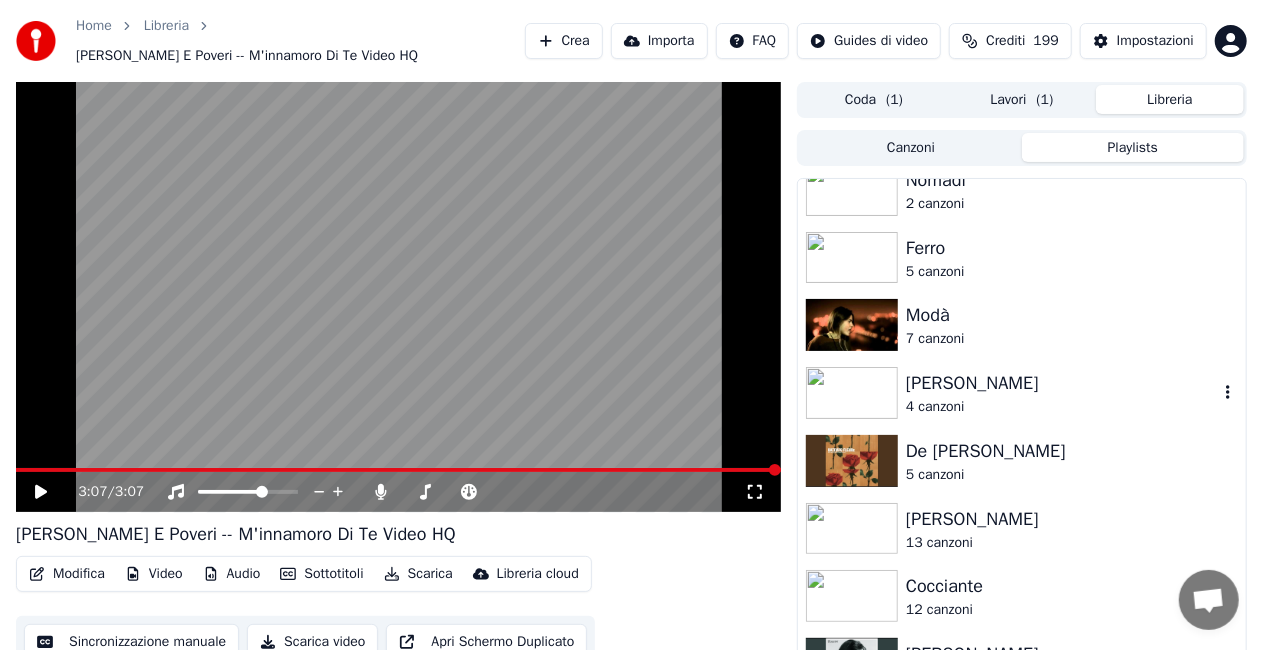 scroll, scrollTop: 1891, scrollLeft: 0, axis: vertical 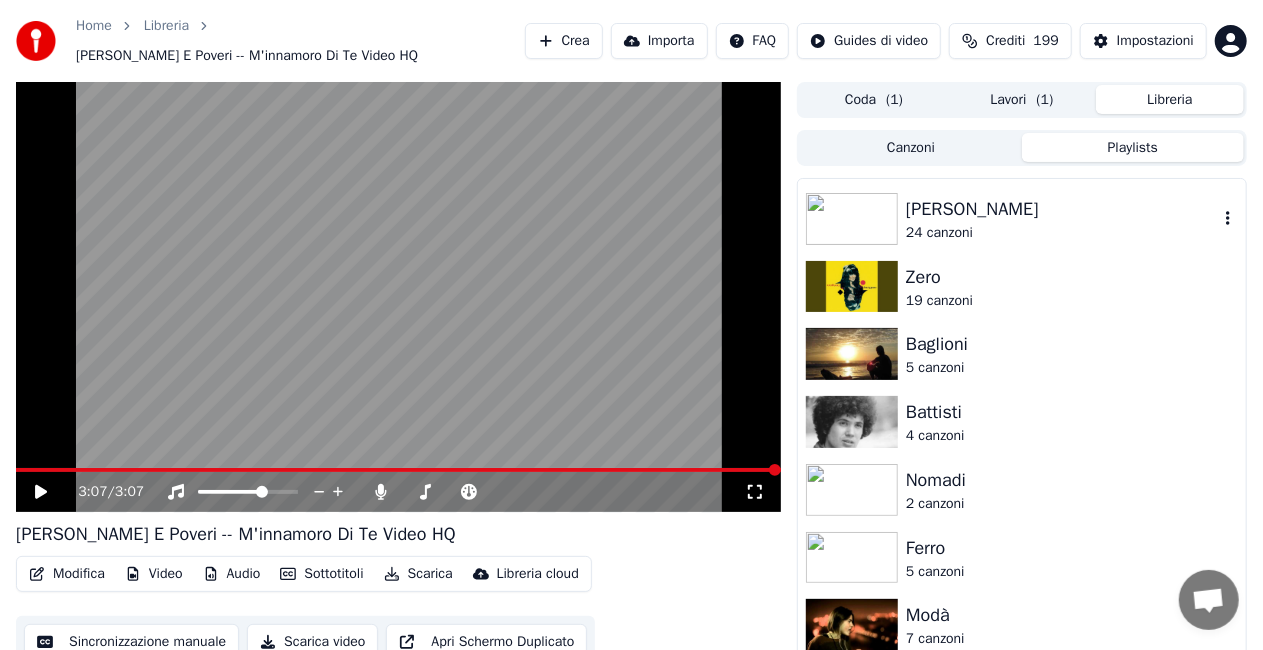 click on "24 canzoni" at bounding box center (1062, 233) 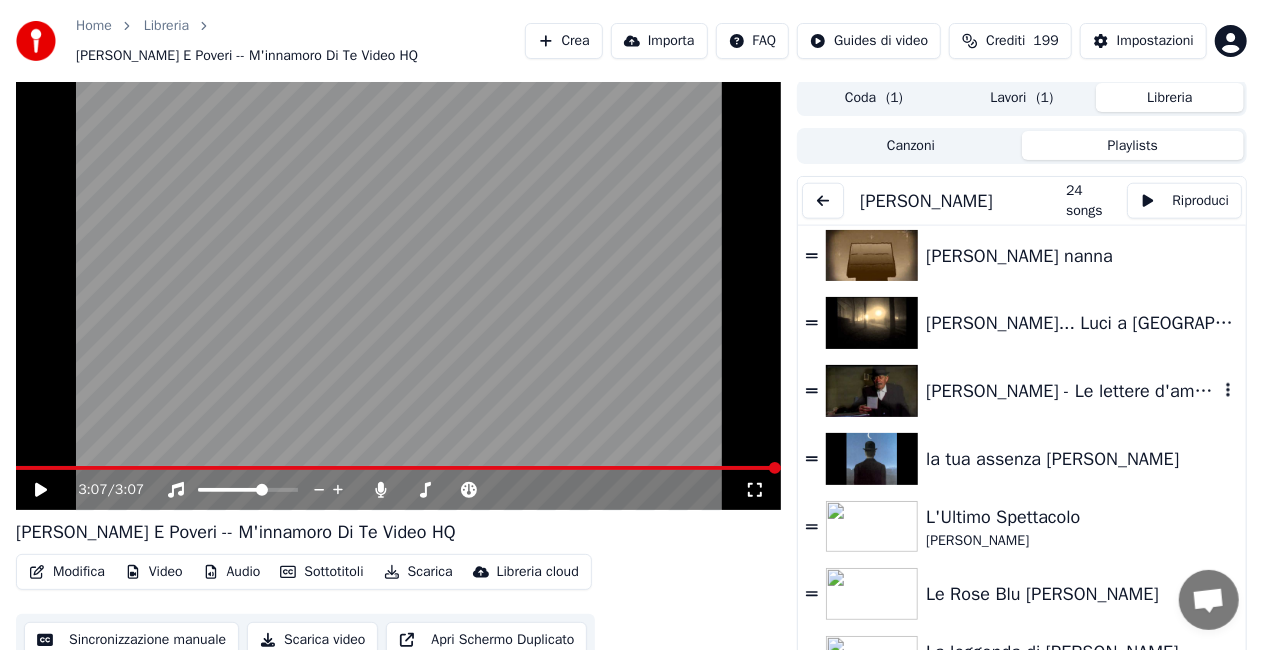 scroll, scrollTop: 38, scrollLeft: 0, axis: vertical 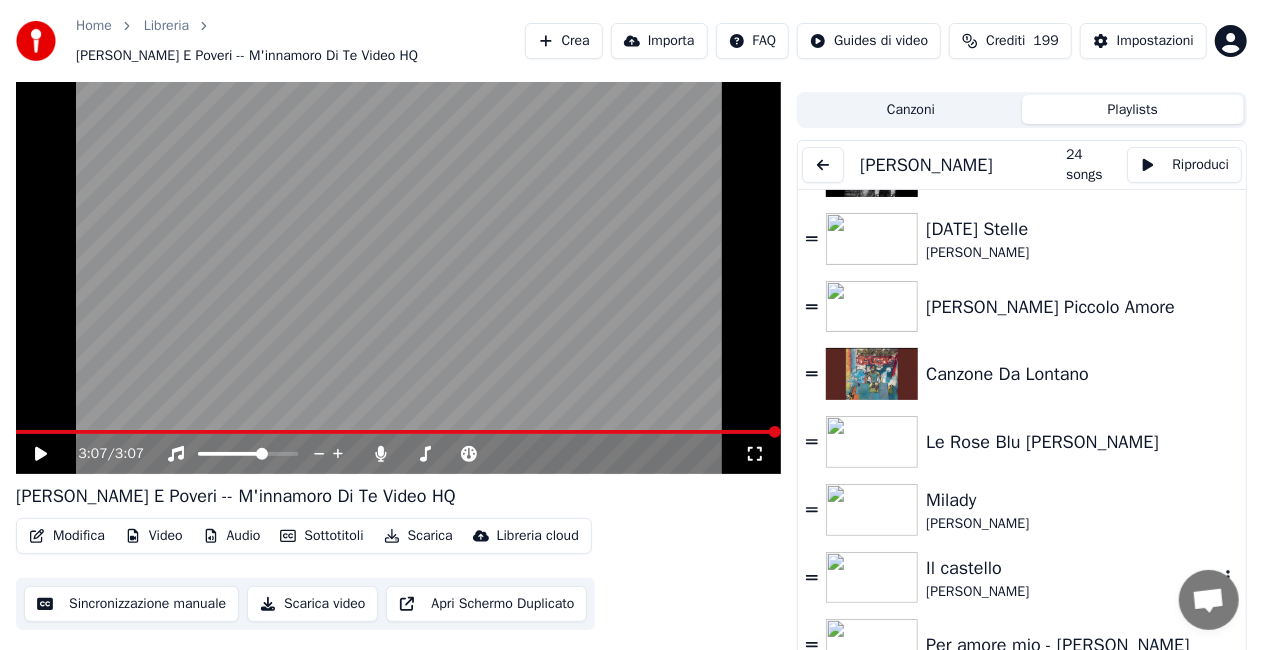 click on "Il castello" at bounding box center (1072, 568) 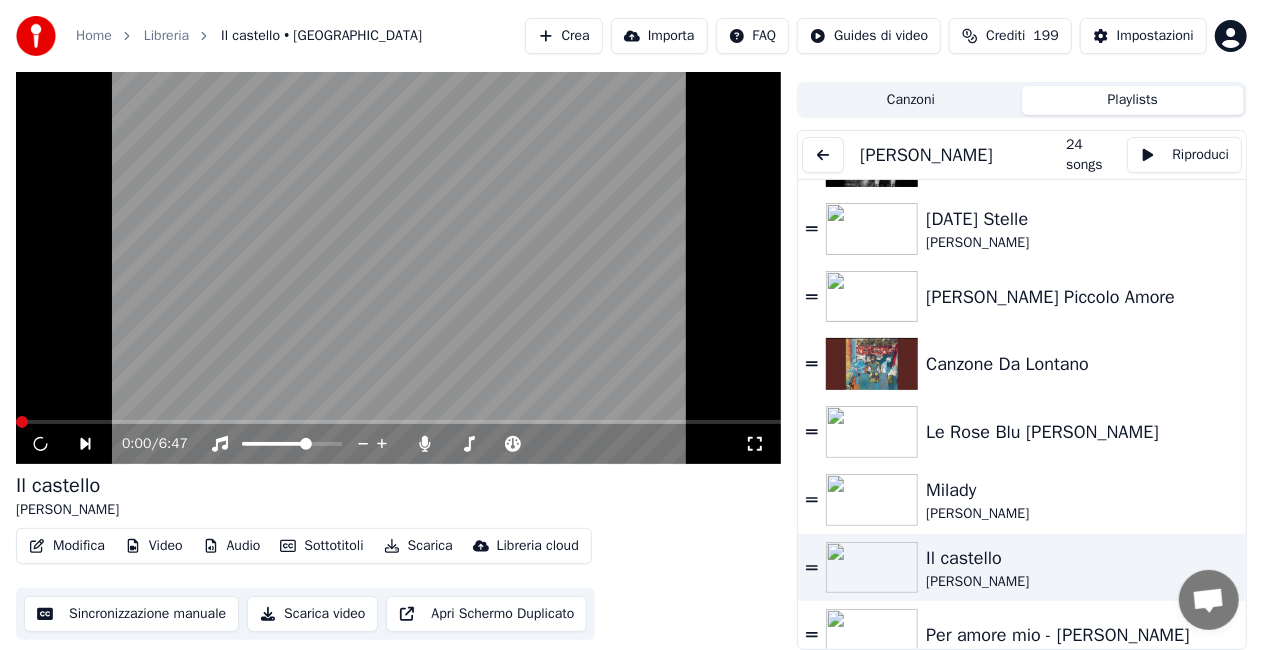 click 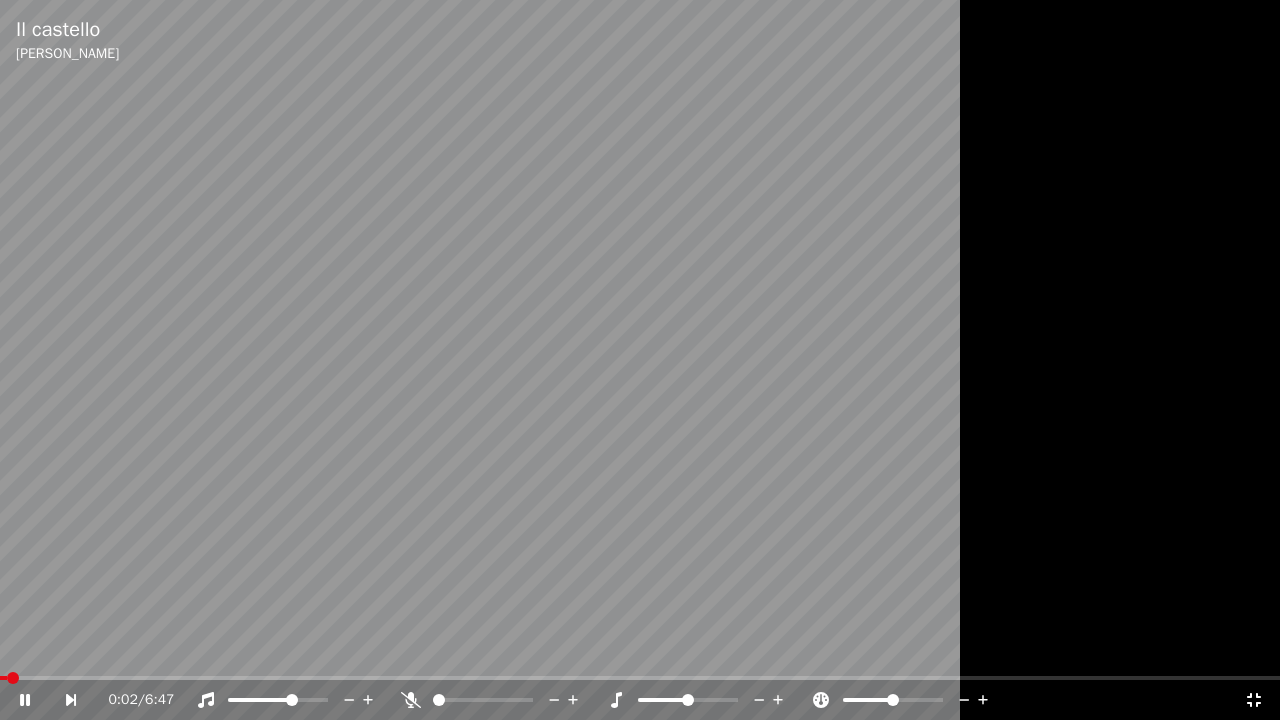 click at bounding box center [439, 700] 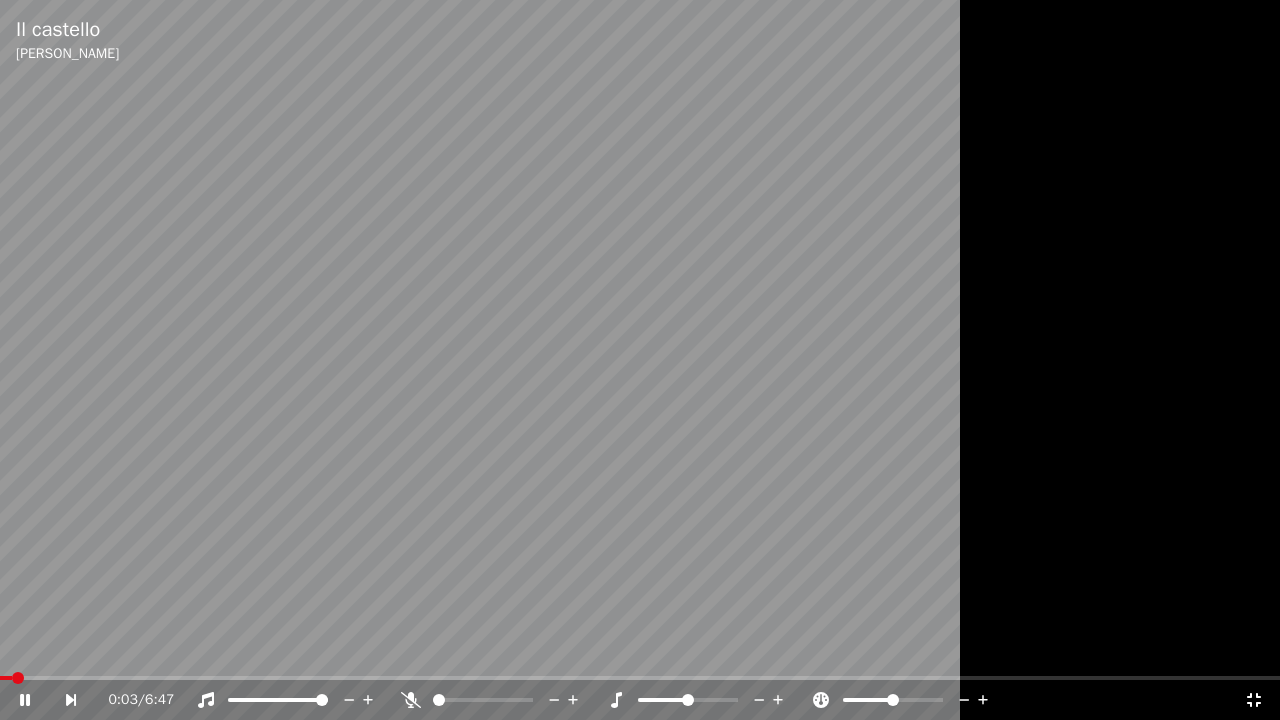 click at bounding box center (322, 700) 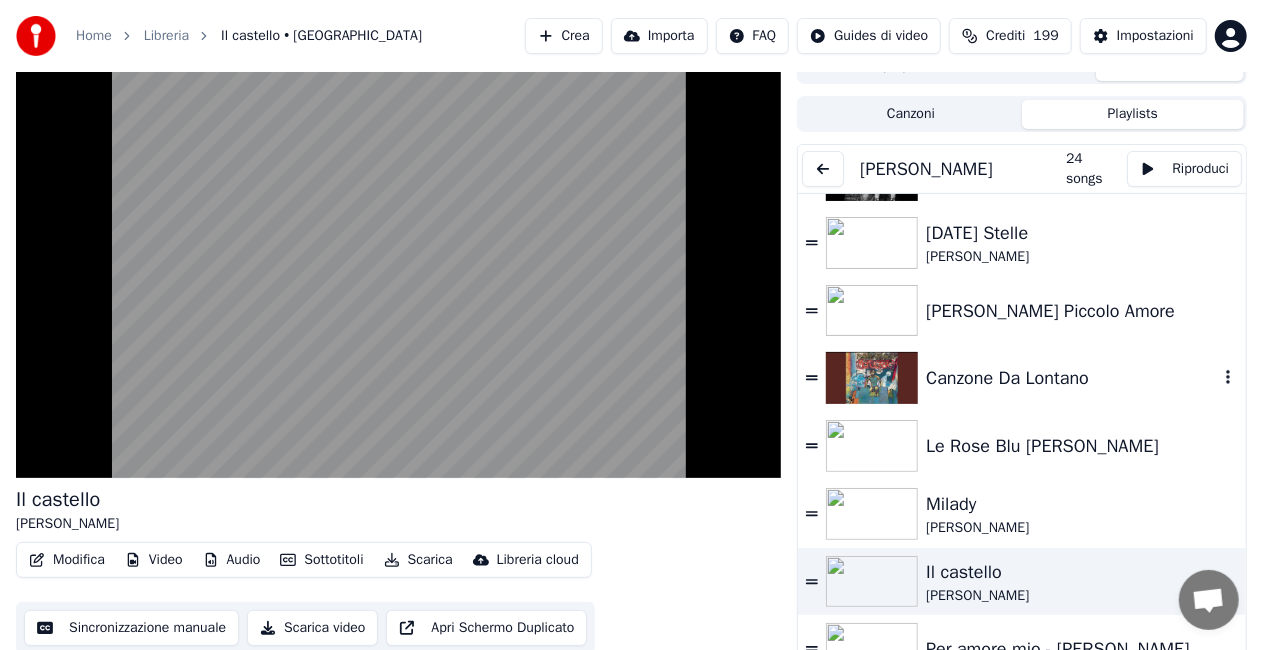 click on "Canzone Da Lontano" at bounding box center (1072, 378) 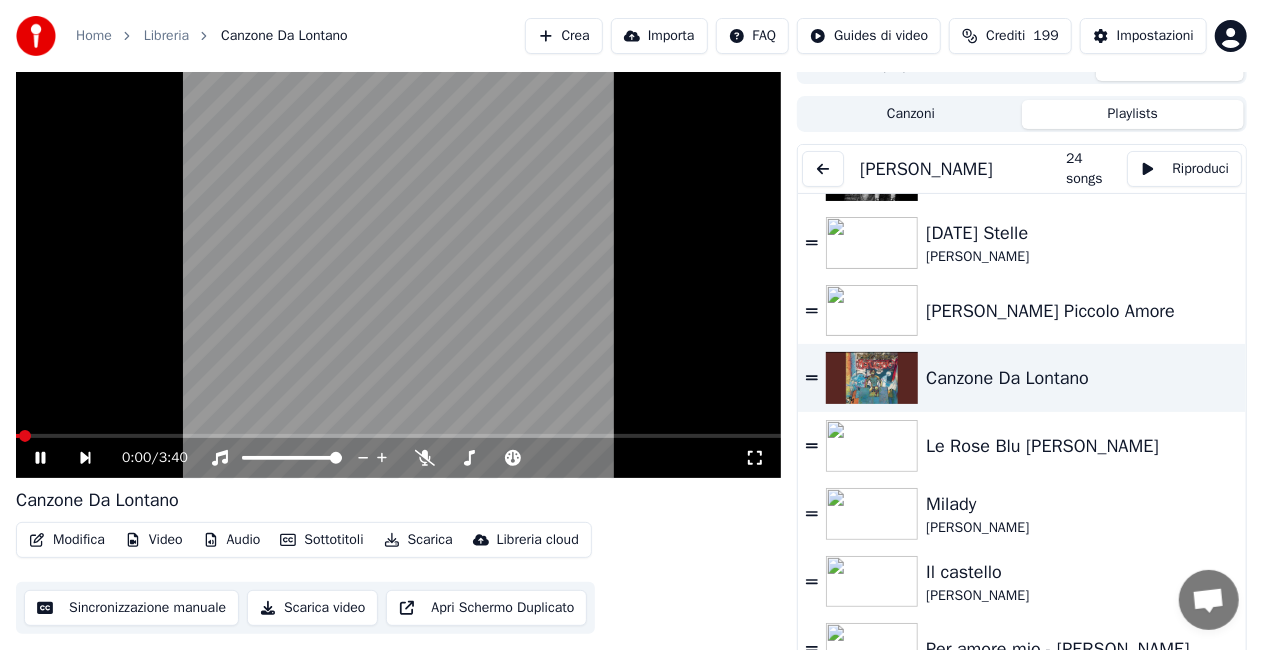 click 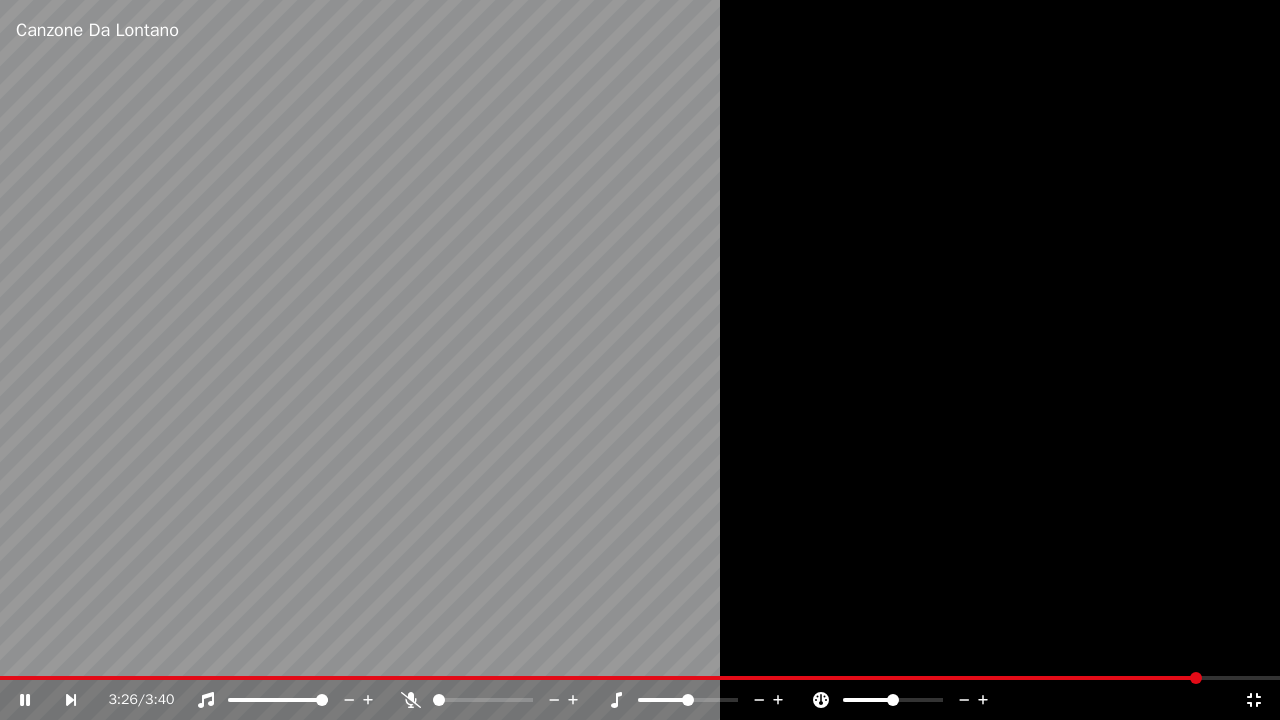 click at bounding box center [640, 360] 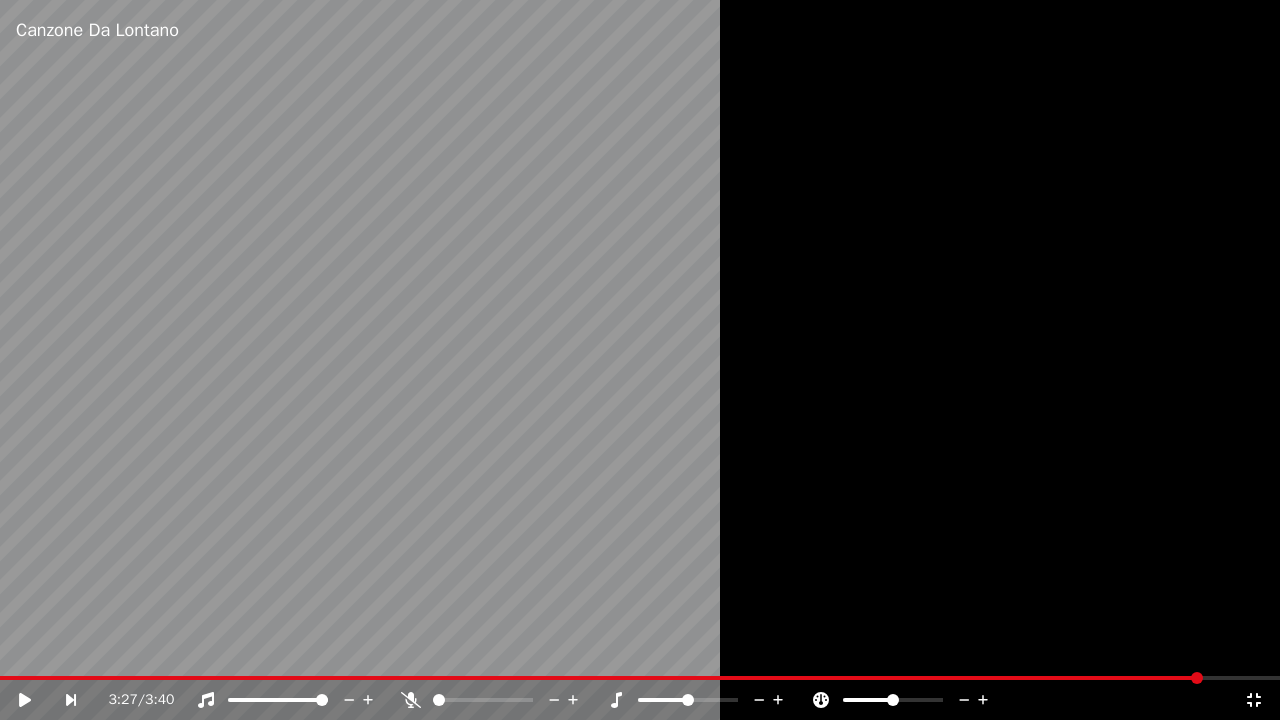 click on "3:27  /  3:40" at bounding box center [640, 700] 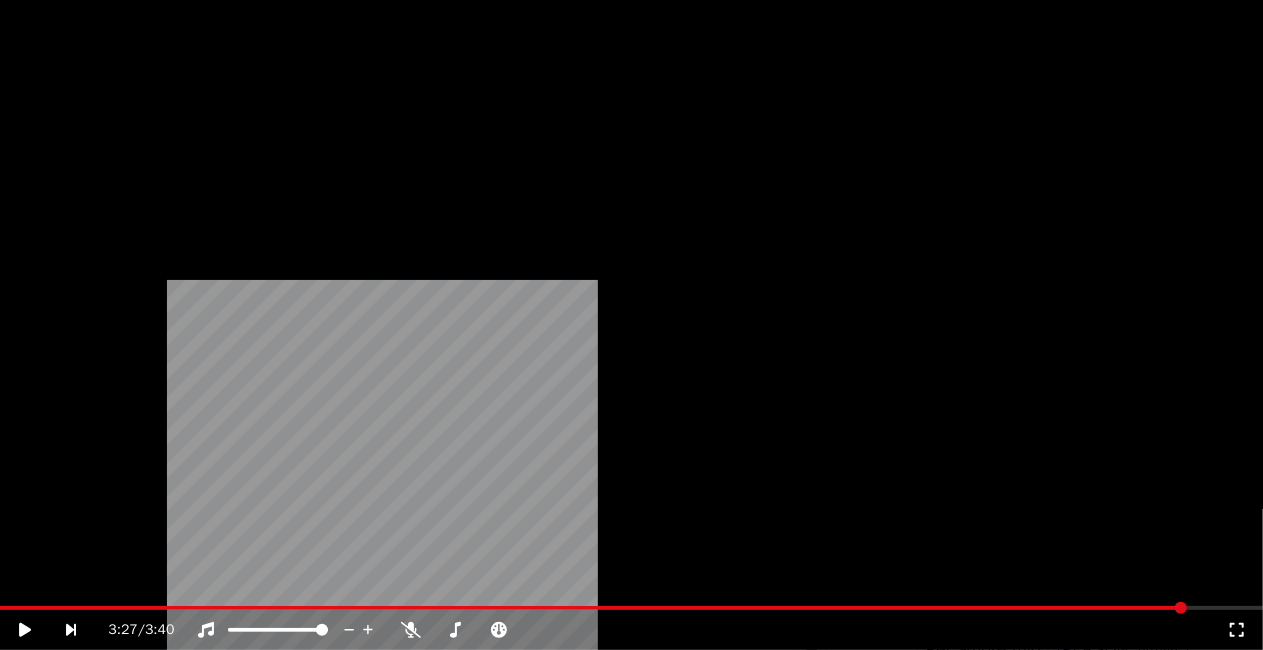 scroll, scrollTop: 0, scrollLeft: 0, axis: both 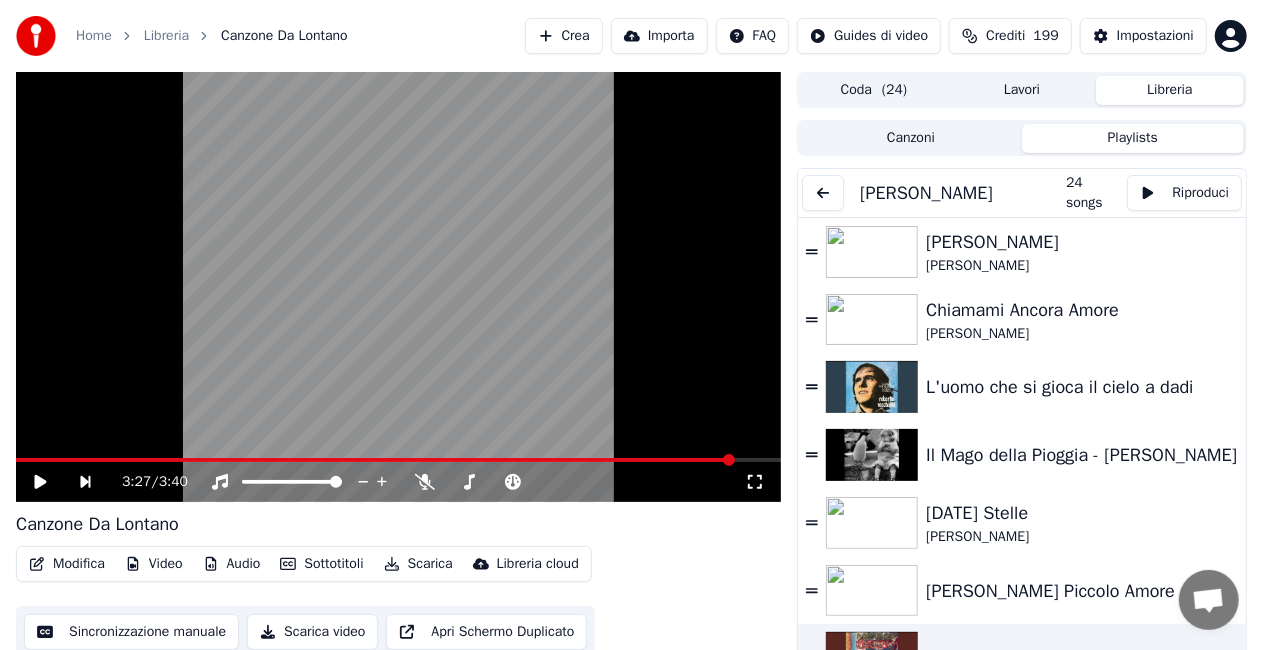 click at bounding box center [823, 193] 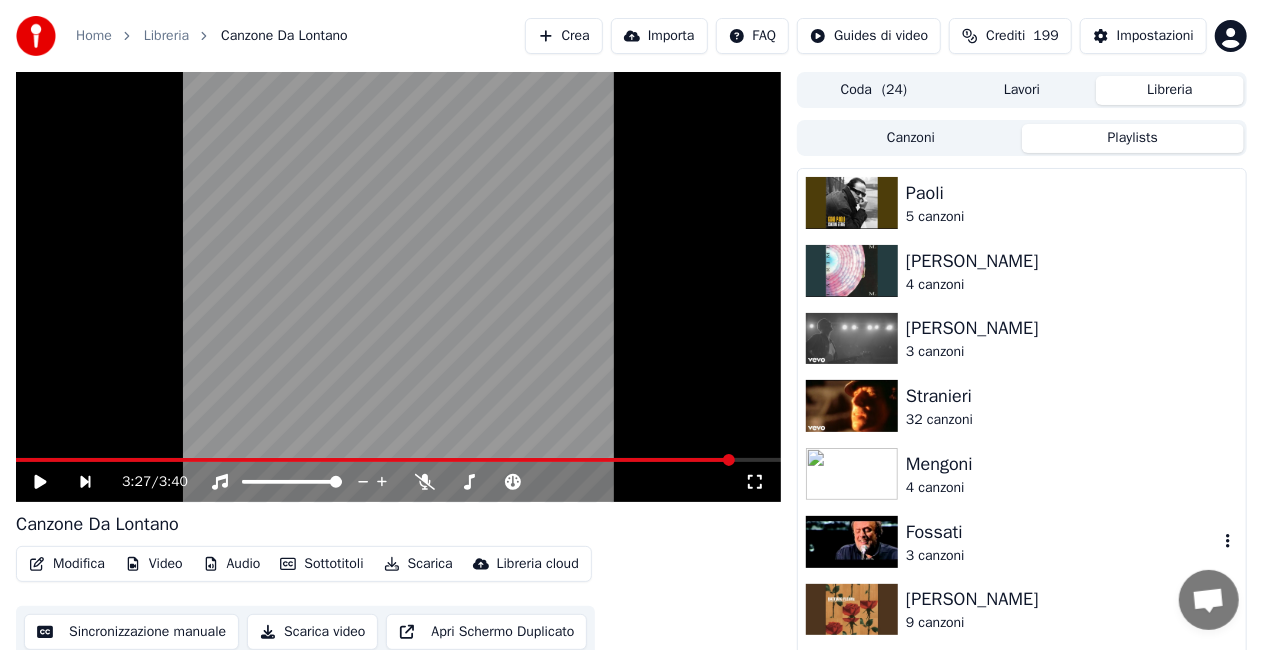 click on "3 canzoni" at bounding box center (1062, 556) 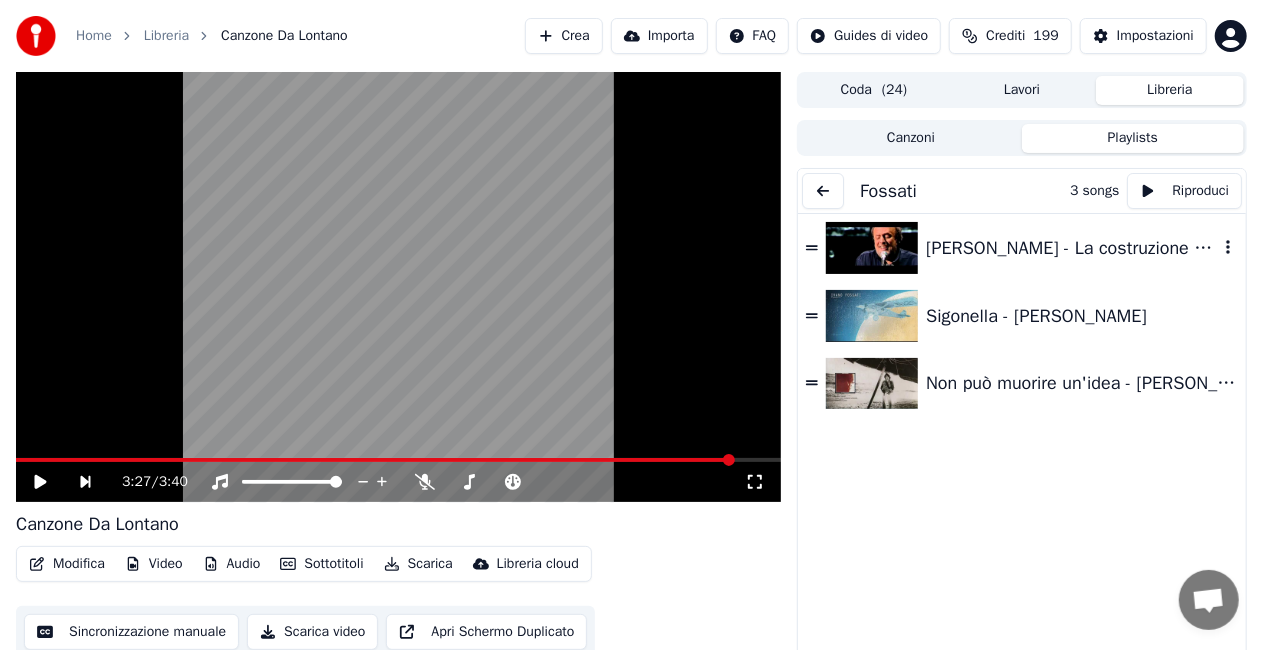 click on "[PERSON_NAME] - La costruzione di un amore" at bounding box center [1072, 248] 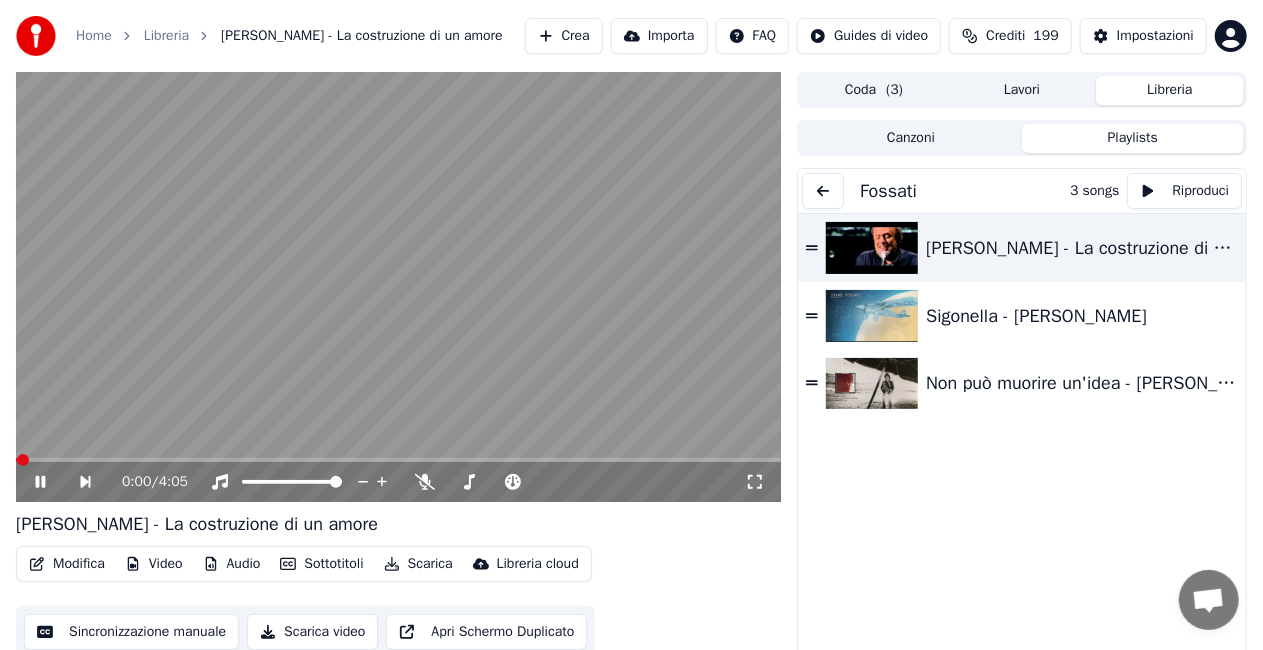 click 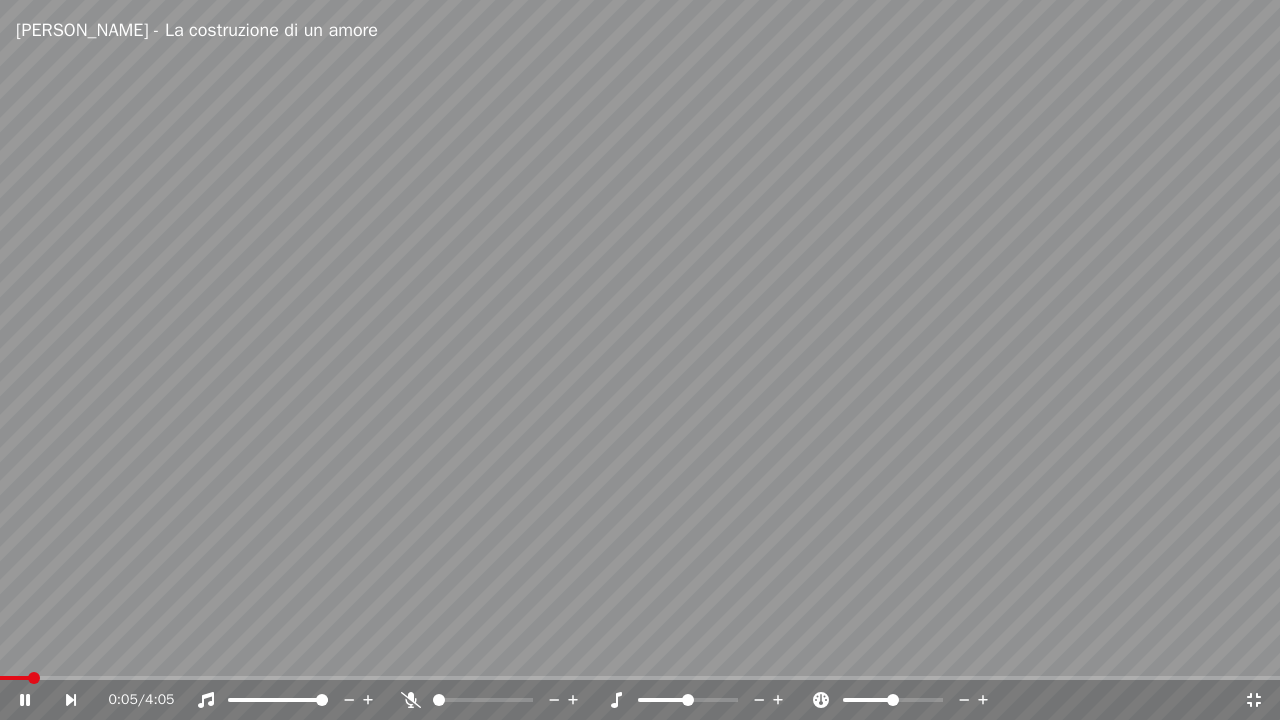 click 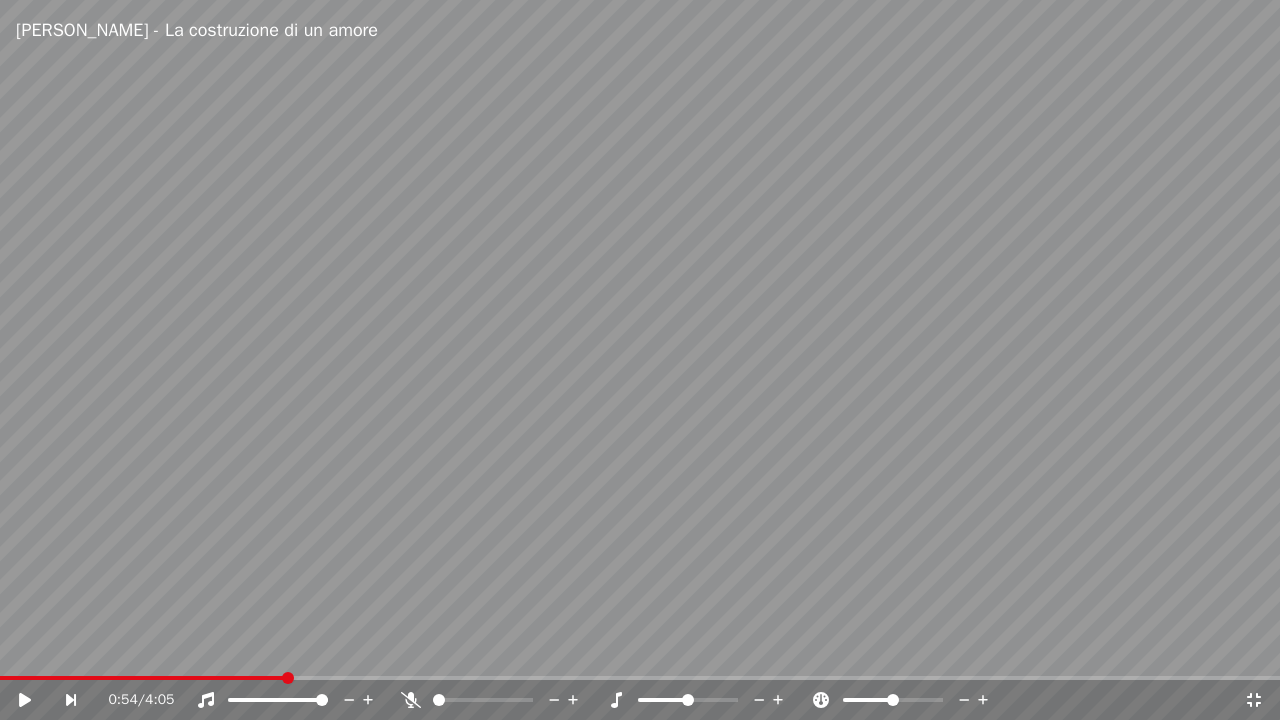 click at bounding box center (142, 678) 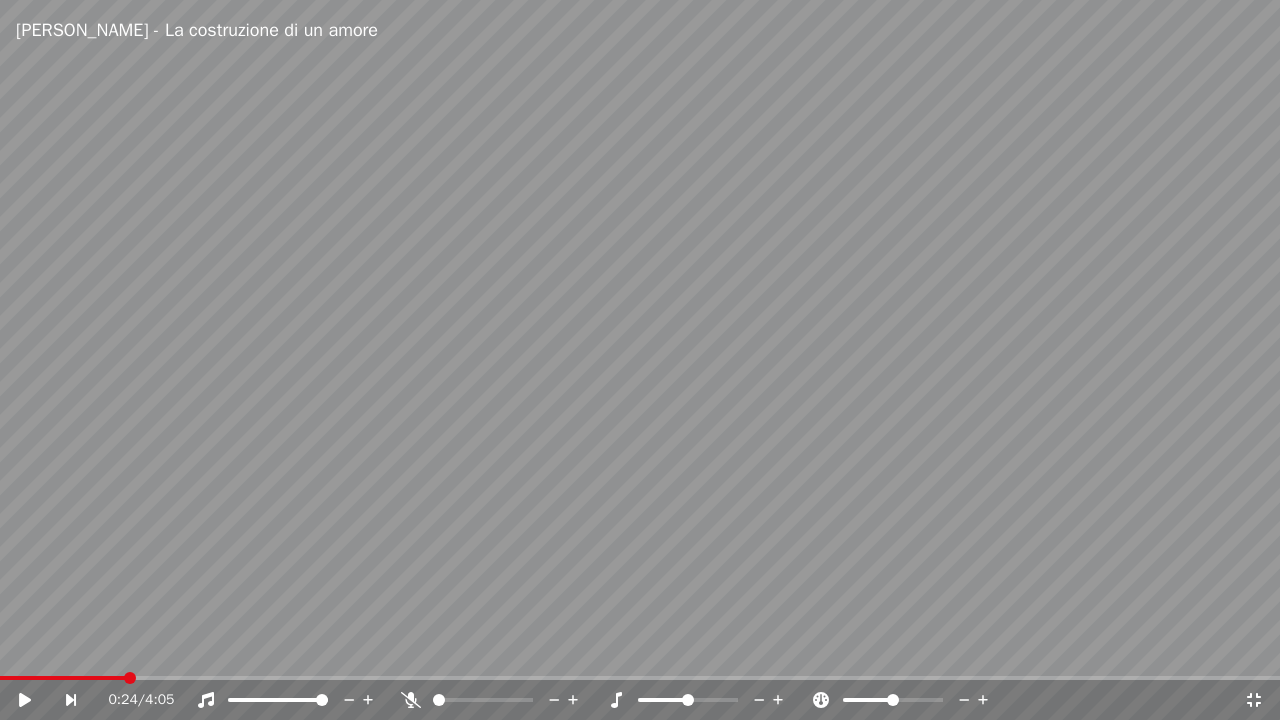 click at bounding box center (491, 700) 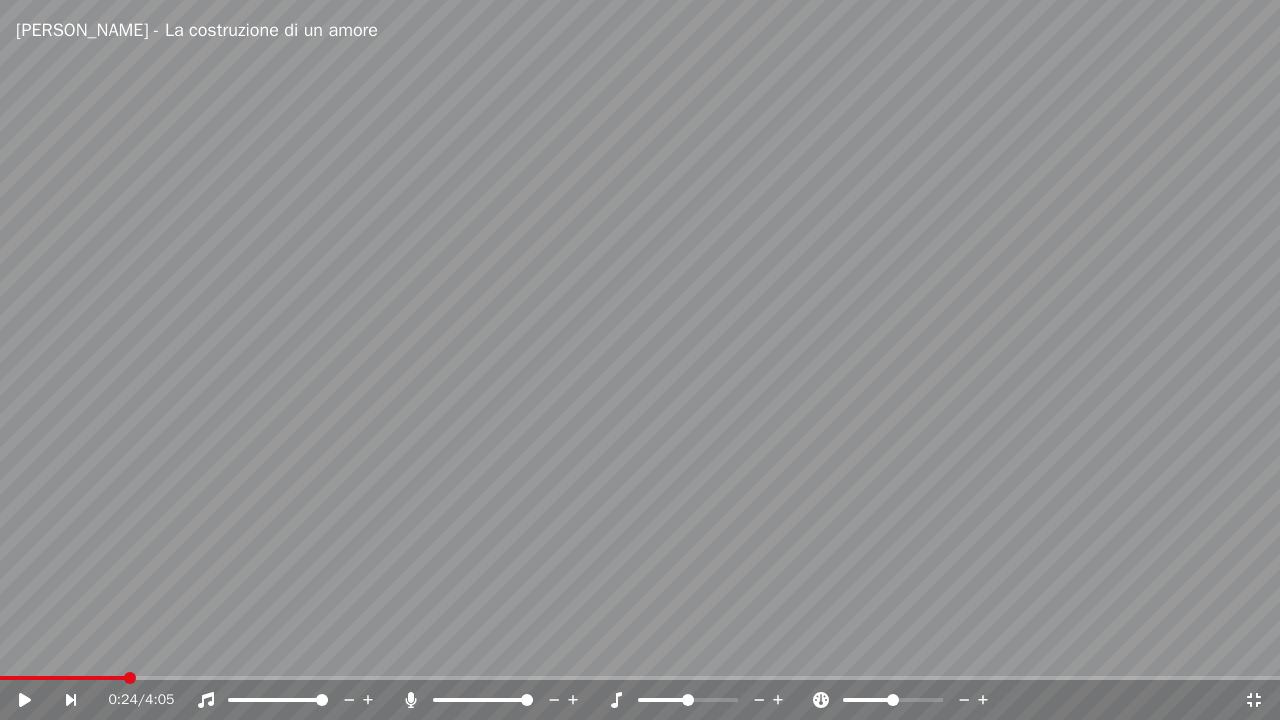 click at bounding box center [640, 360] 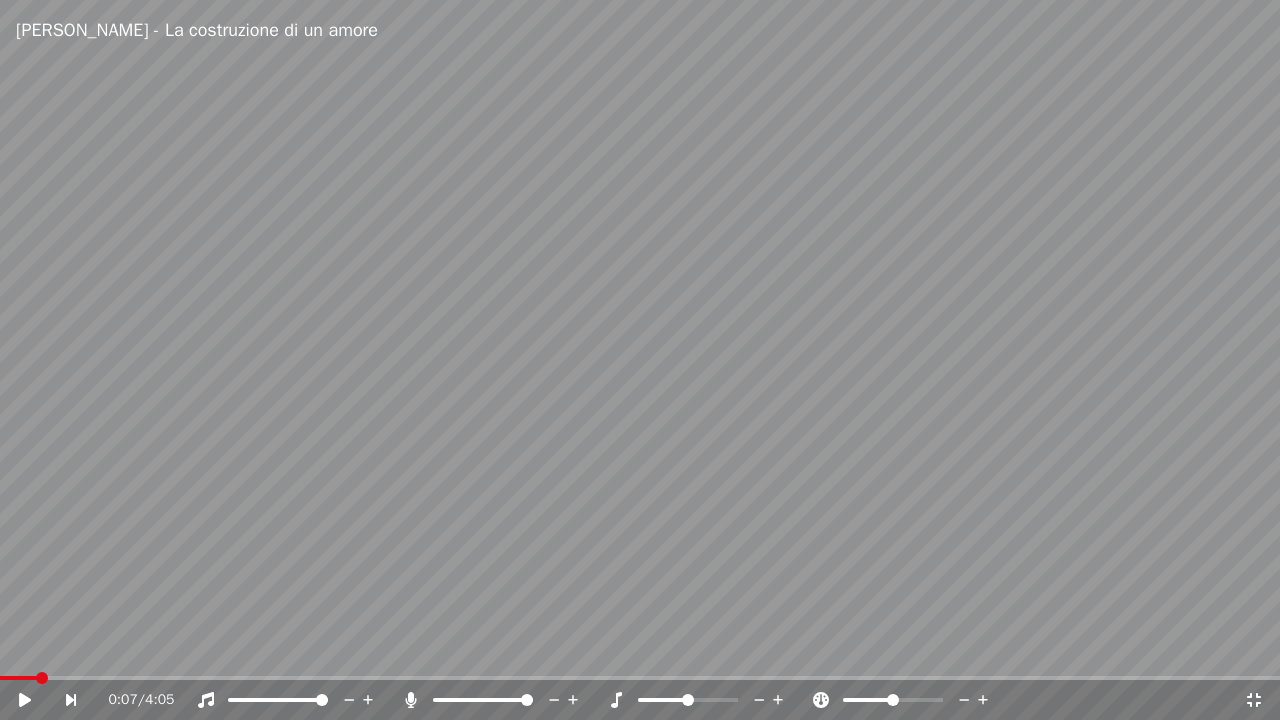click at bounding box center [18, 678] 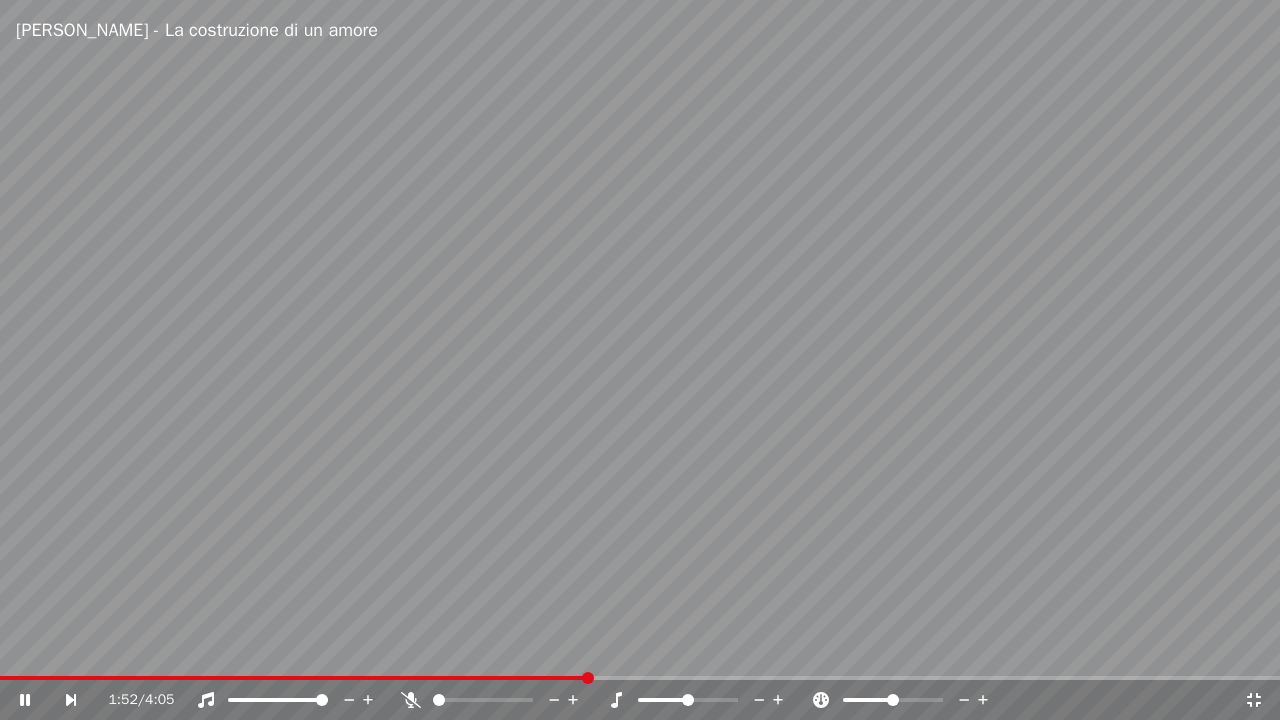click 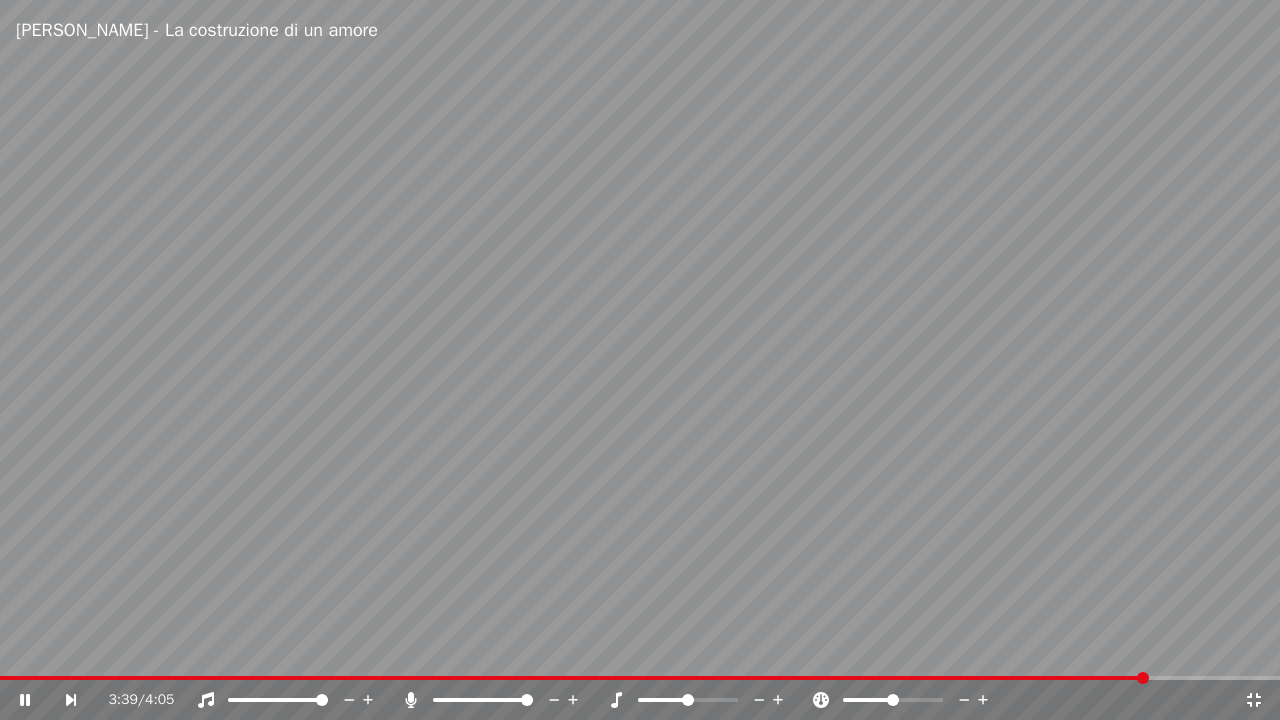 click at bounding box center (640, 360) 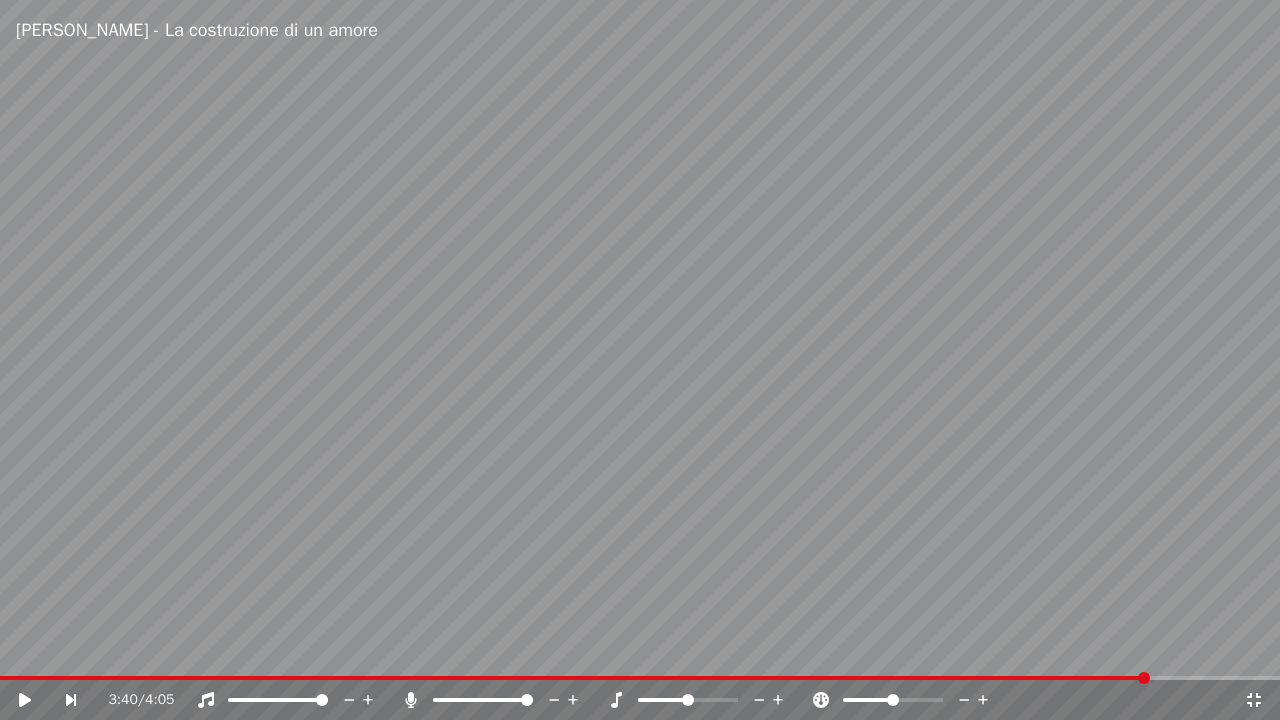 click 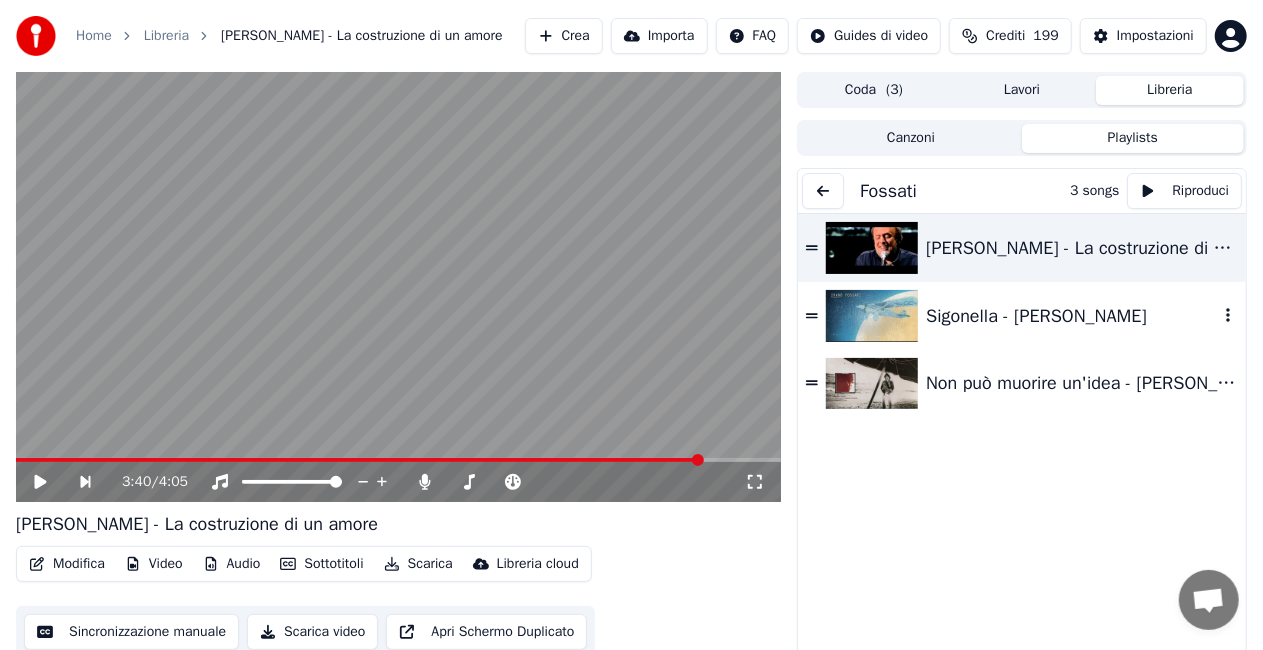 click on "Sigonella - [PERSON_NAME]" at bounding box center [1072, 316] 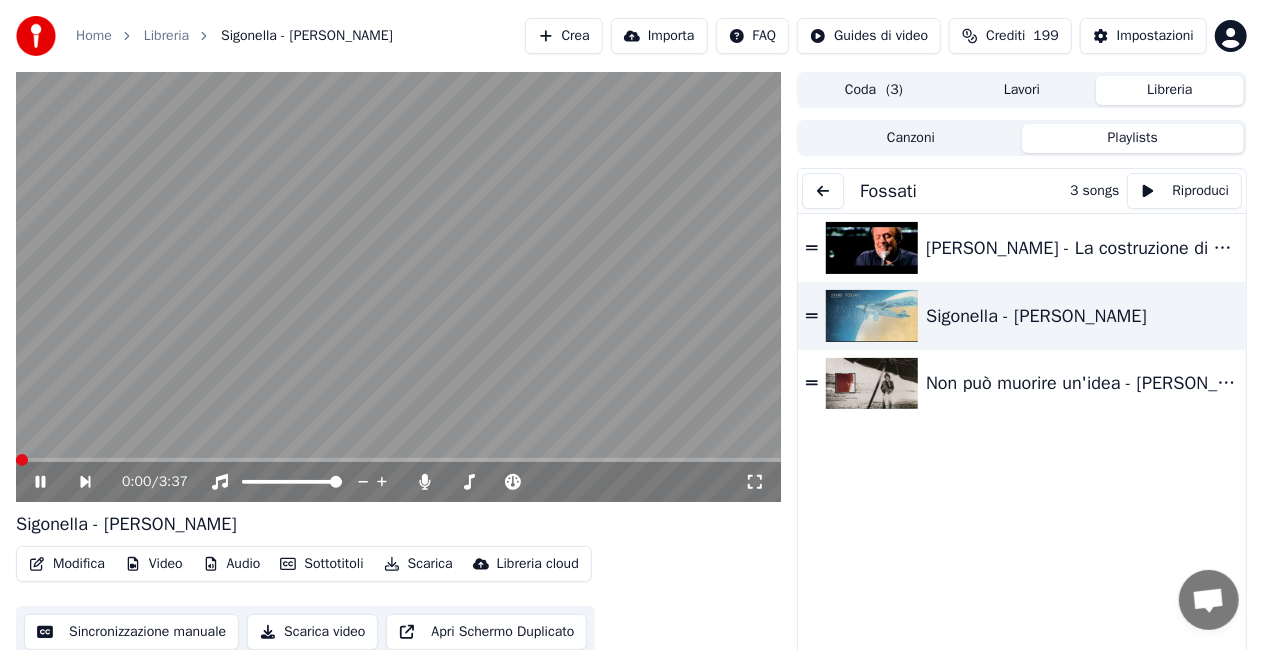 click on "0:00  /  3:37" at bounding box center [398, 482] 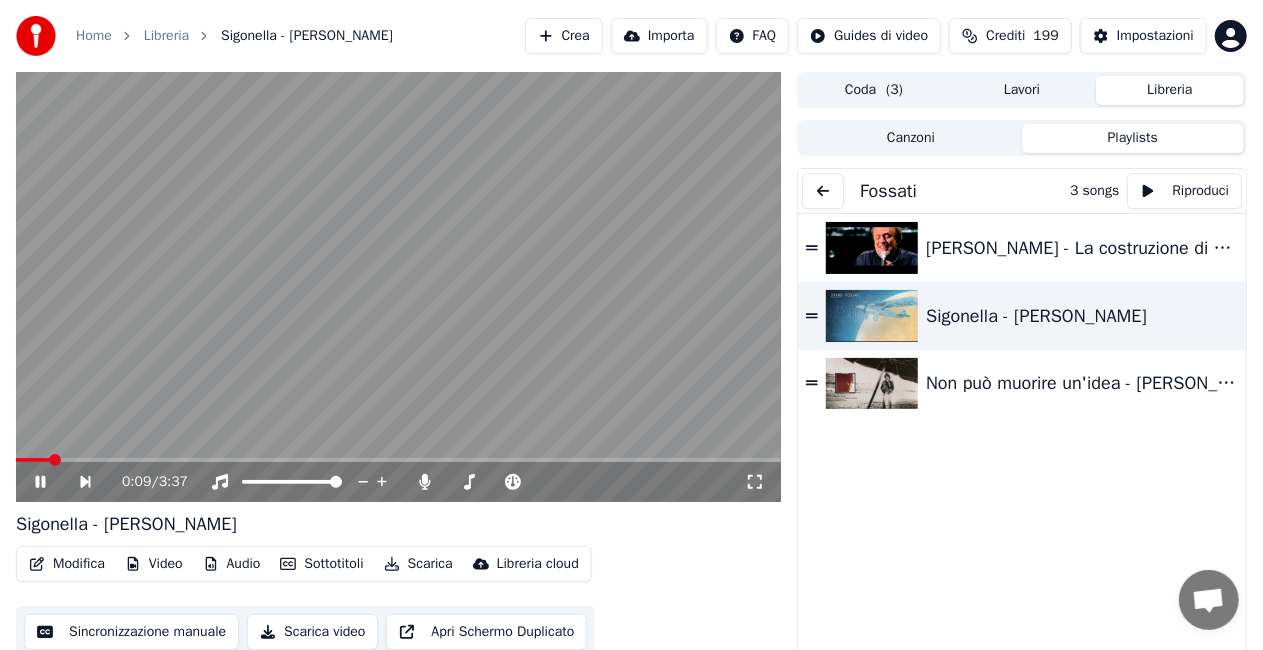 click 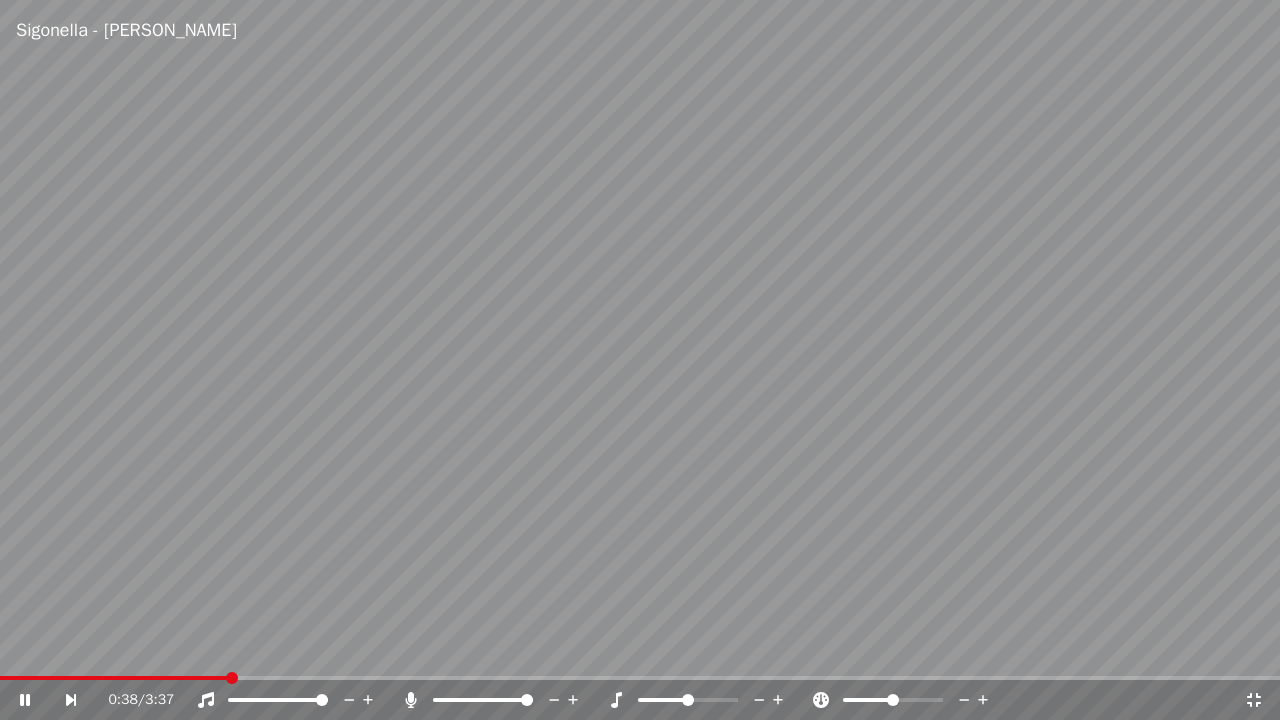 click on "0:38  /  3:37" at bounding box center (640, 700) 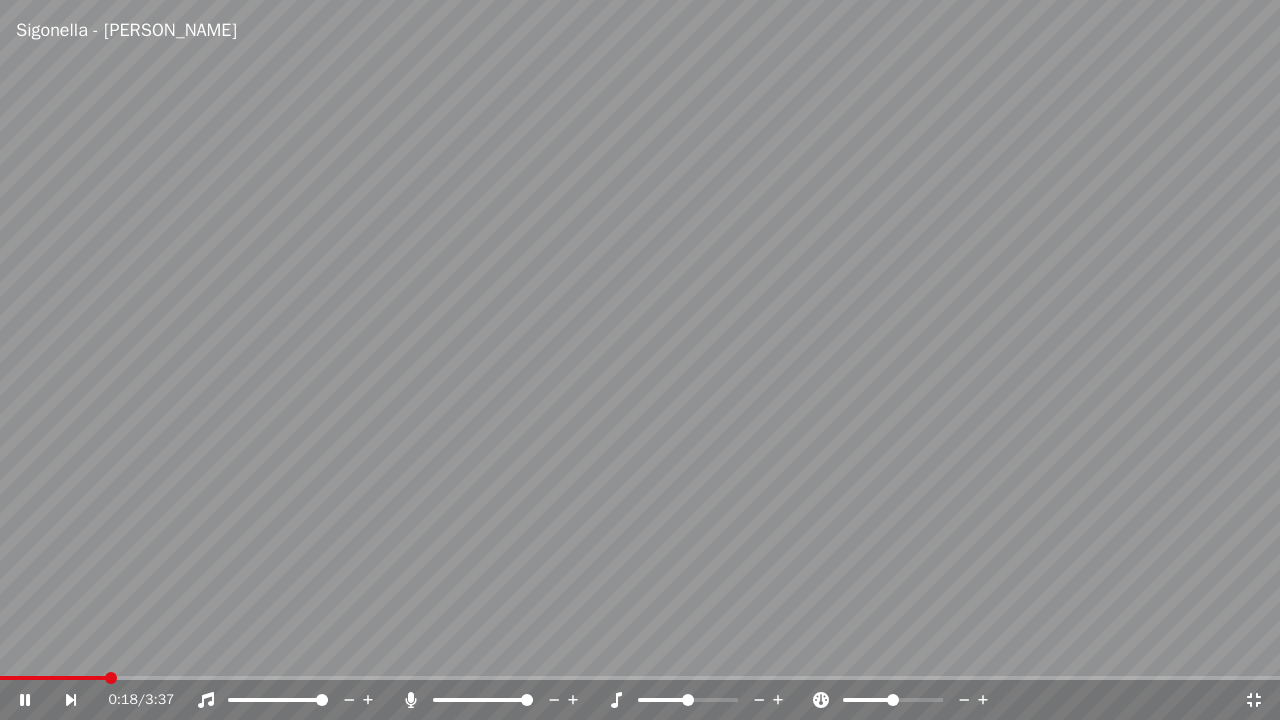 click at bounding box center (53, 678) 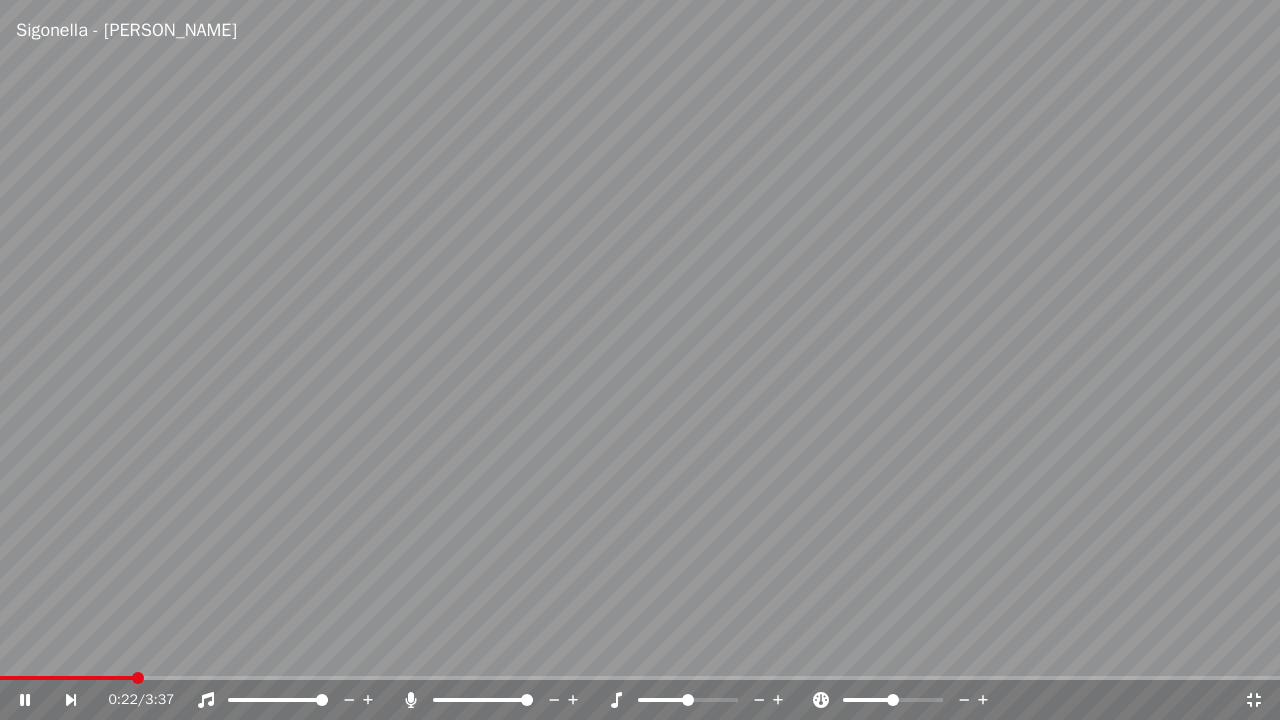 click 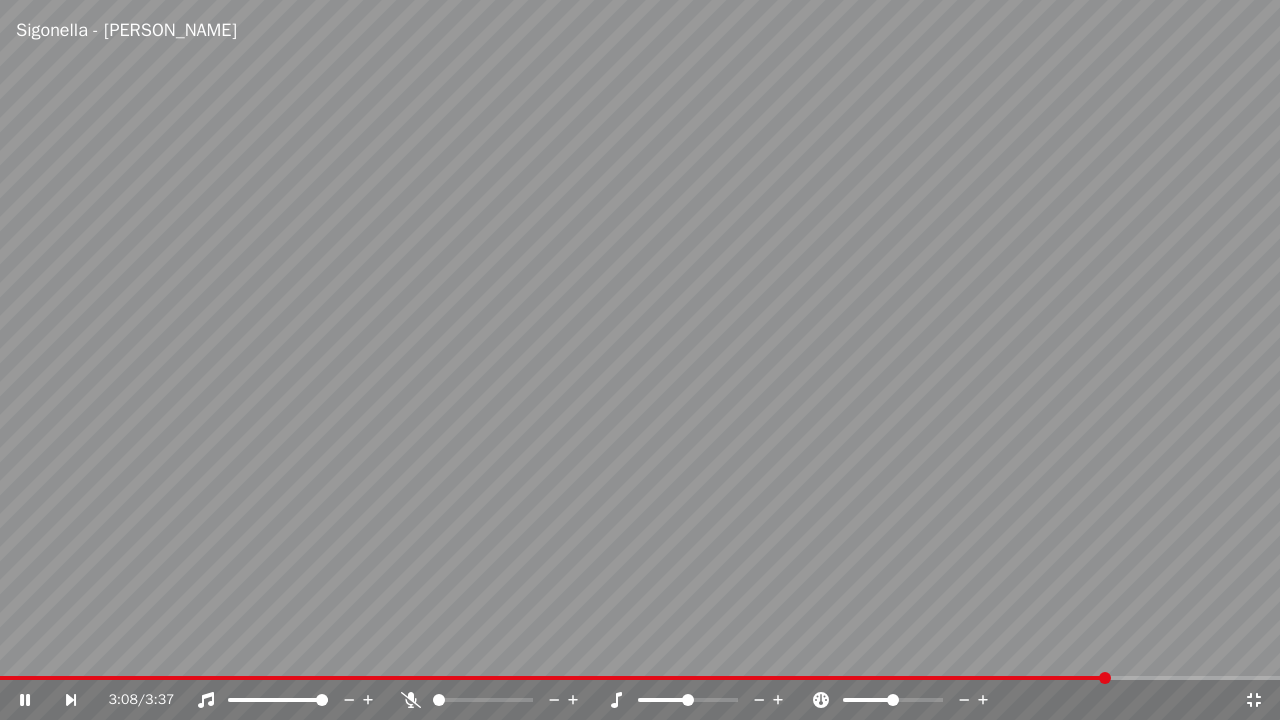click on "Sigonella - [PERSON_NAME]" at bounding box center [640, 30] 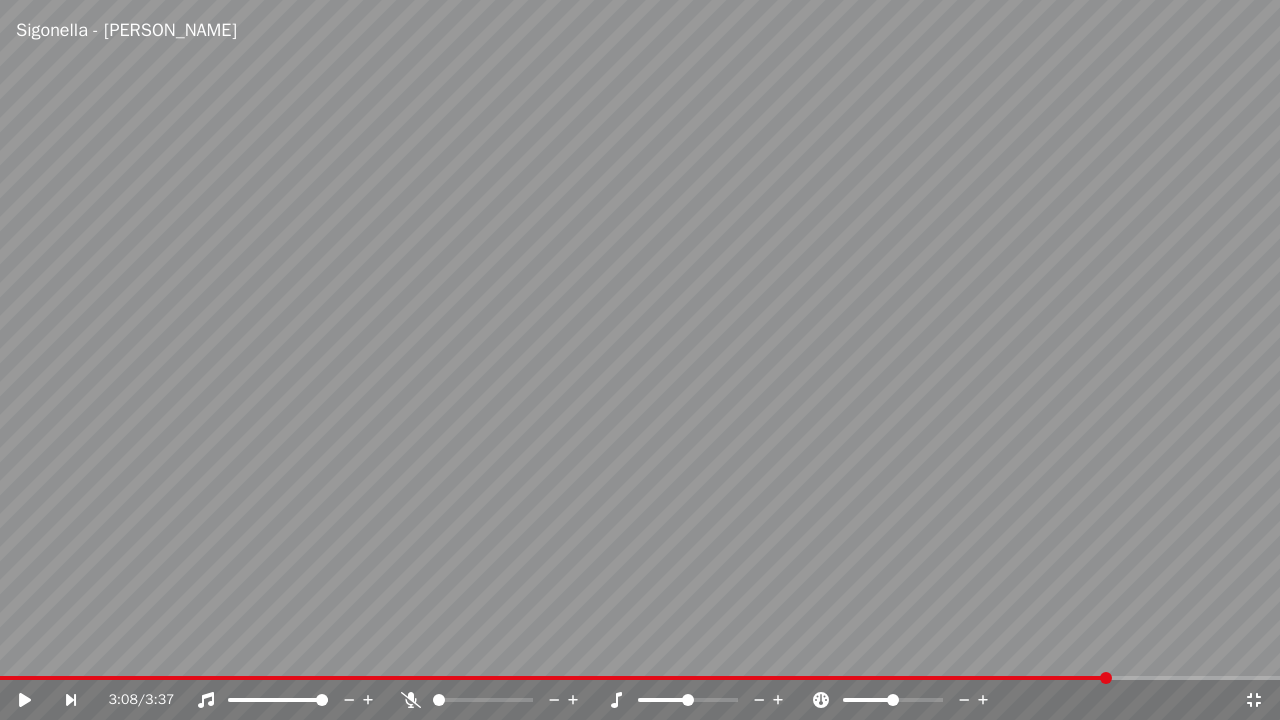 click on "Sigonella - [PERSON_NAME]" at bounding box center (640, 30) 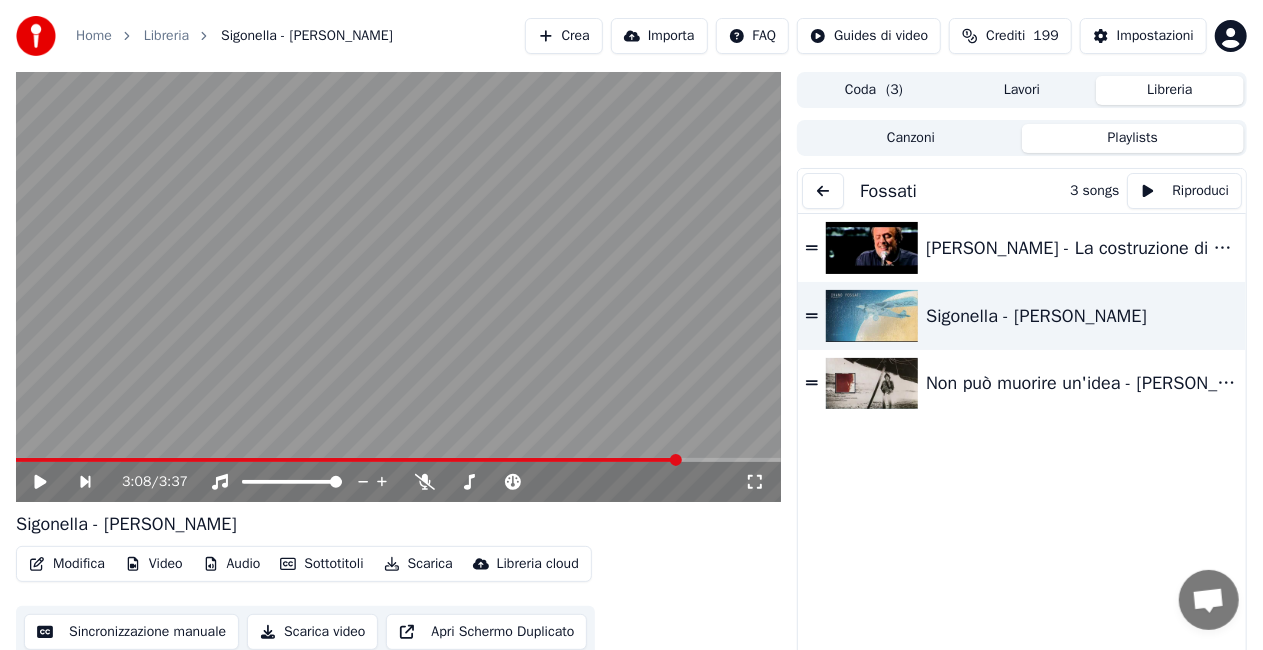 click at bounding box center (823, 191) 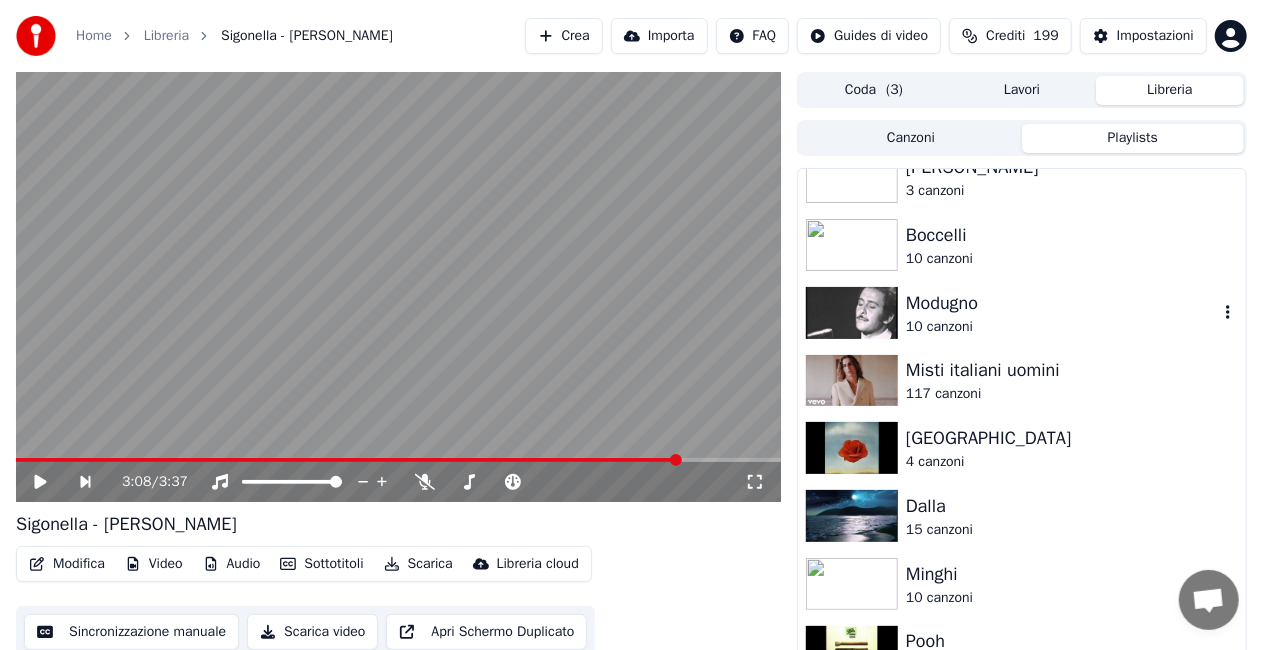 click on "Modugno 10 canzoni" at bounding box center (1022, 313) 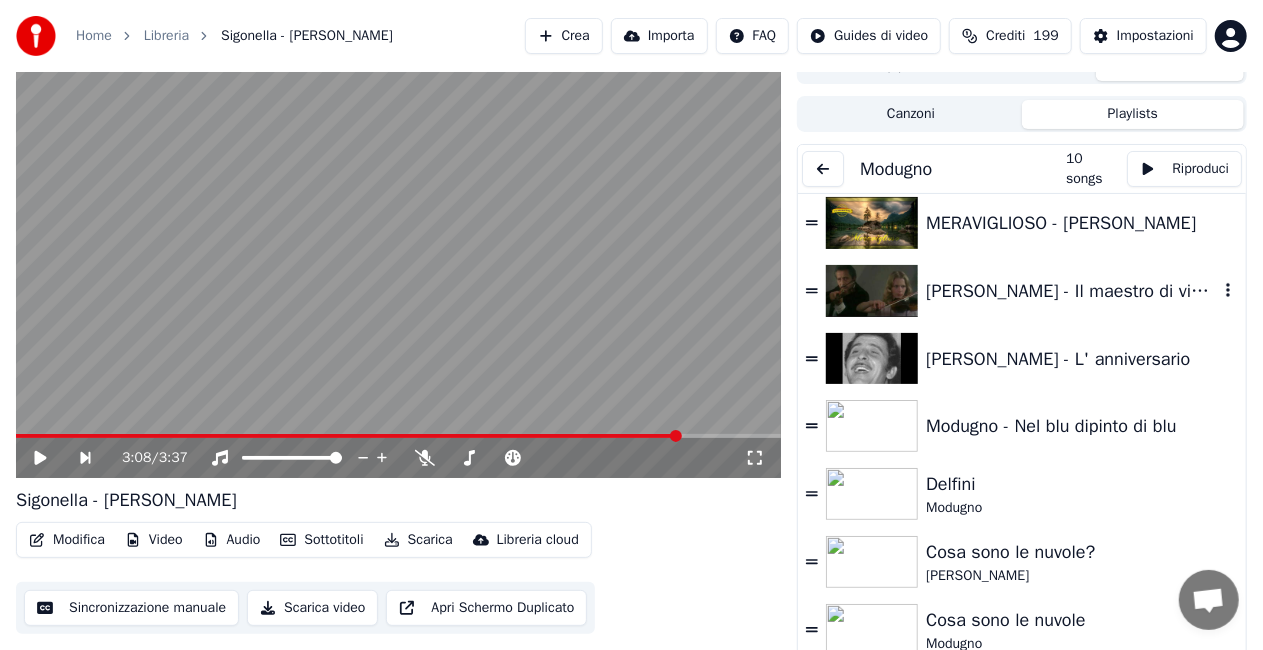 scroll, scrollTop: 38, scrollLeft: 0, axis: vertical 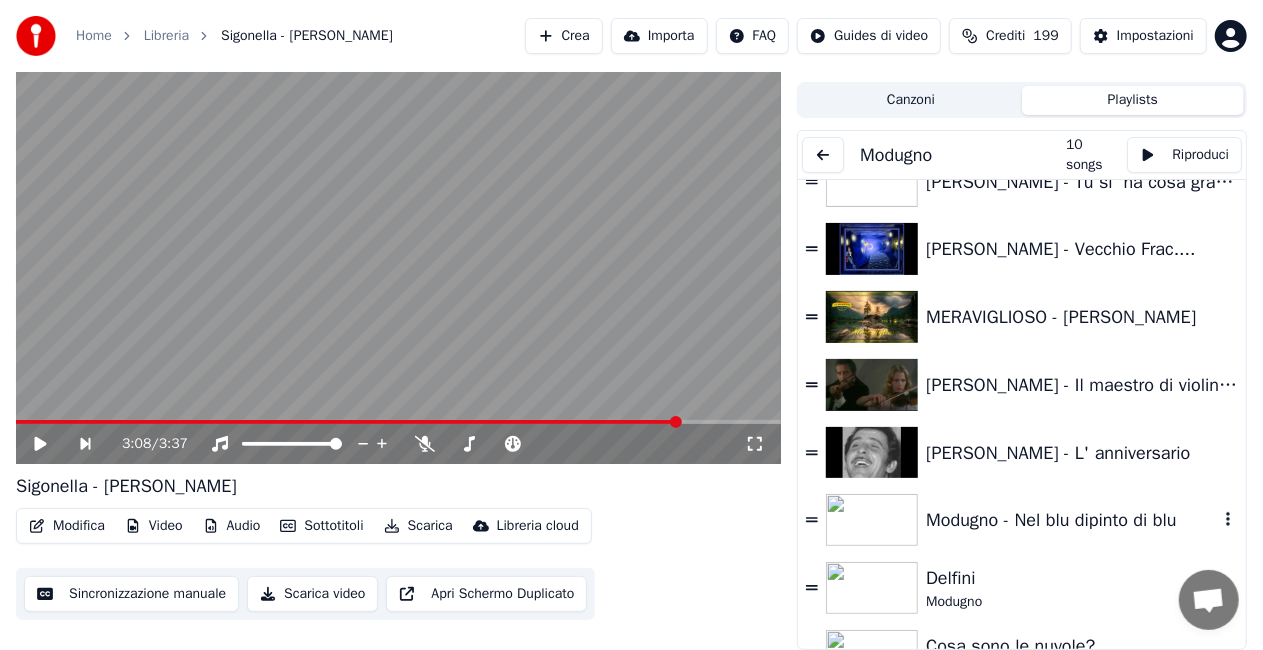 click on "Modugno - Nel blu dipinto di blu" at bounding box center (1072, 520) 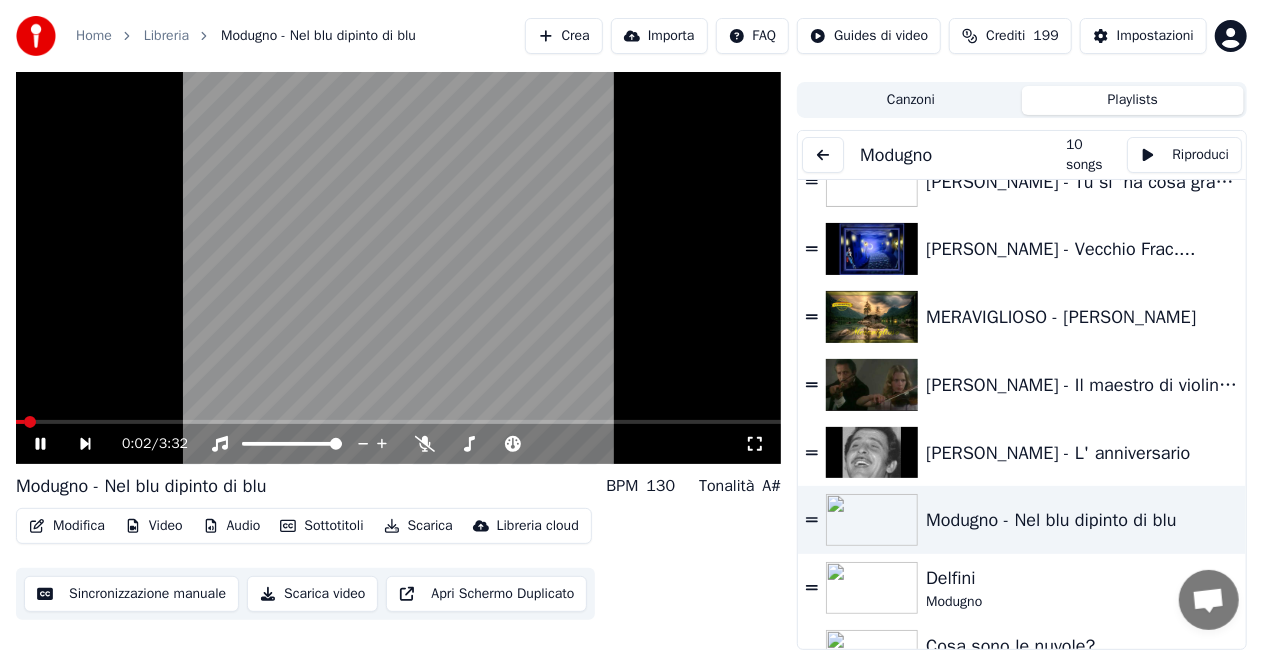 click 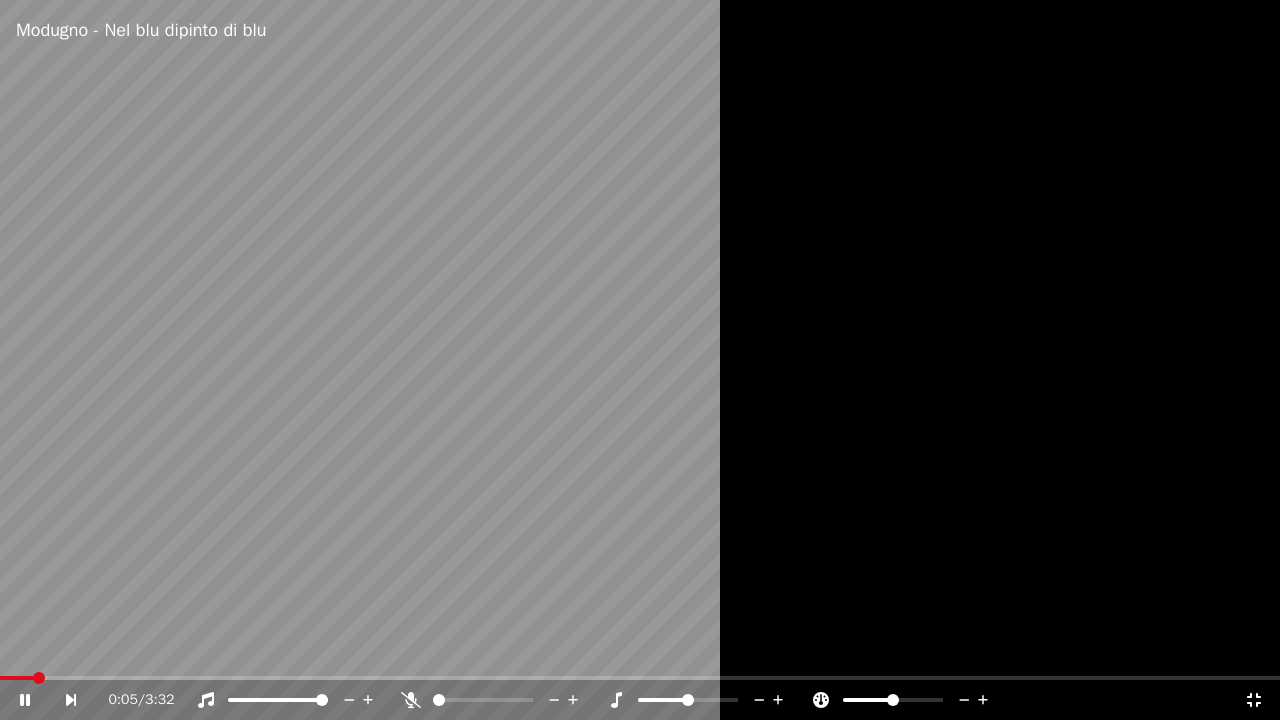 click 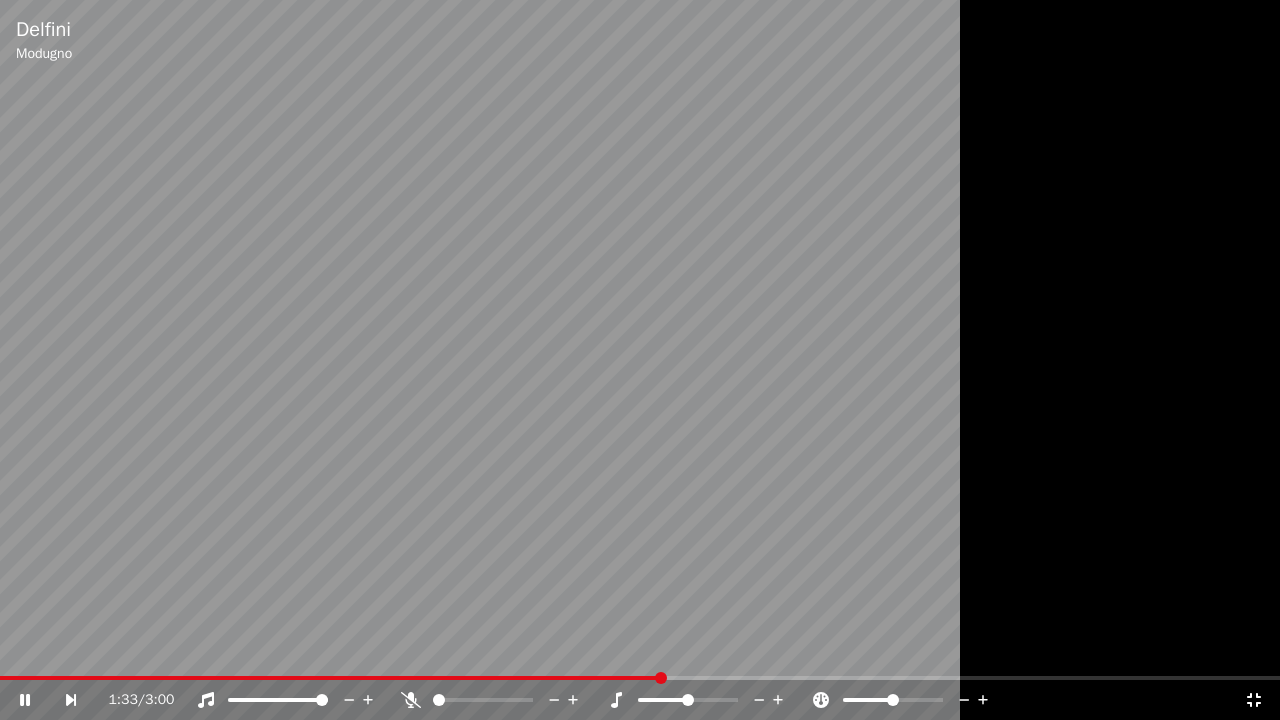 click at bounding box center (640, 360) 